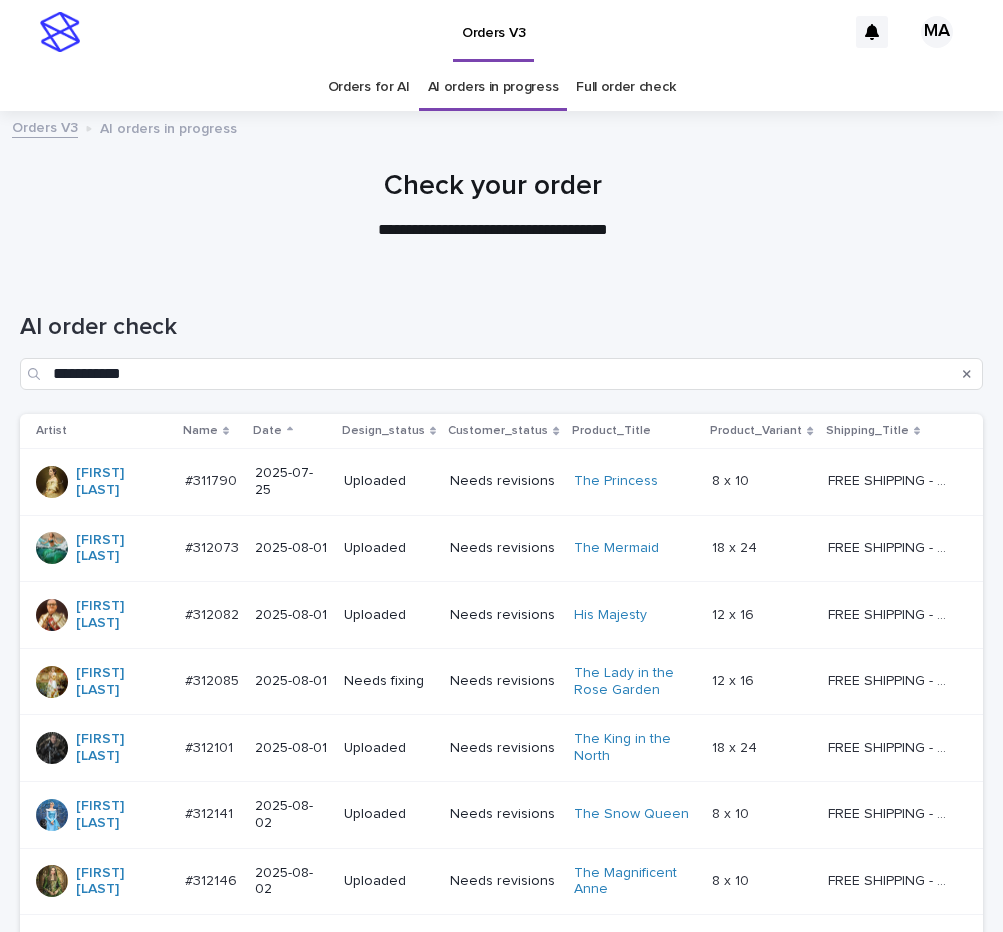 scroll, scrollTop: 0, scrollLeft: 0, axis: both 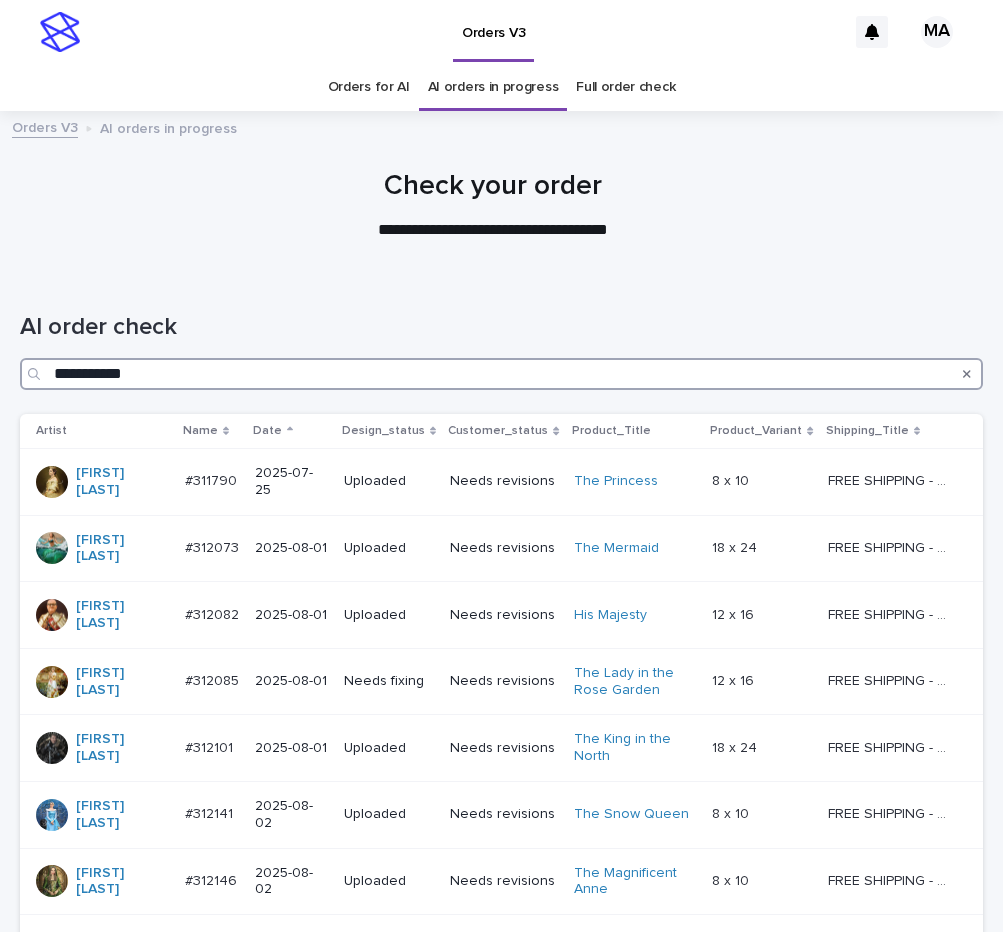 drag, startPoint x: 156, startPoint y: 376, endPoint x: 20, endPoint y: 376, distance: 136 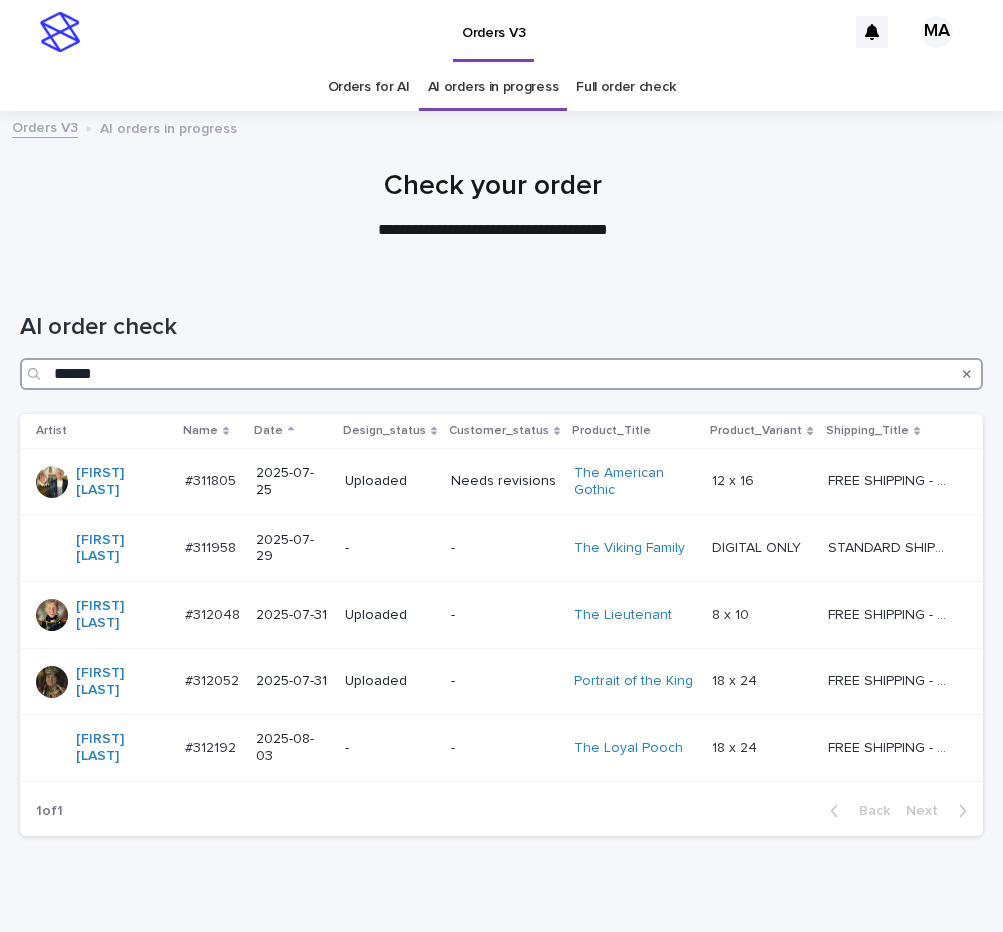 drag, startPoint x: 106, startPoint y: 366, endPoint x: 25, endPoint y: 377, distance: 81.7435 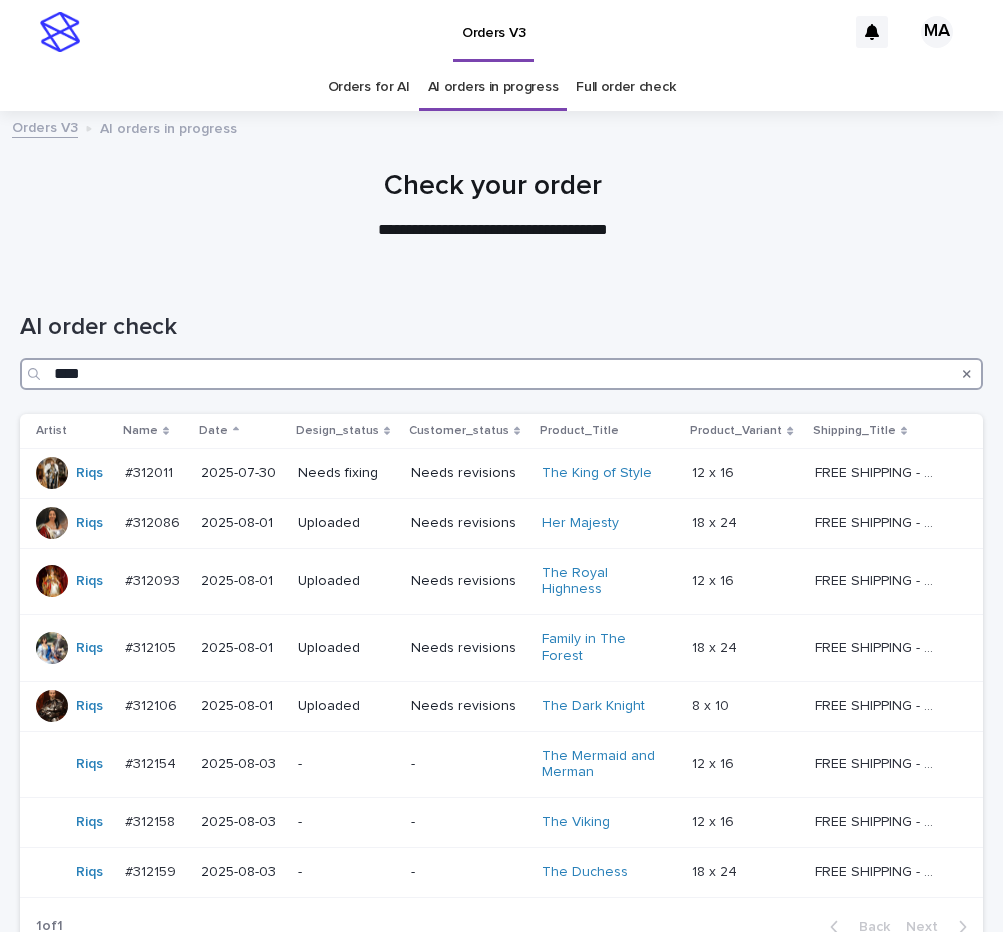drag, startPoint x: 107, startPoint y: 376, endPoint x: 15, endPoint y: 375, distance: 92.00543 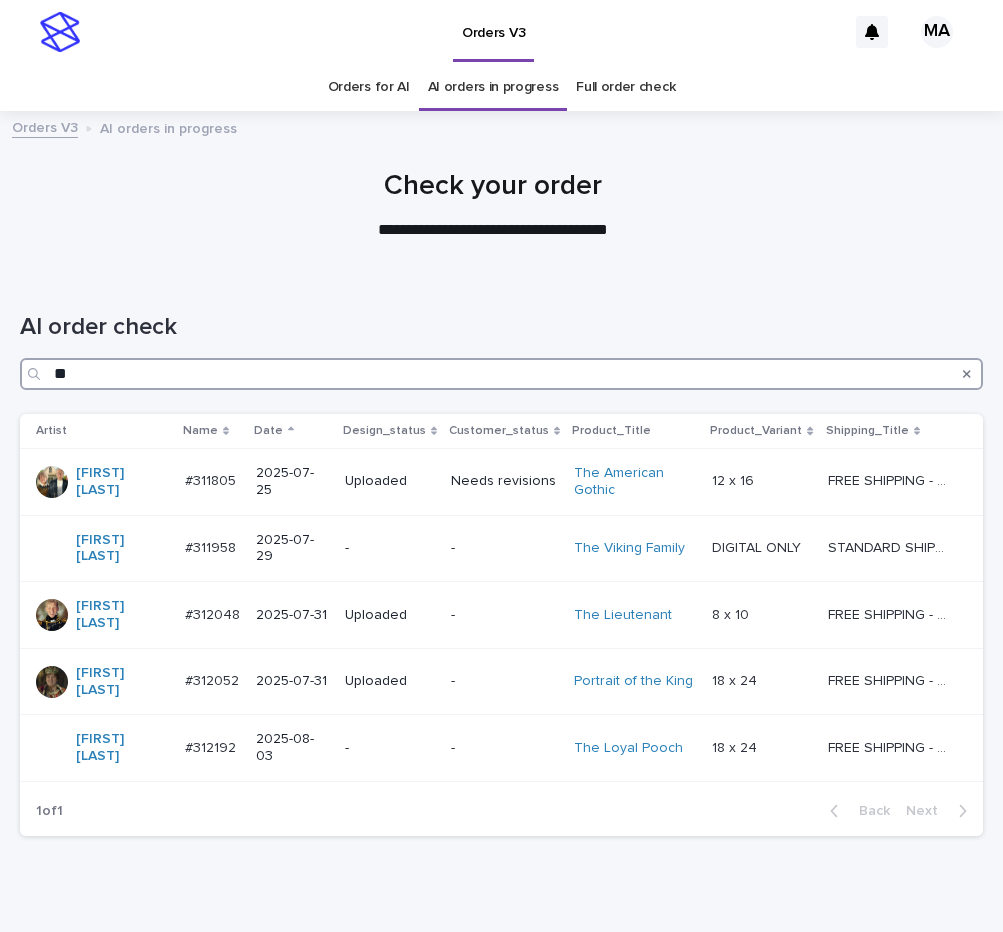 type on "*" 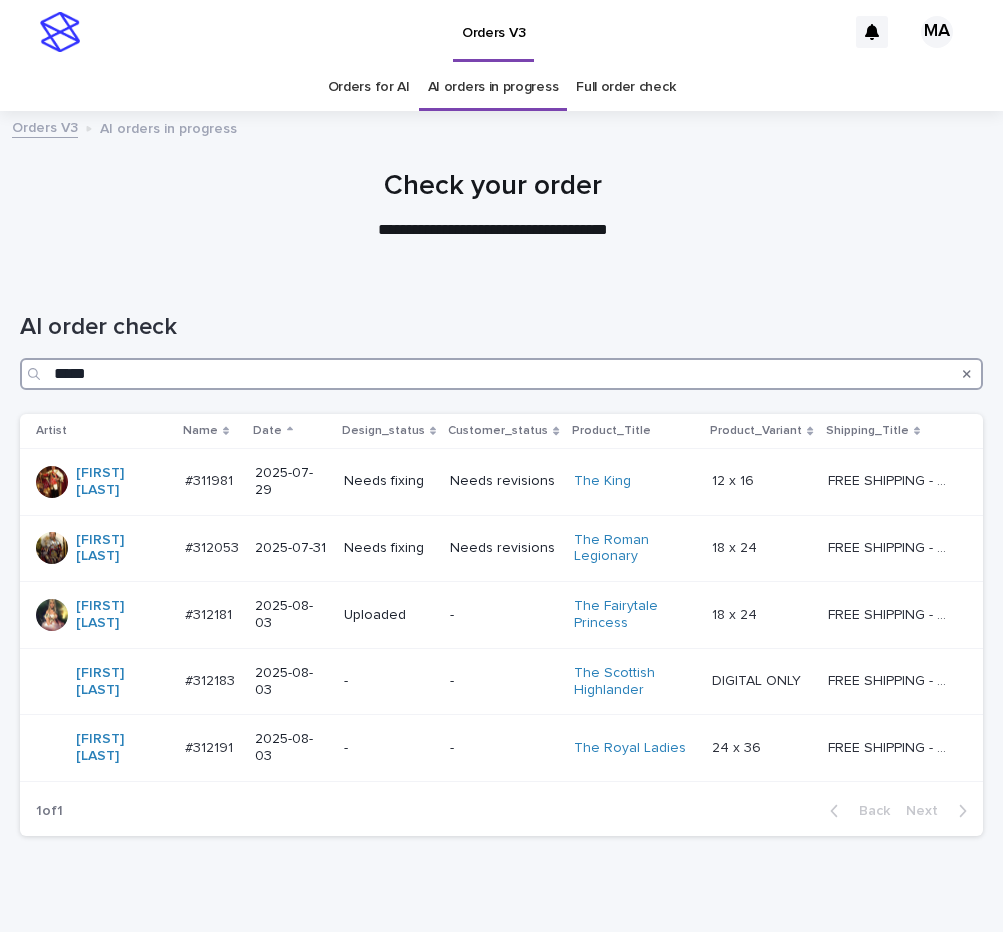 drag, startPoint x: 104, startPoint y: 380, endPoint x: 2, endPoint y: 379, distance: 102.0049 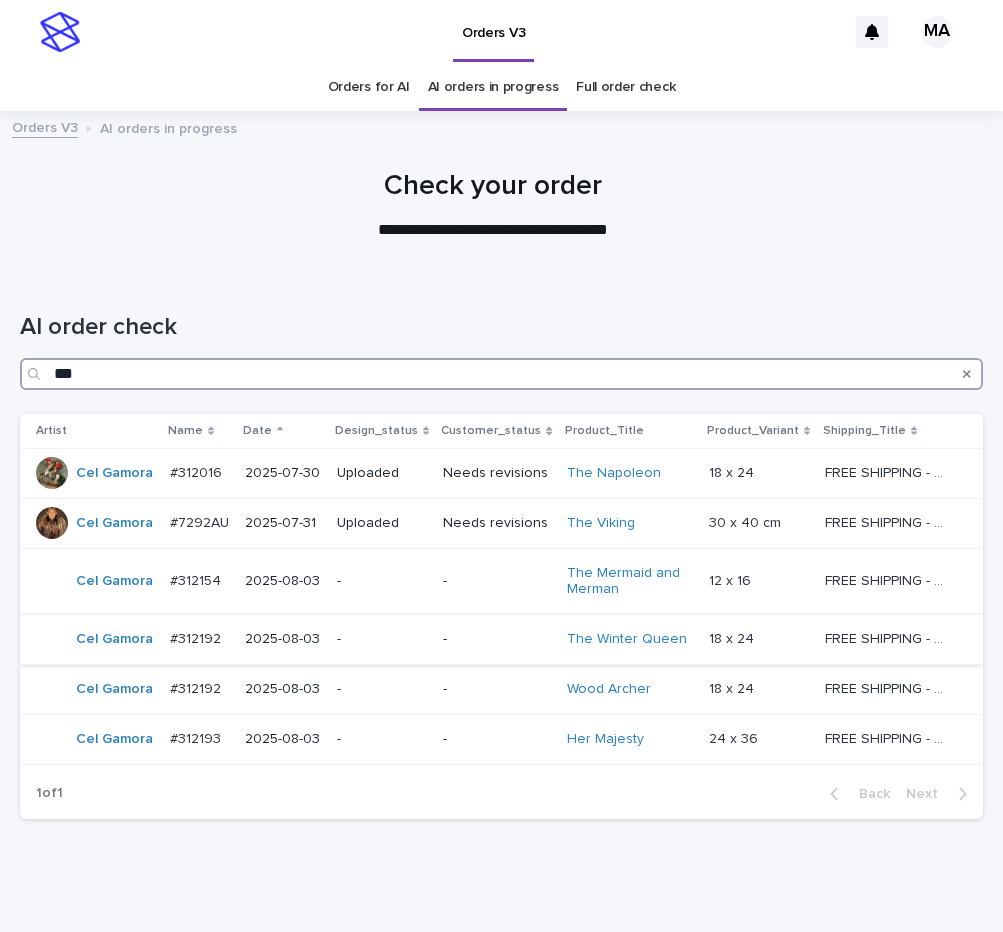 type on "***" 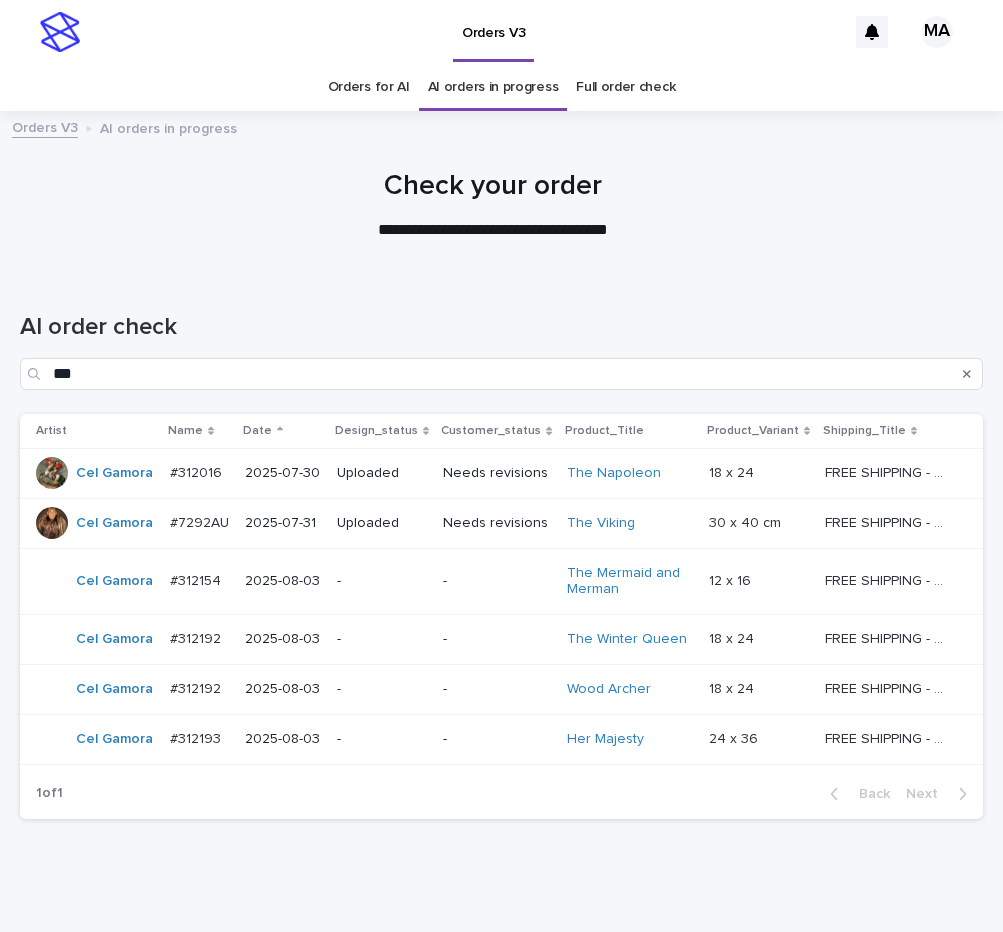 click on "-" at bounding box center (382, 637) 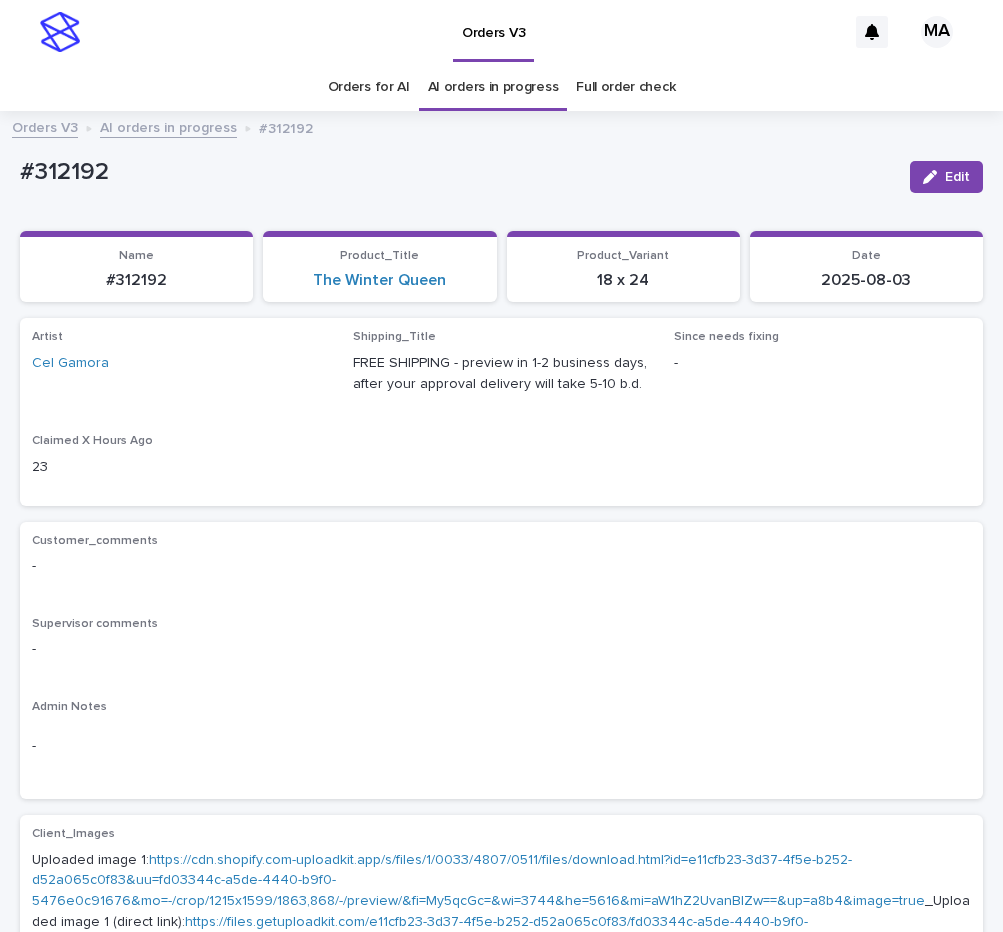 scroll, scrollTop: 336, scrollLeft: 0, axis: vertical 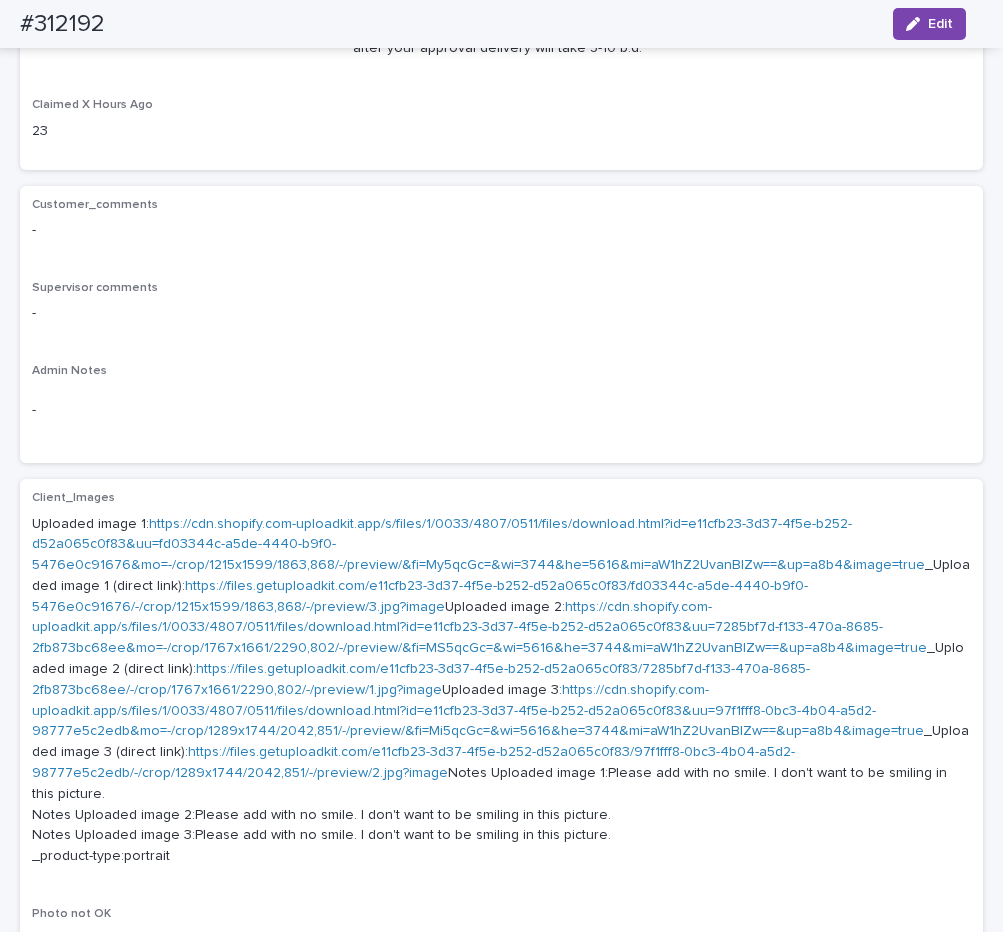 click on "https://cdn.shopify.com-uploadkit.app/s/files/1/0033/4807/0511/files/download.html?id=e11cfb23-3d37-4f5e-b252-d52a065c0f83&uu=fd03344c-a5de-4440-b9f0-5476e0c91676&mo=-/crop/1215x1599/1863,868/-/preview/&fi=My5qcGc=&wi=3744&he=5616&mi=aW1hZ2UvanBlZw==&up=a8b4&image=true" at bounding box center (478, 545) 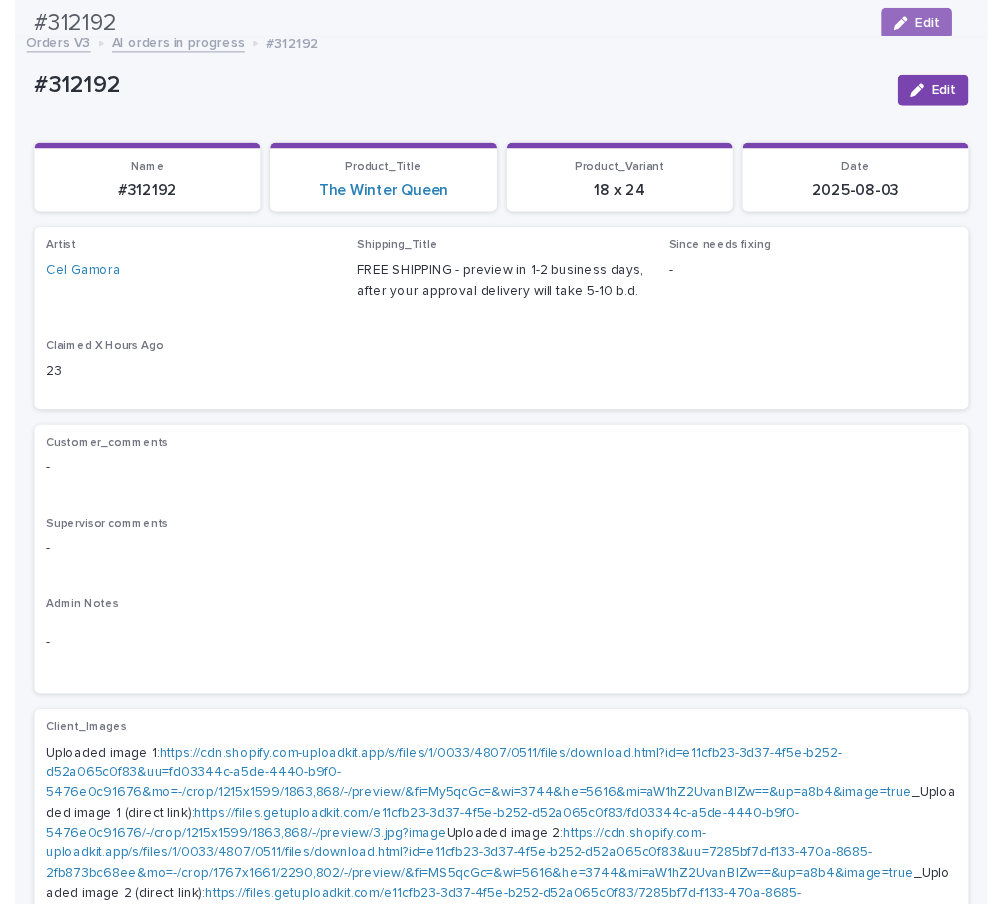 scroll, scrollTop: 0, scrollLeft: 0, axis: both 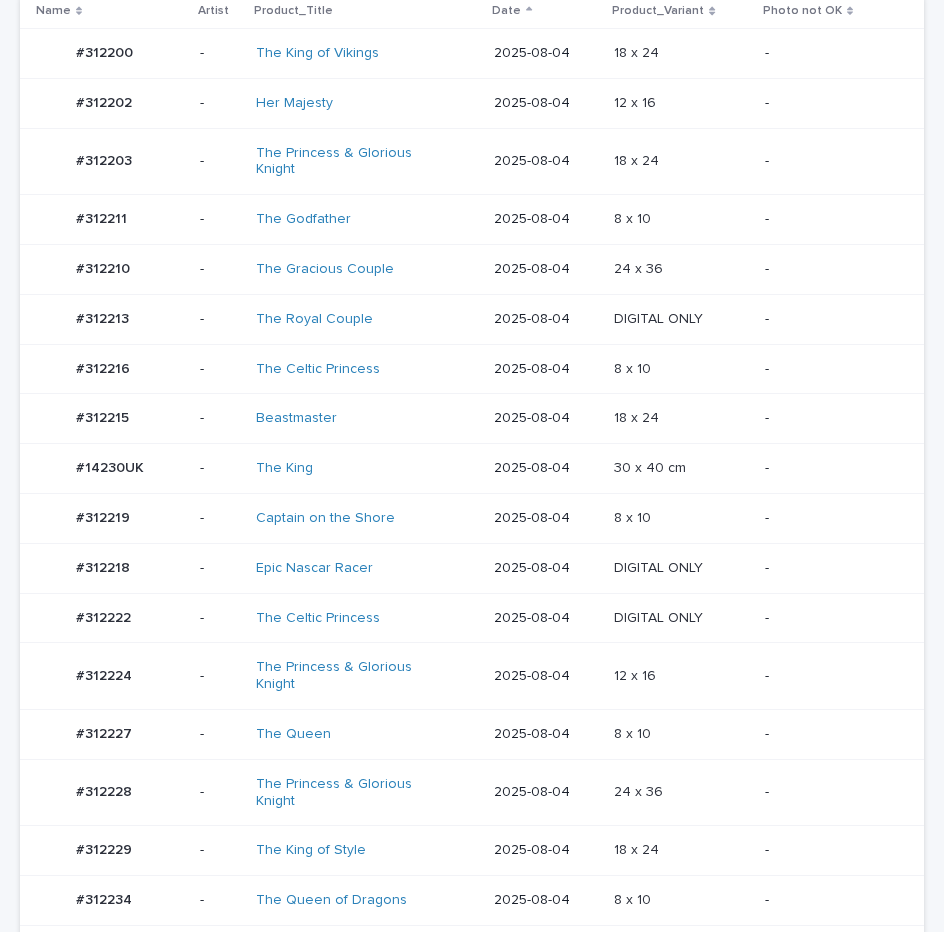 click on "DIGITAL ONLY DIGITAL ONLY" at bounding box center (681, 618) 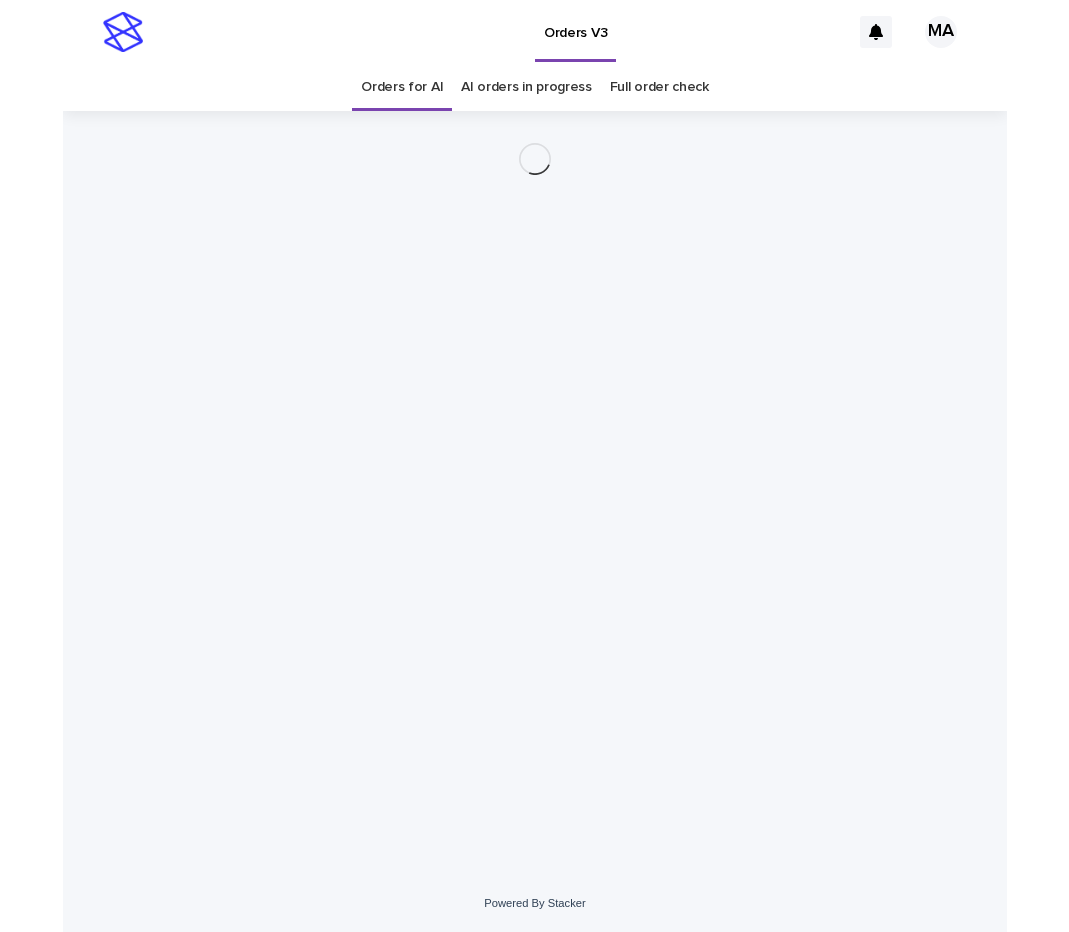 scroll, scrollTop: 0, scrollLeft: 0, axis: both 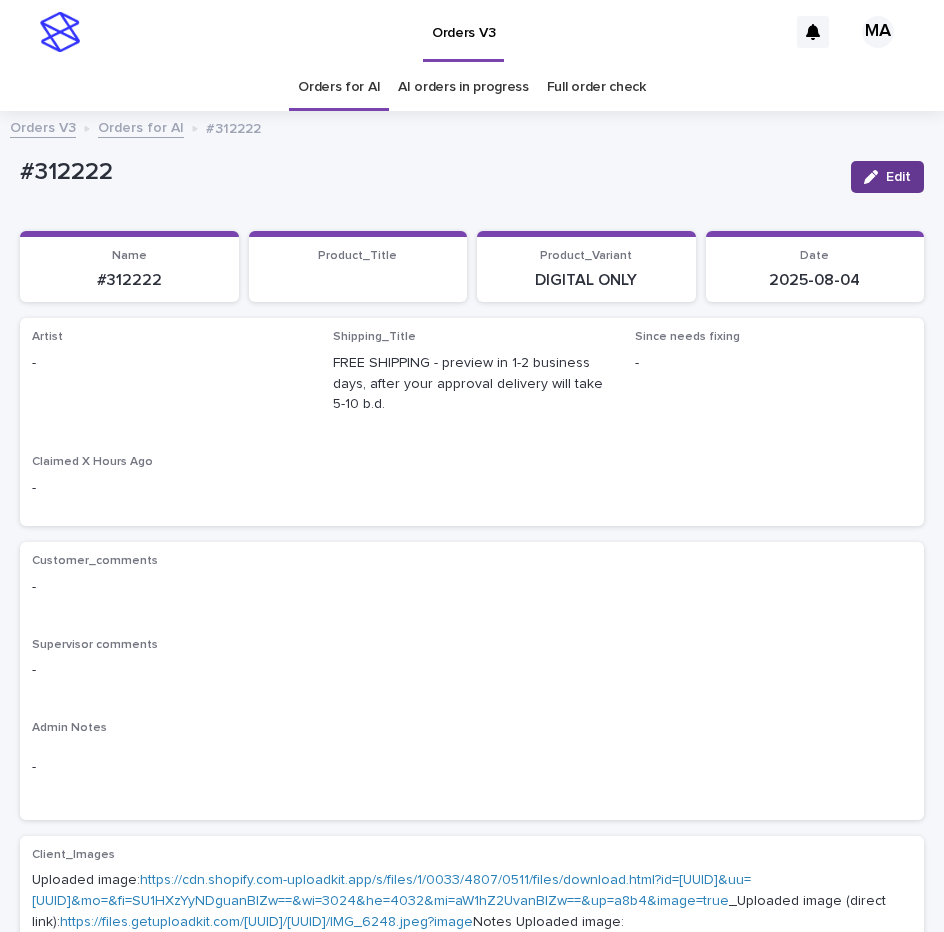 click on "Edit" at bounding box center (887, 177) 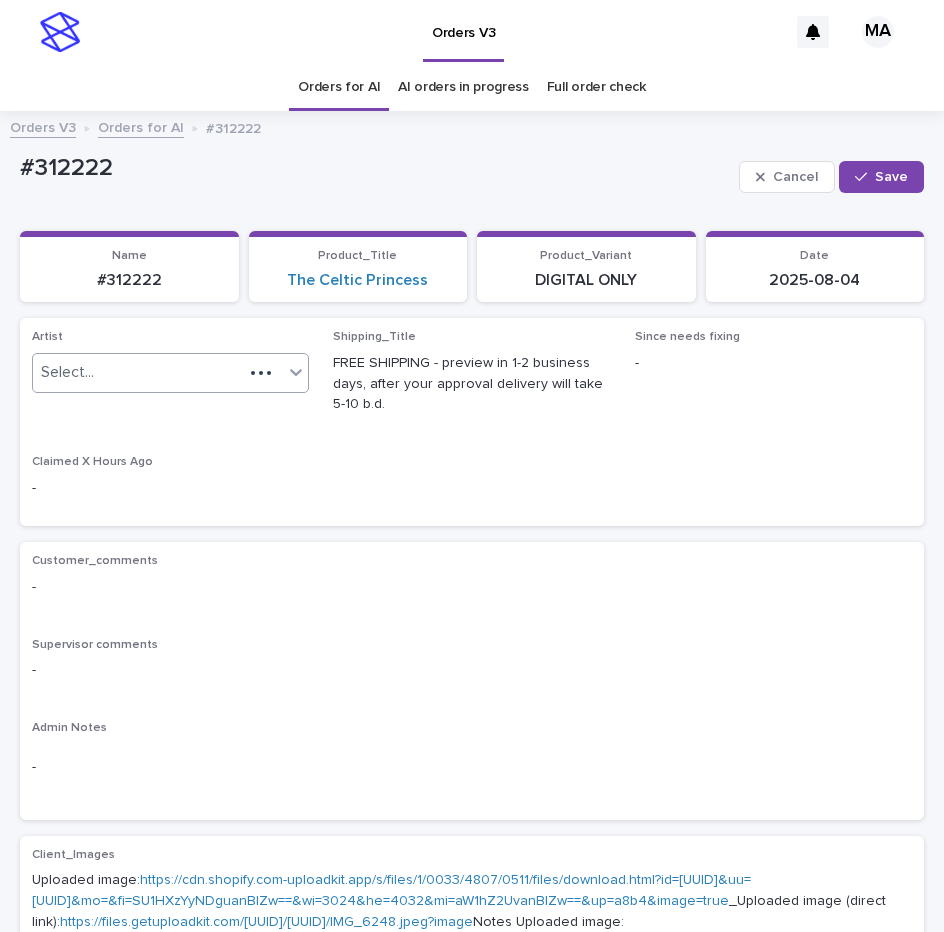 click on "Select..." at bounding box center (138, 372) 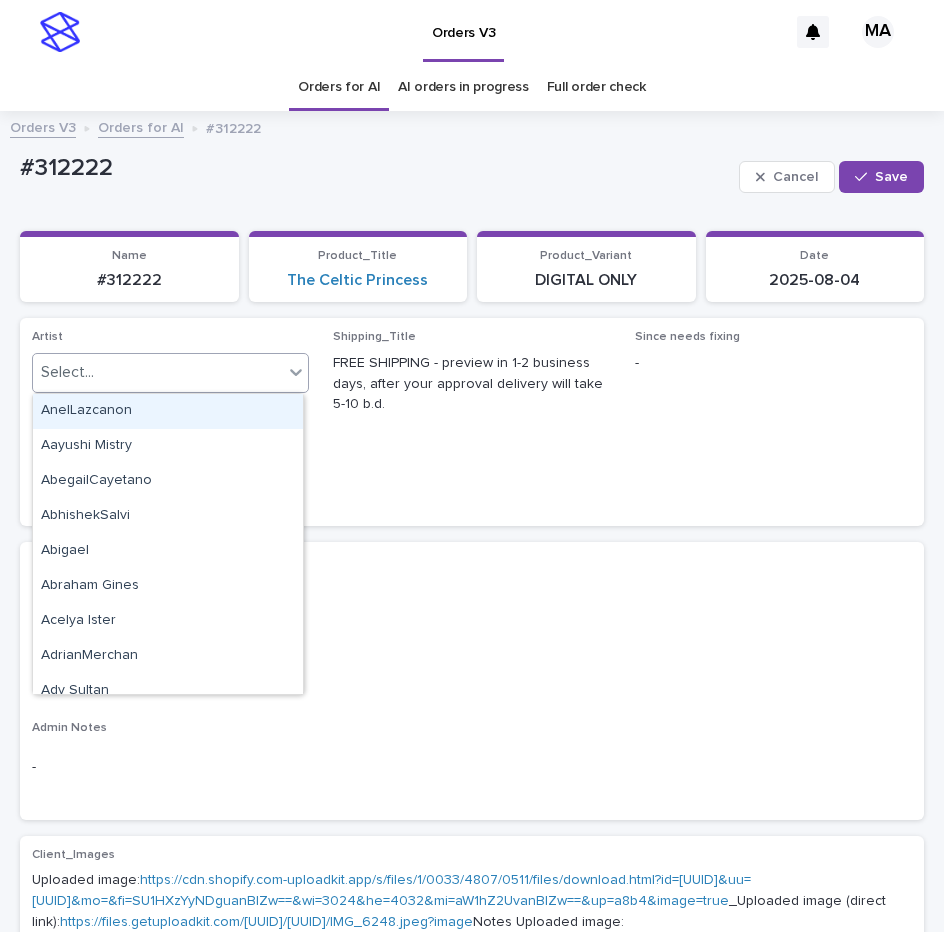 paste on "**********" 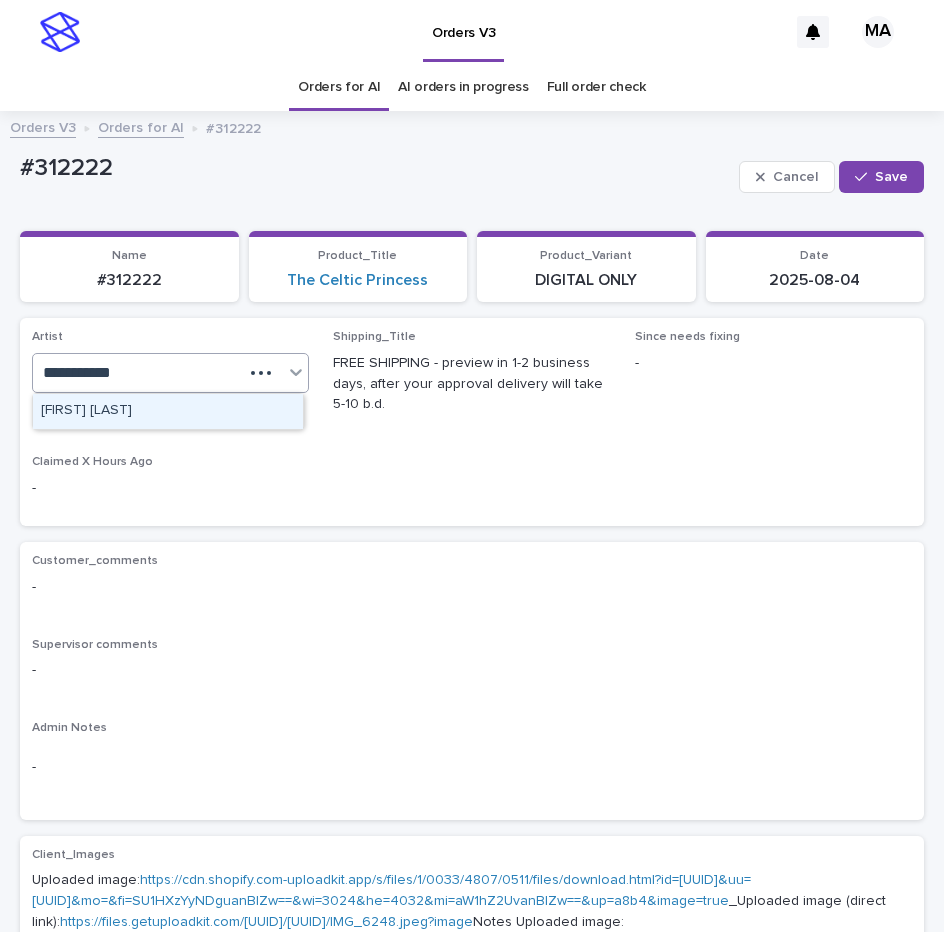 type 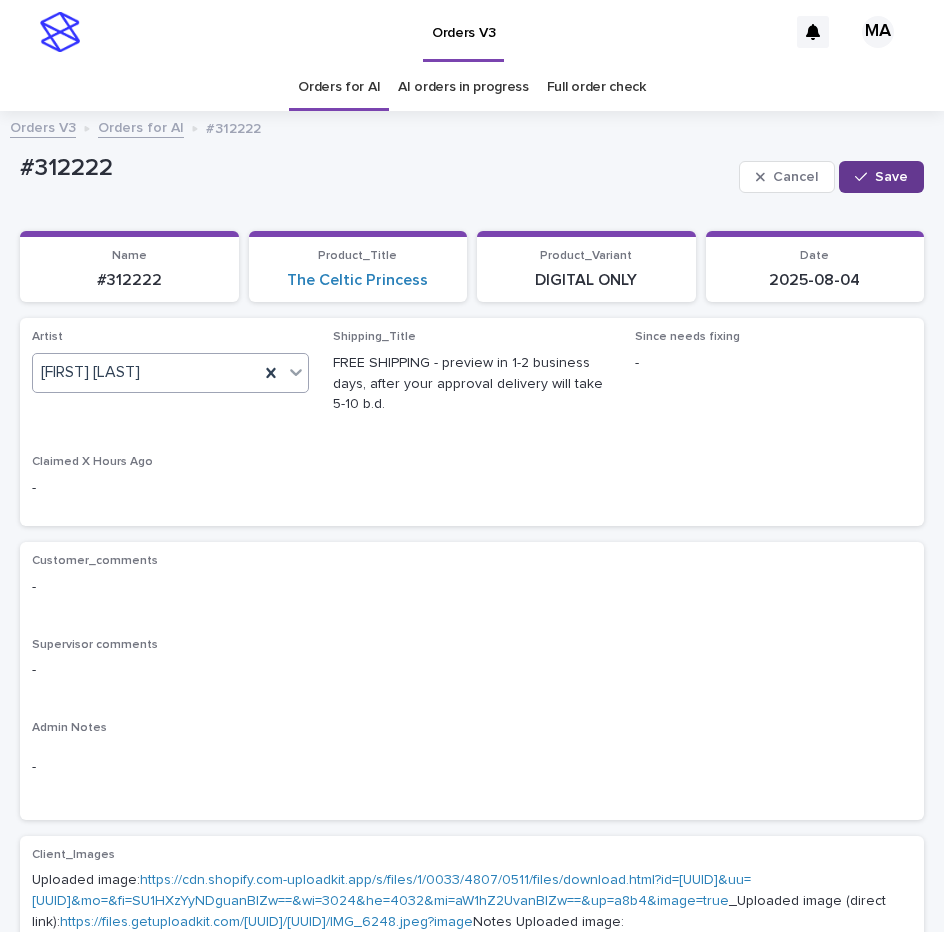 click on "Save" at bounding box center [891, 177] 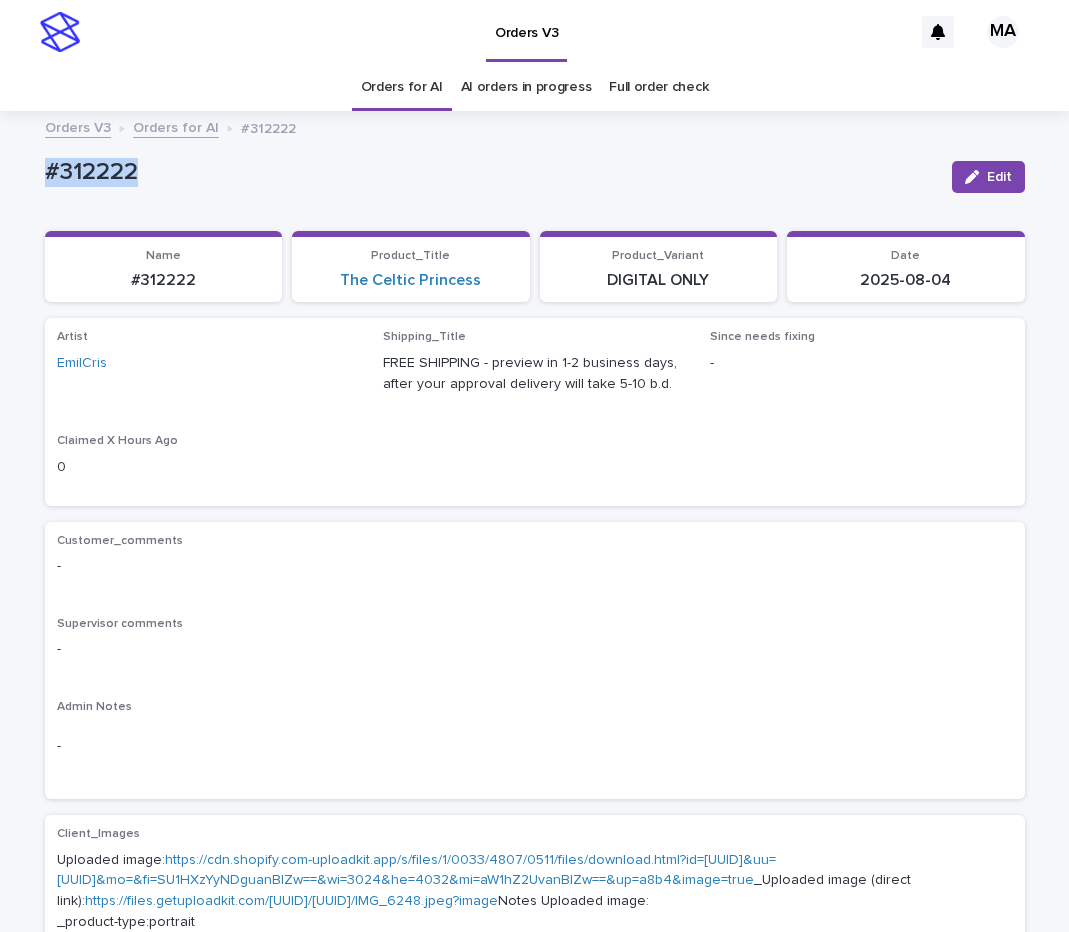 drag, startPoint x: 163, startPoint y: 178, endPoint x: 20, endPoint y: 186, distance: 143.2236 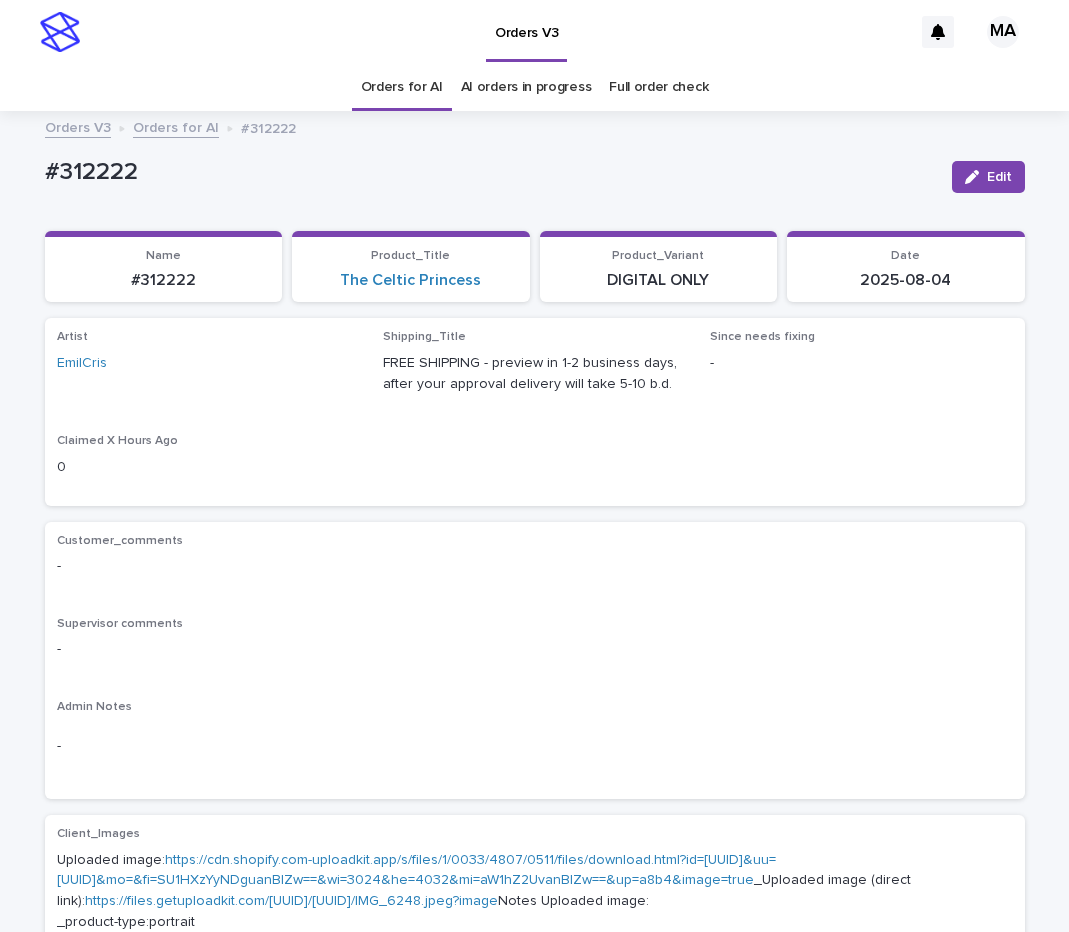 click on "#312222" at bounding box center [490, 172] 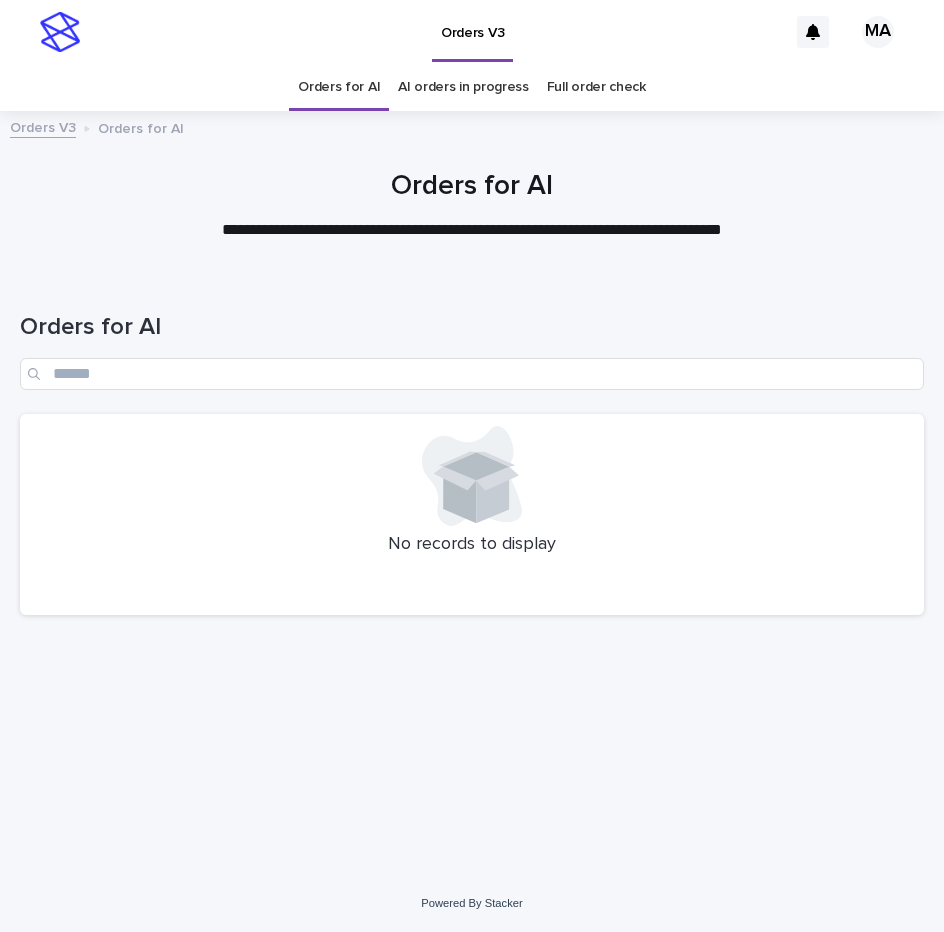 scroll, scrollTop: 0, scrollLeft: 0, axis: both 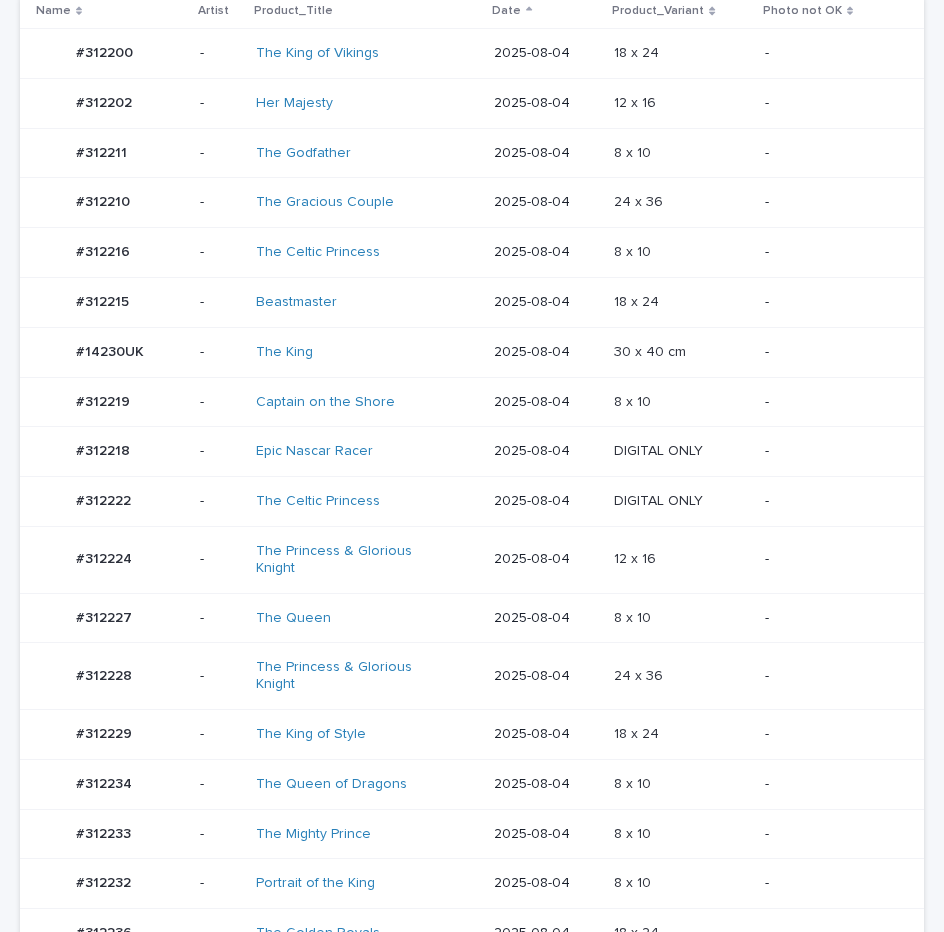 click at bounding box center [681, 618] 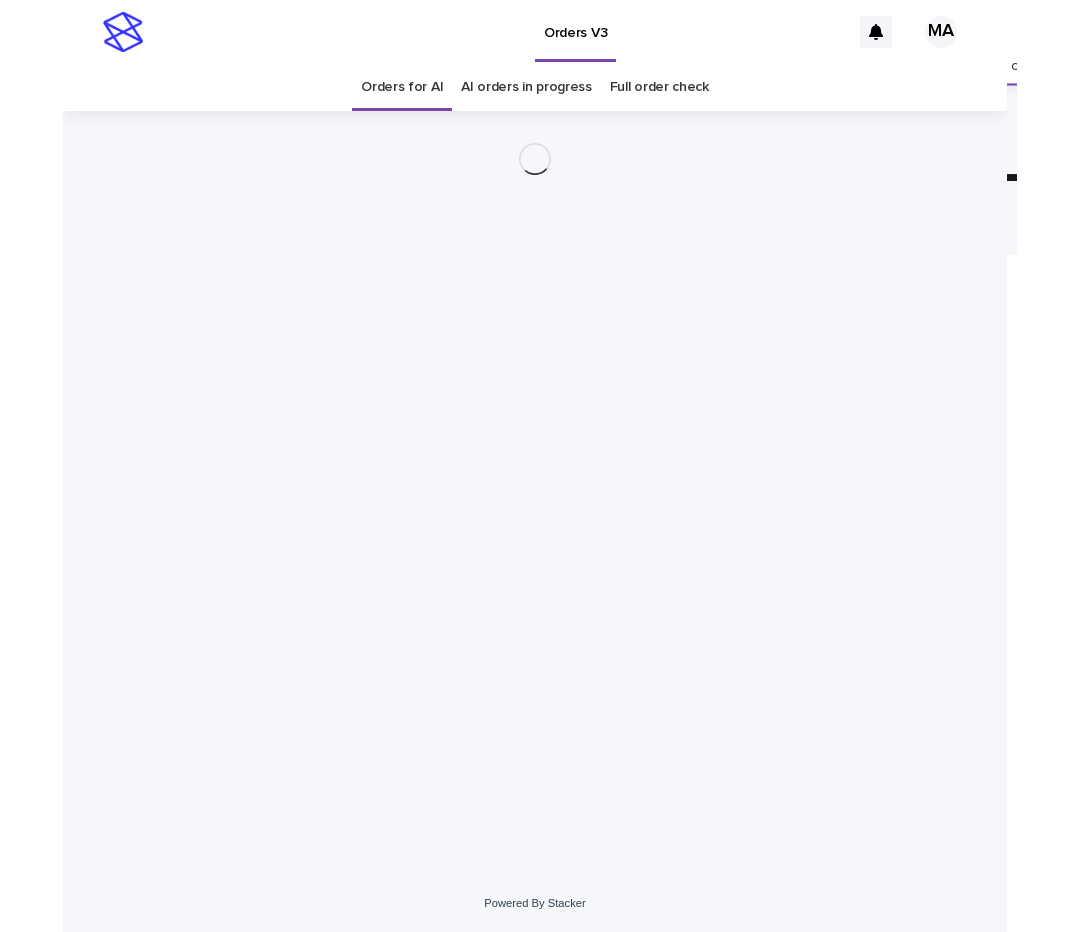 scroll, scrollTop: 0, scrollLeft: 0, axis: both 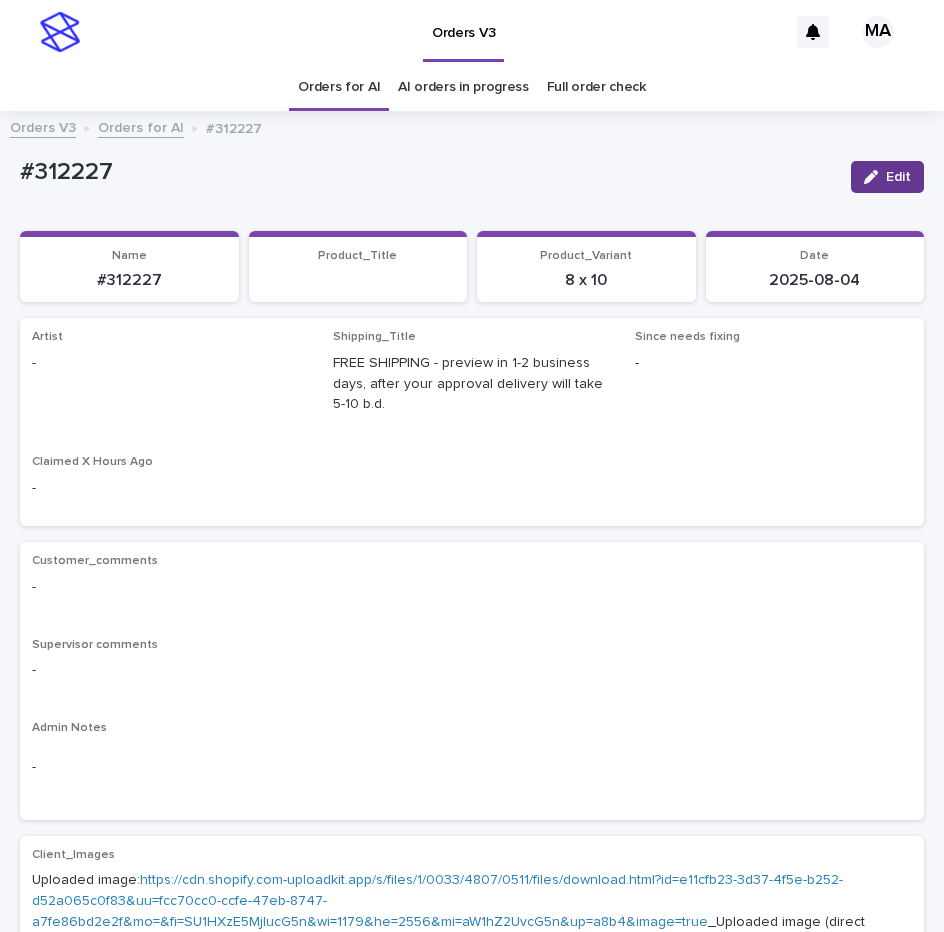 click on "Edit" at bounding box center (898, 177) 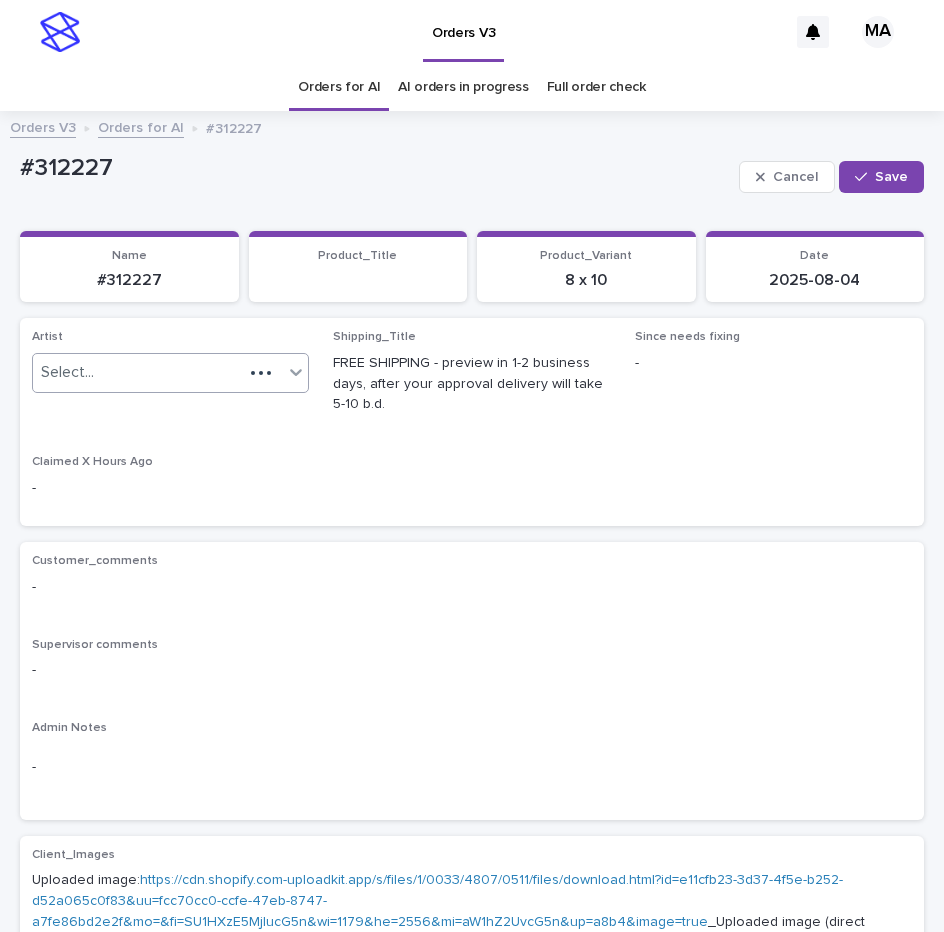 click on "Select..." at bounding box center [138, 372] 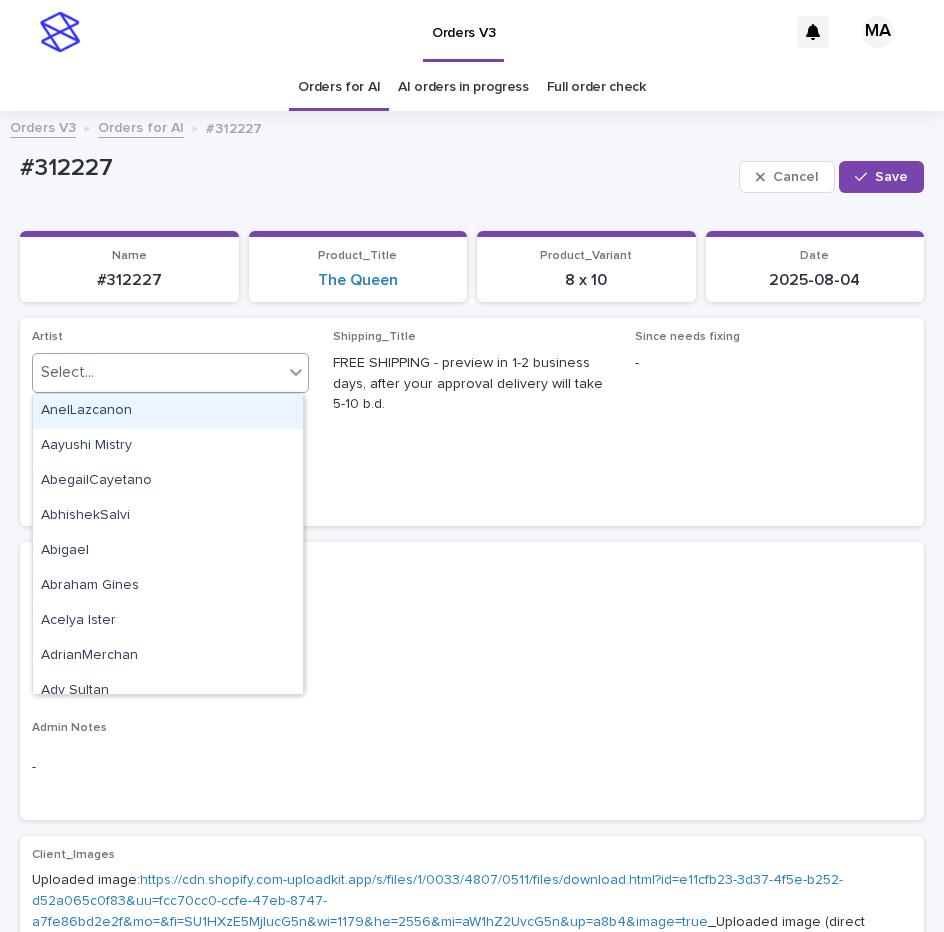 paste on "**********" 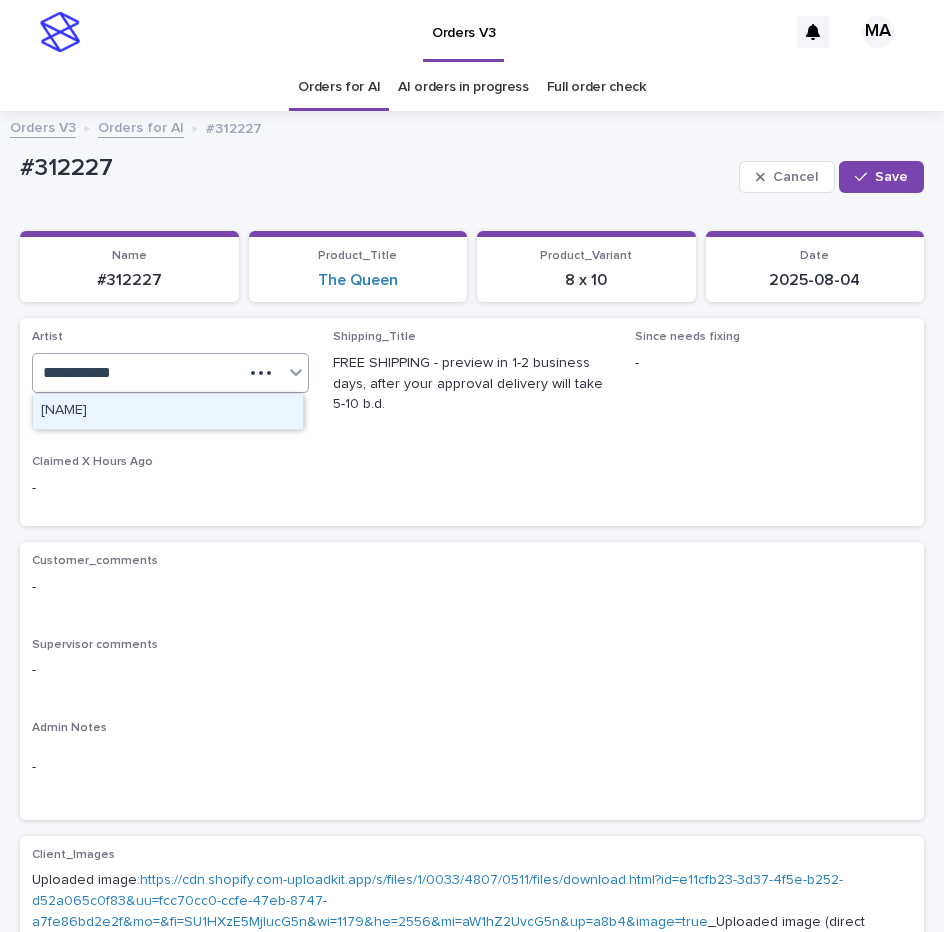 click on "[FIRST]" at bounding box center [168, 411] 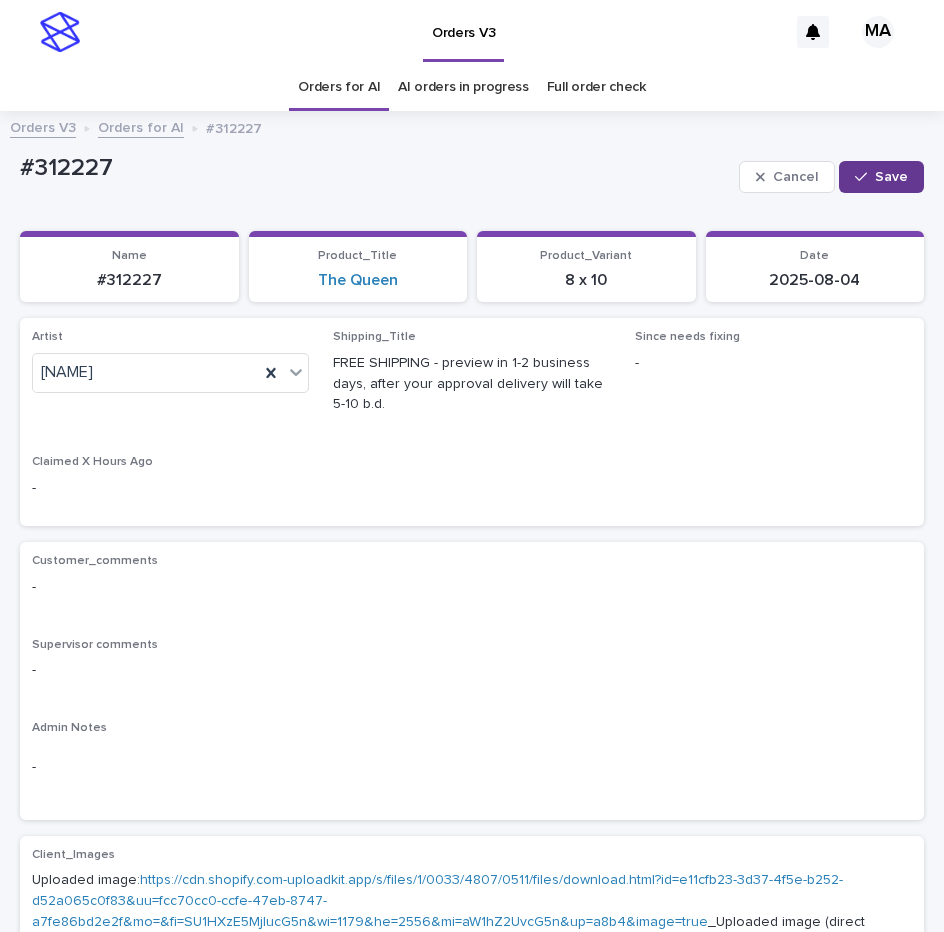 click on "Save" at bounding box center (891, 177) 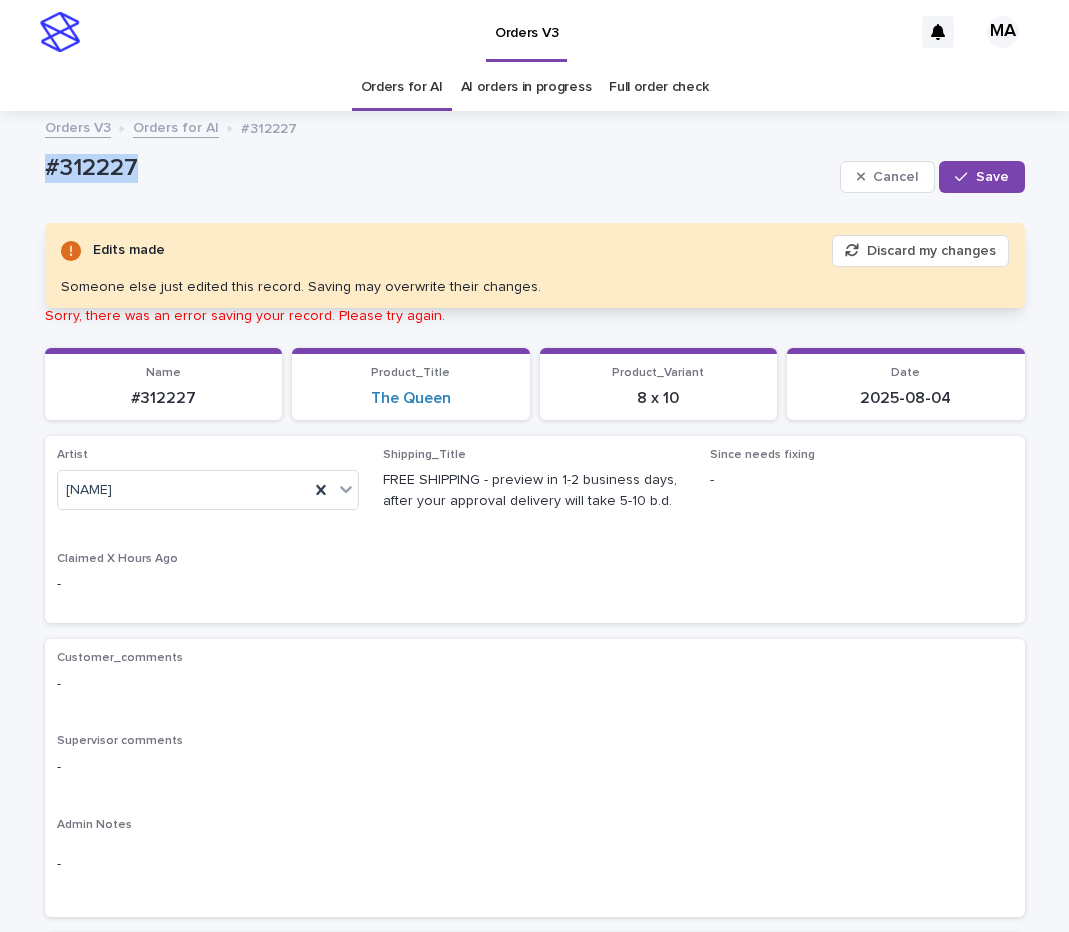 drag, startPoint x: 160, startPoint y: 169, endPoint x: -16, endPoint y: 180, distance: 176.34341 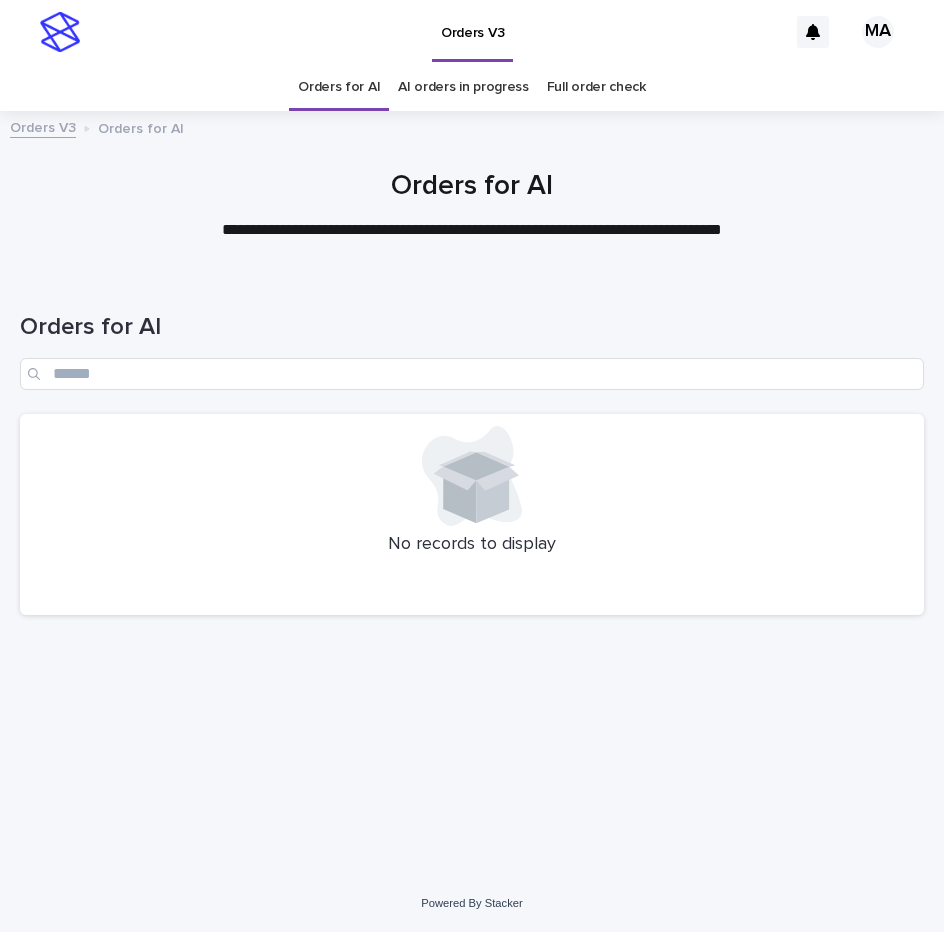 scroll, scrollTop: 0, scrollLeft: 0, axis: both 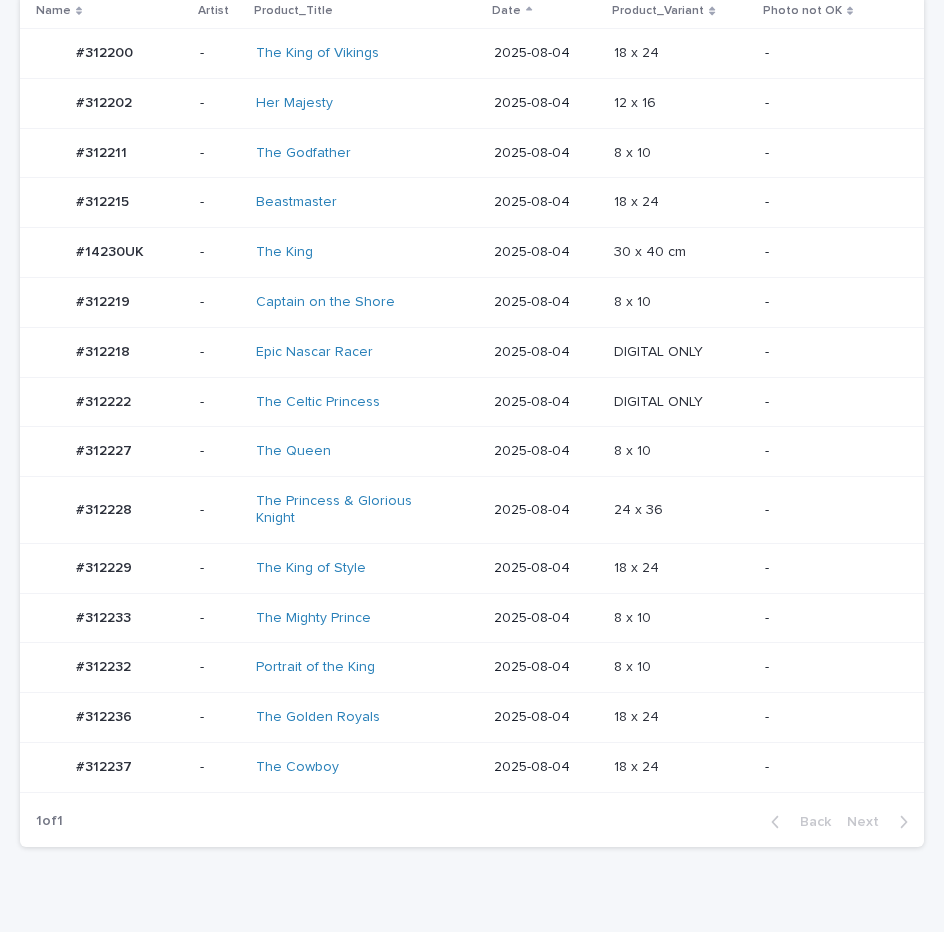click on "8 x 10 8 x 10" at bounding box center [681, 618] 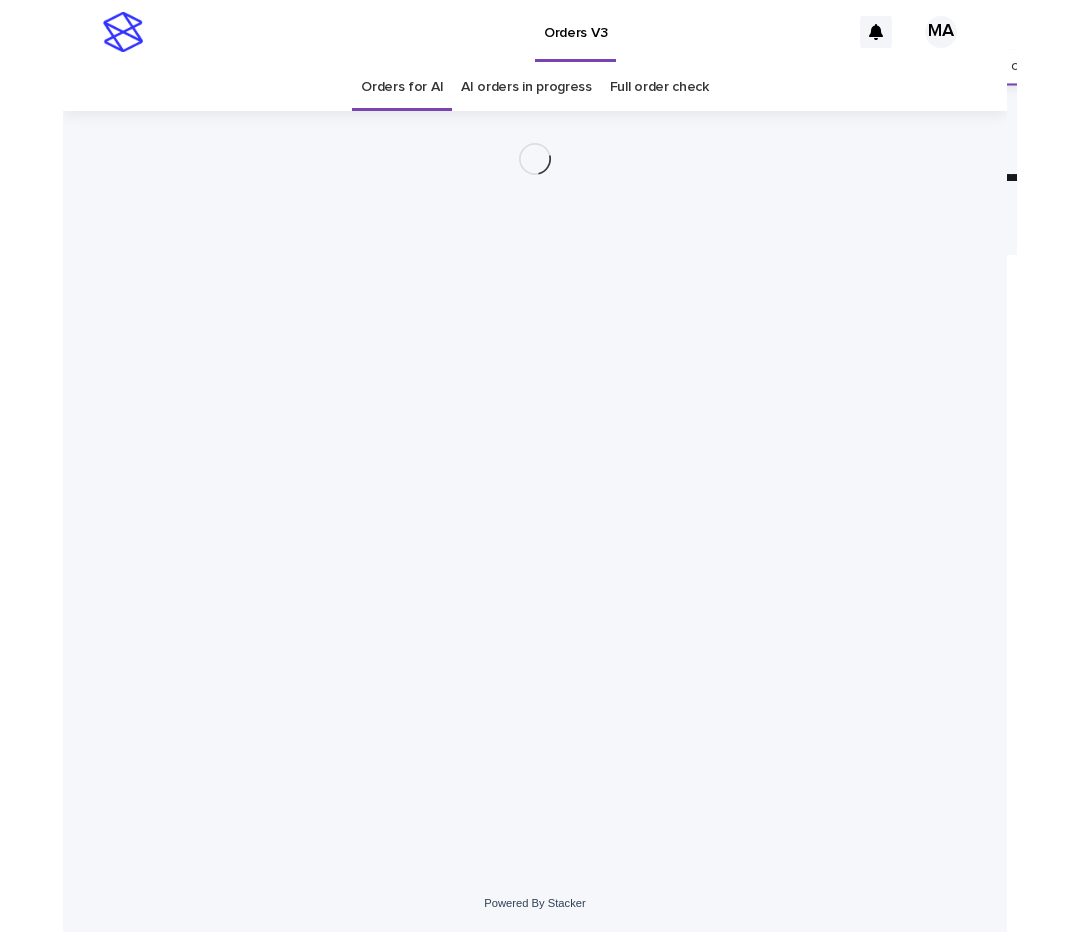 scroll, scrollTop: 0, scrollLeft: 0, axis: both 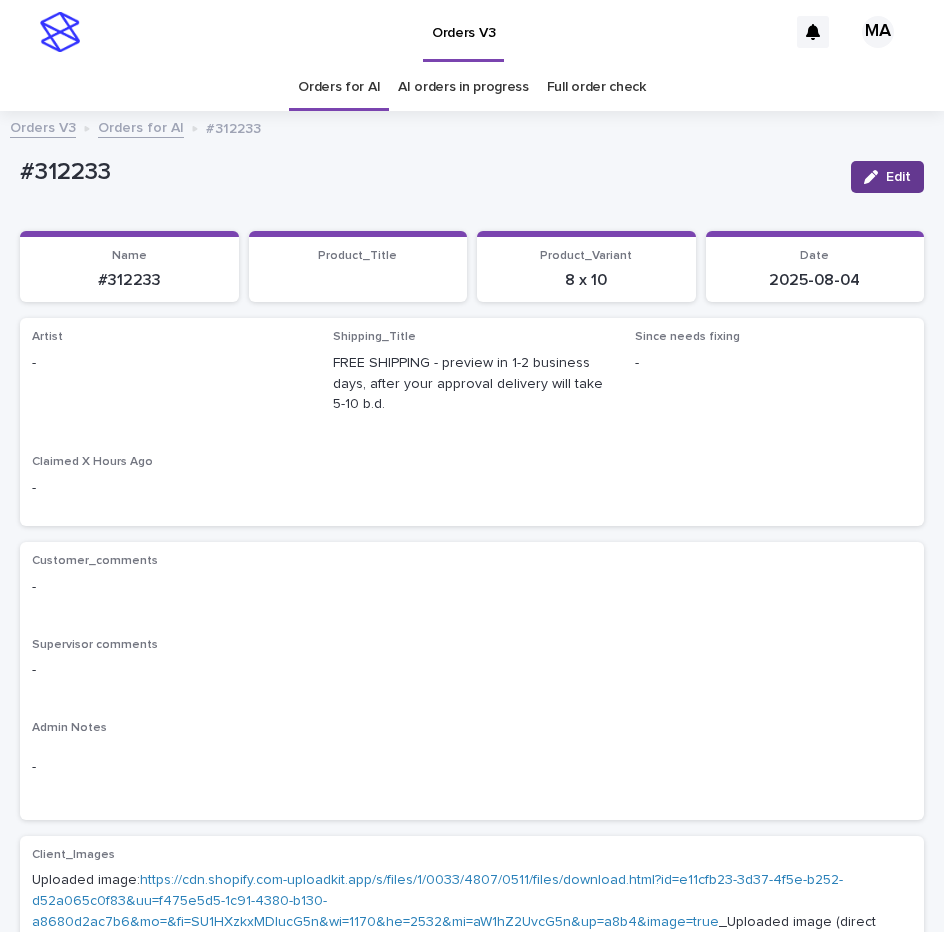 click on "Edit" at bounding box center (898, 177) 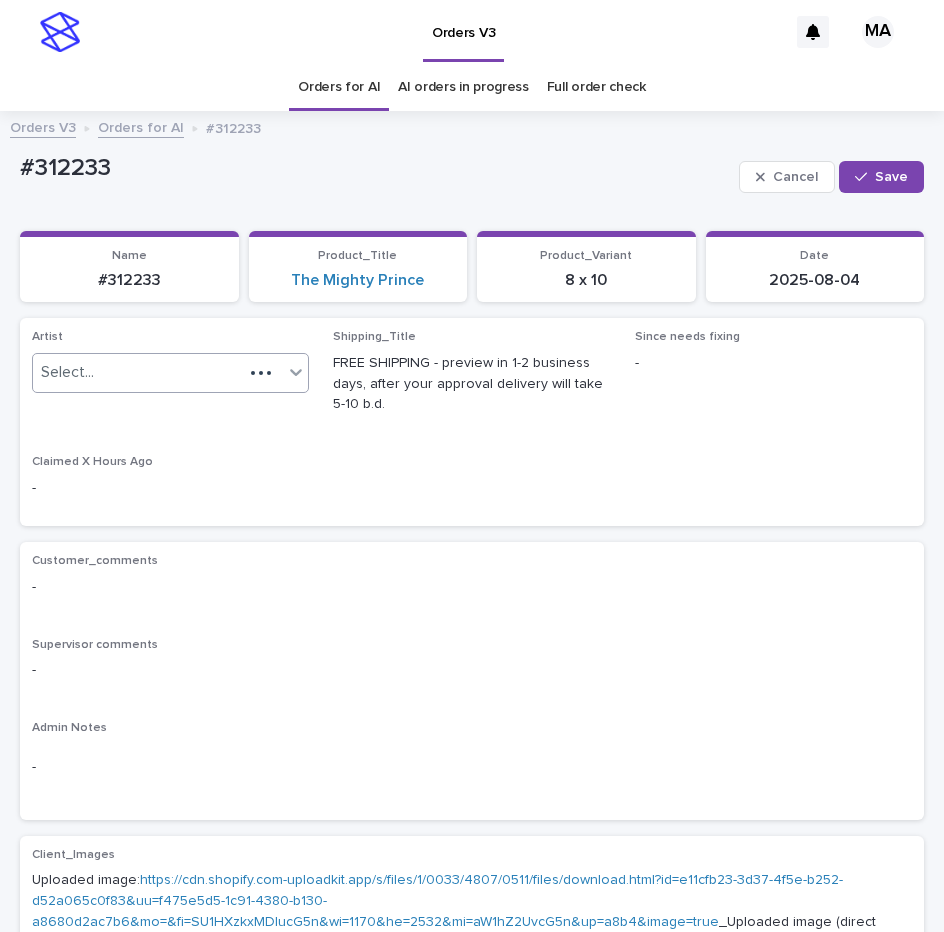 click on "Select..." at bounding box center (138, 372) 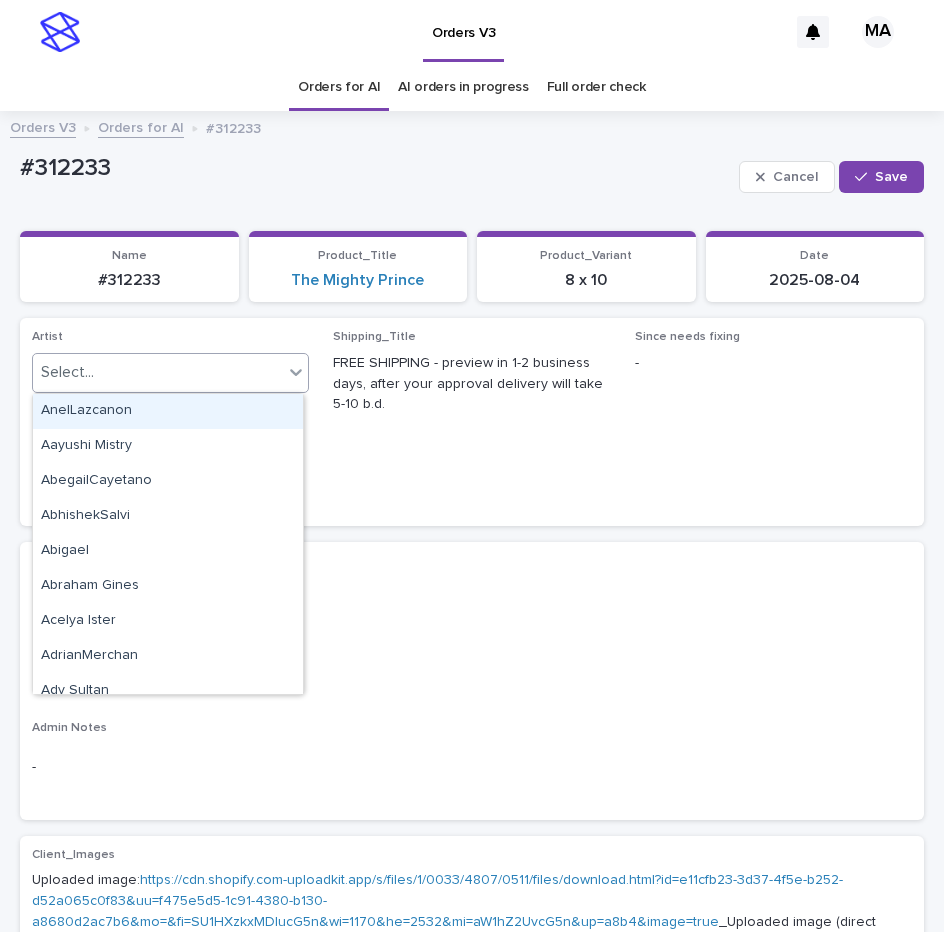 paste on "**********" 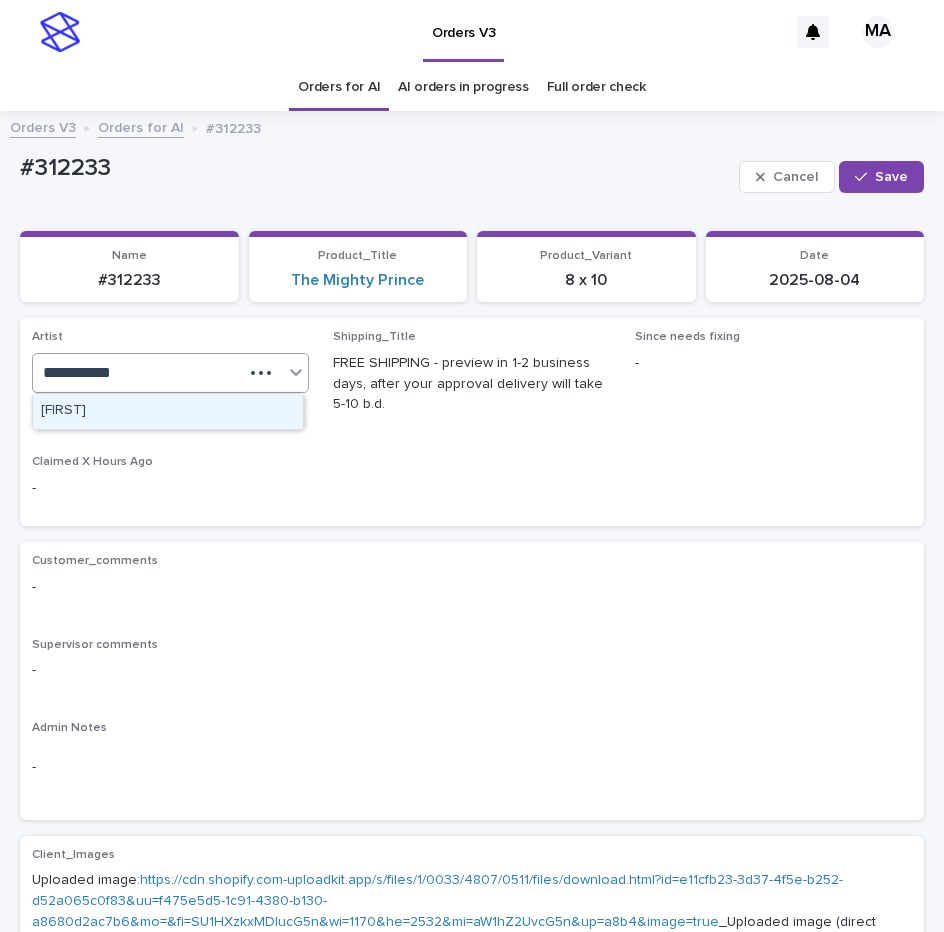 click on "[FIRST]" at bounding box center (168, 411) 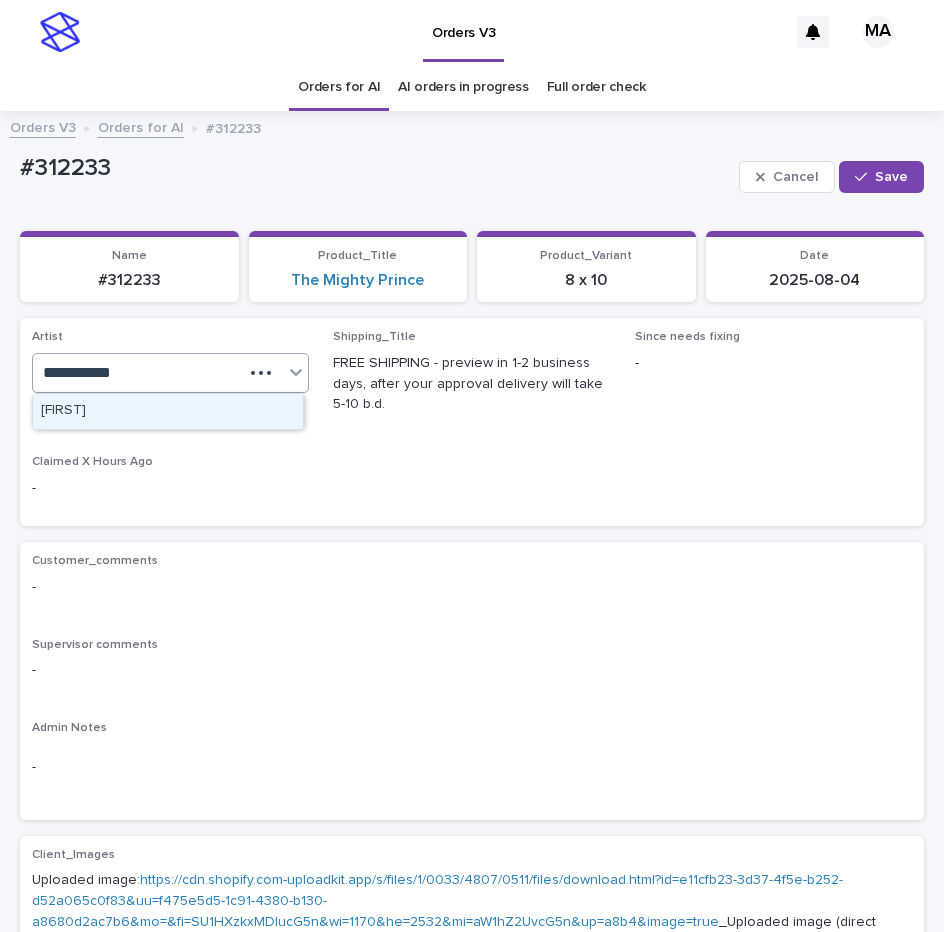 type 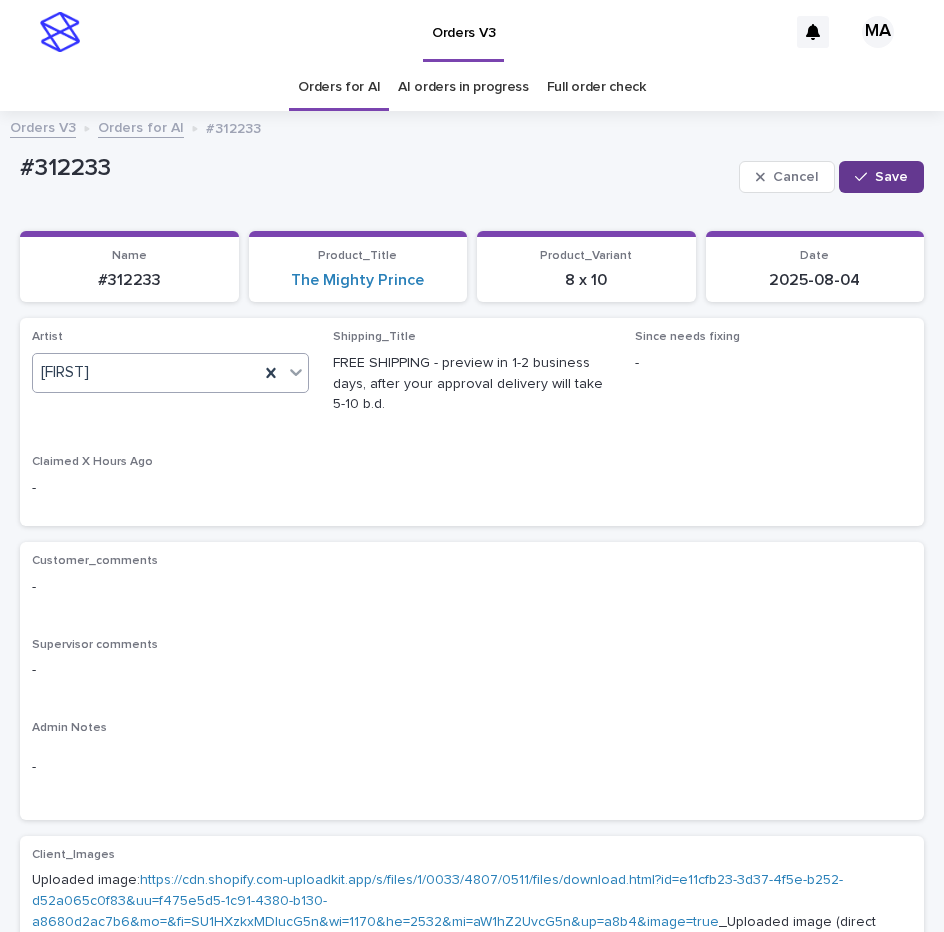 click on "Save" at bounding box center [891, 177] 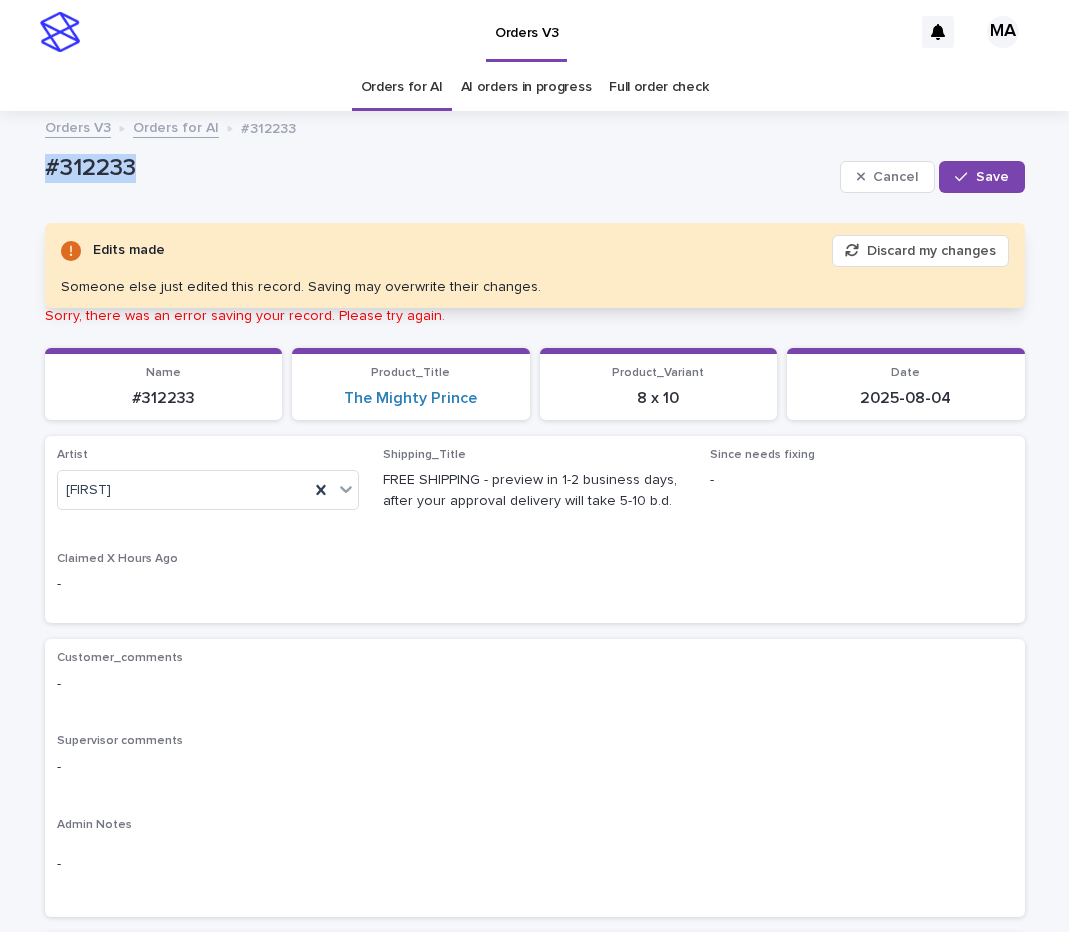 drag, startPoint x: 115, startPoint y: 178, endPoint x: -16, endPoint y: 178, distance: 131 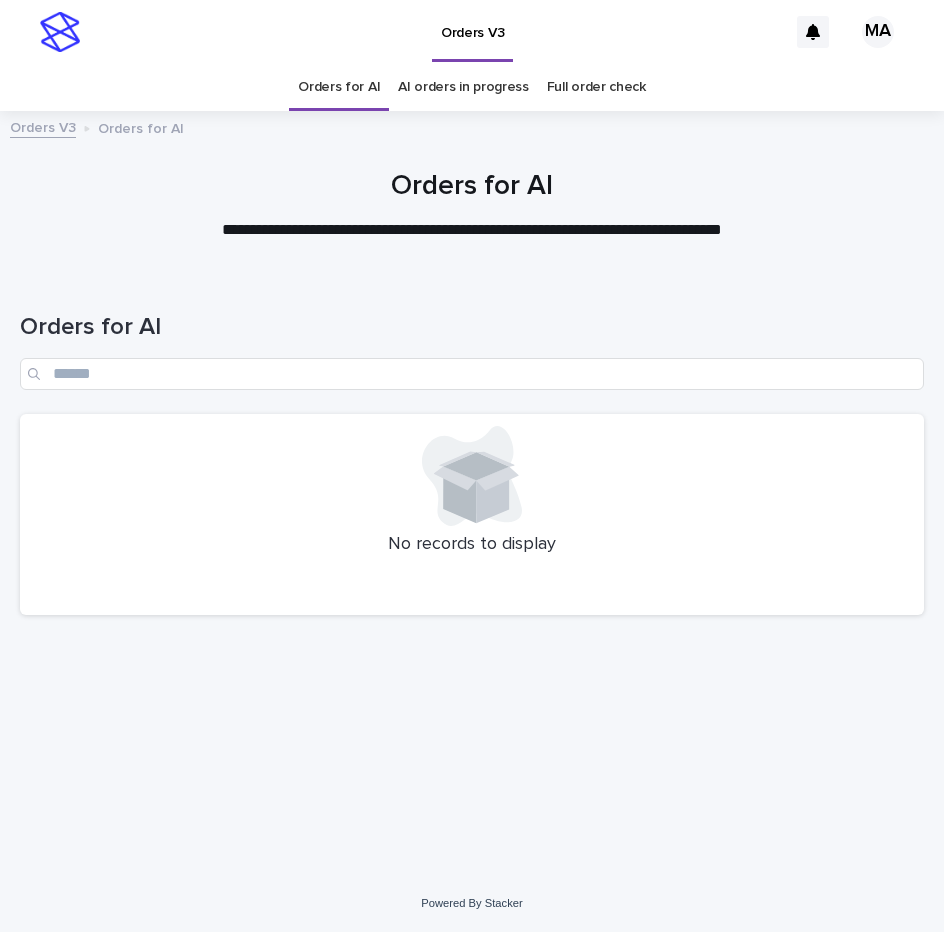 scroll, scrollTop: 0, scrollLeft: 0, axis: both 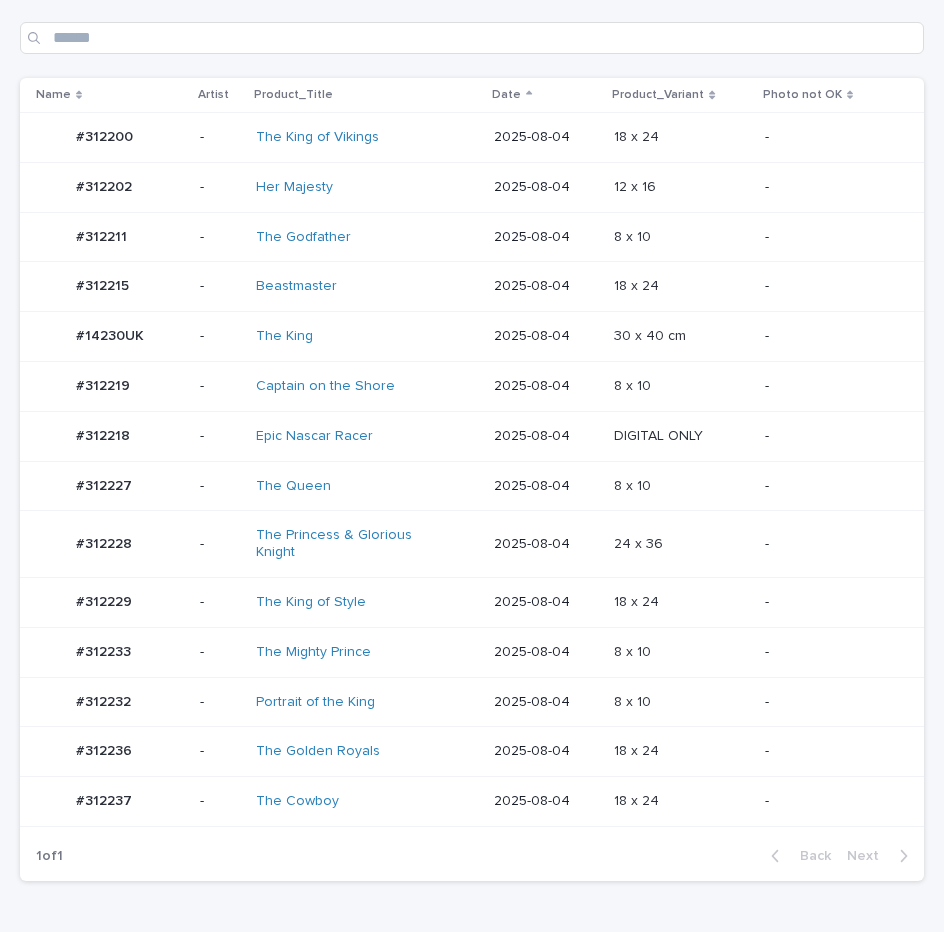 click on "8 x 10 8 x 10" at bounding box center (681, 386) 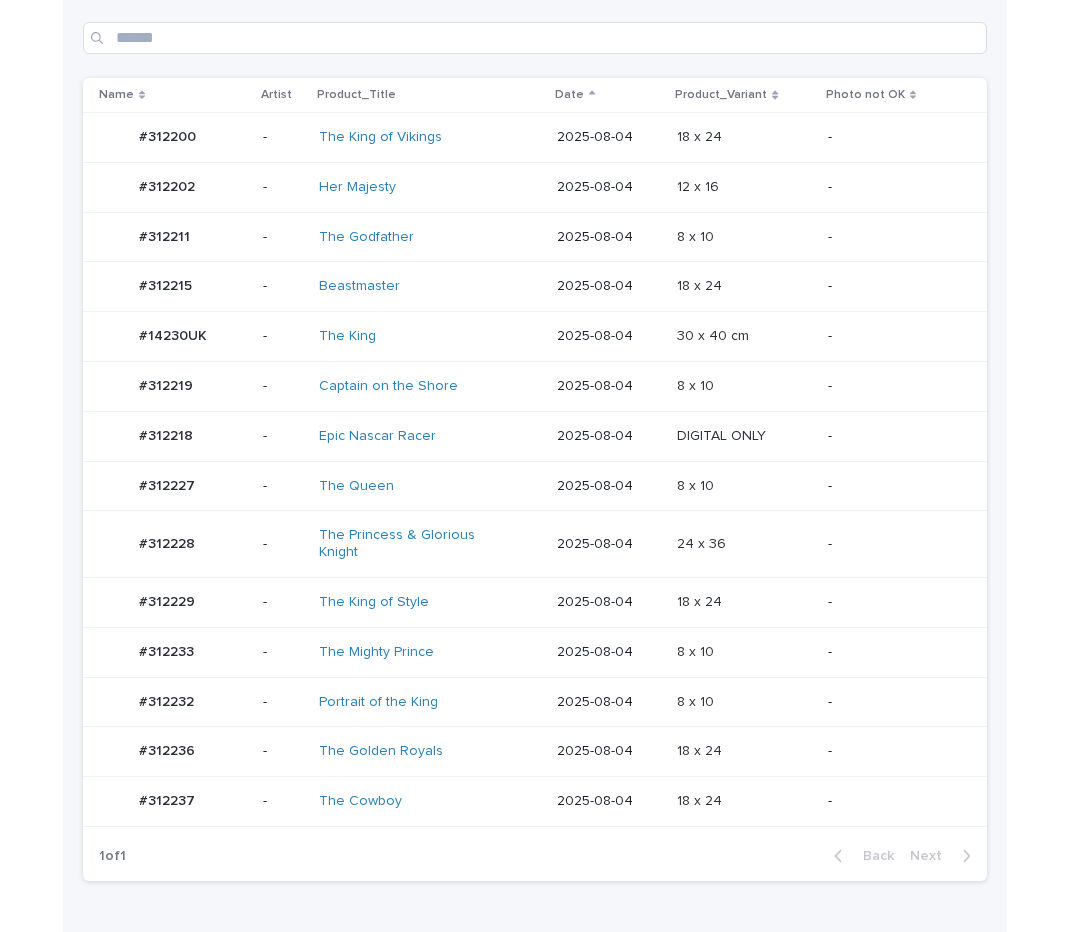 scroll, scrollTop: 0, scrollLeft: 0, axis: both 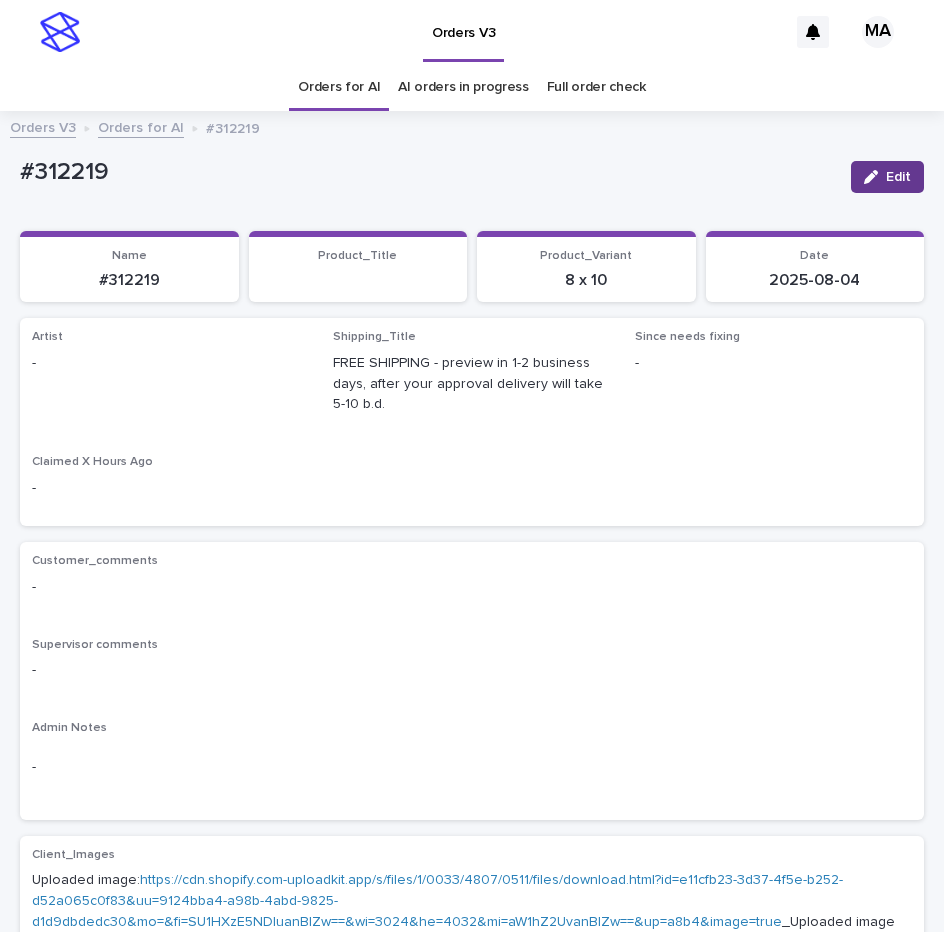 click on "Edit" at bounding box center (887, 177) 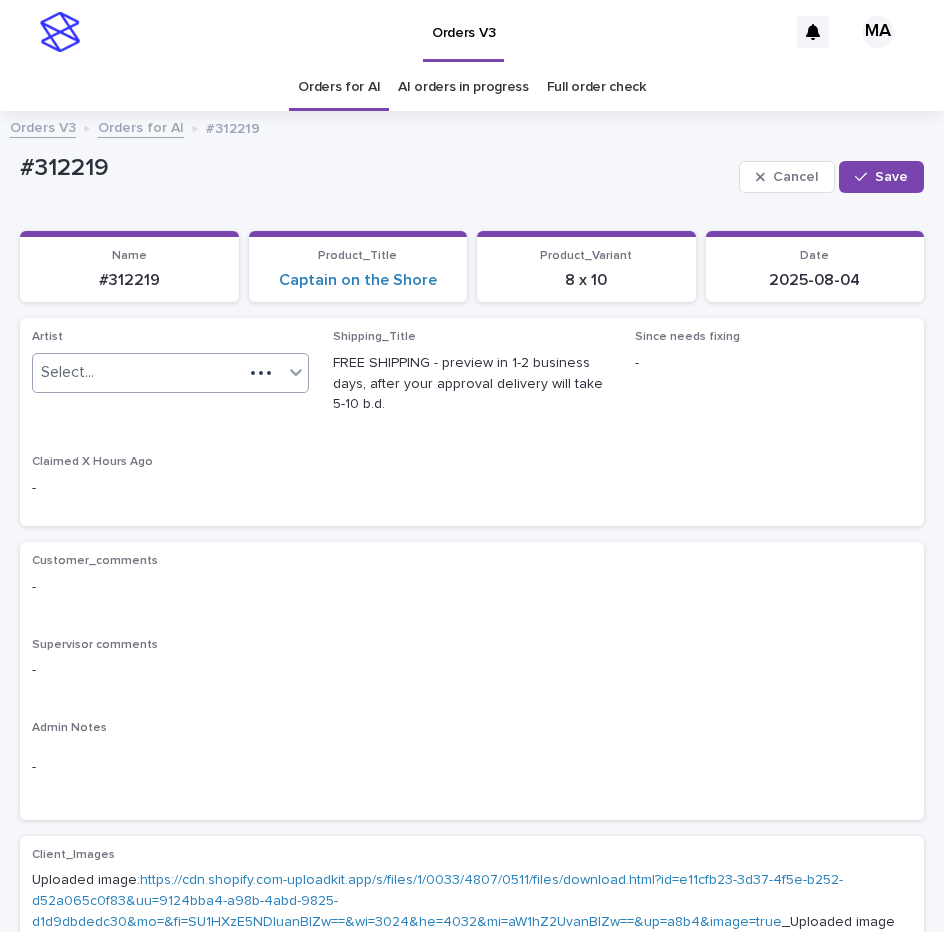 click on "Select..." at bounding box center (138, 372) 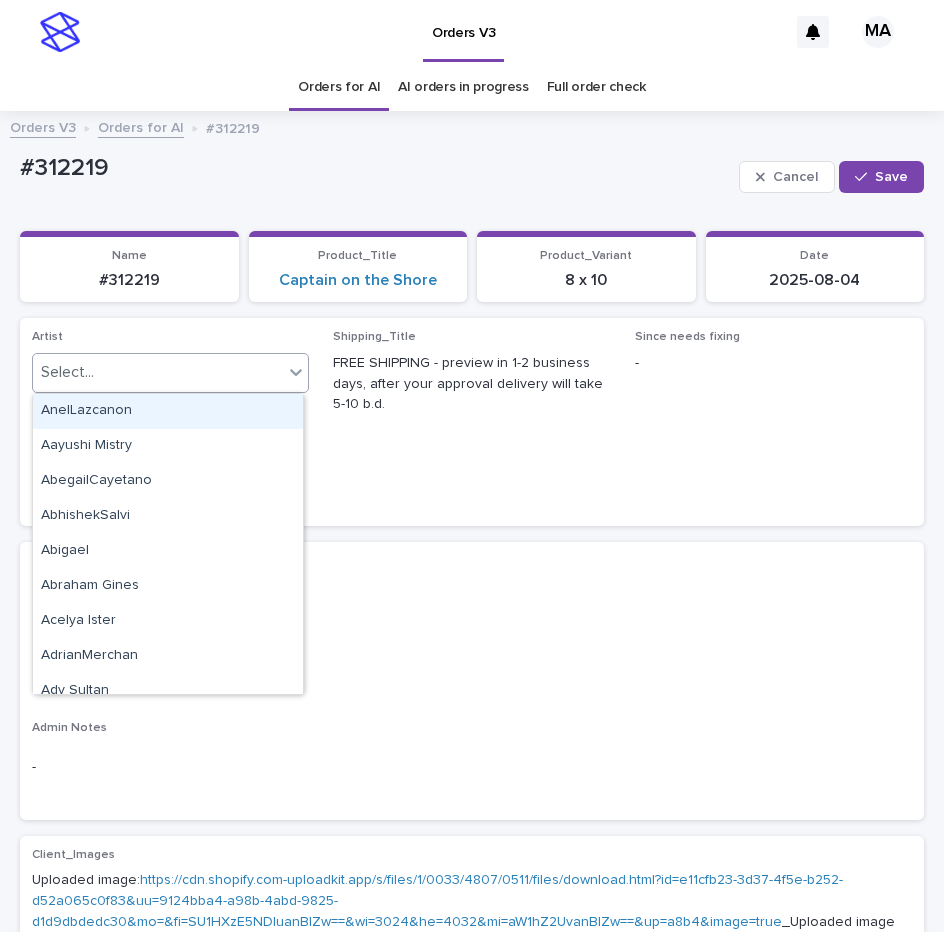 paste on "**********" 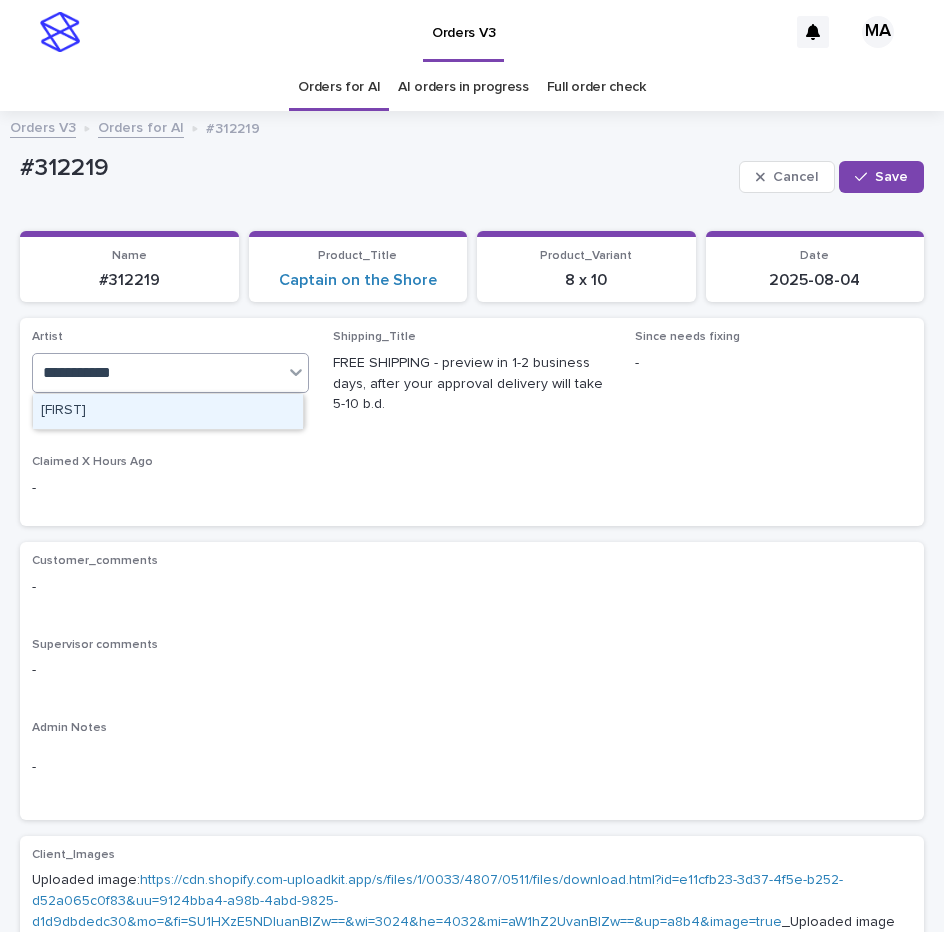 type 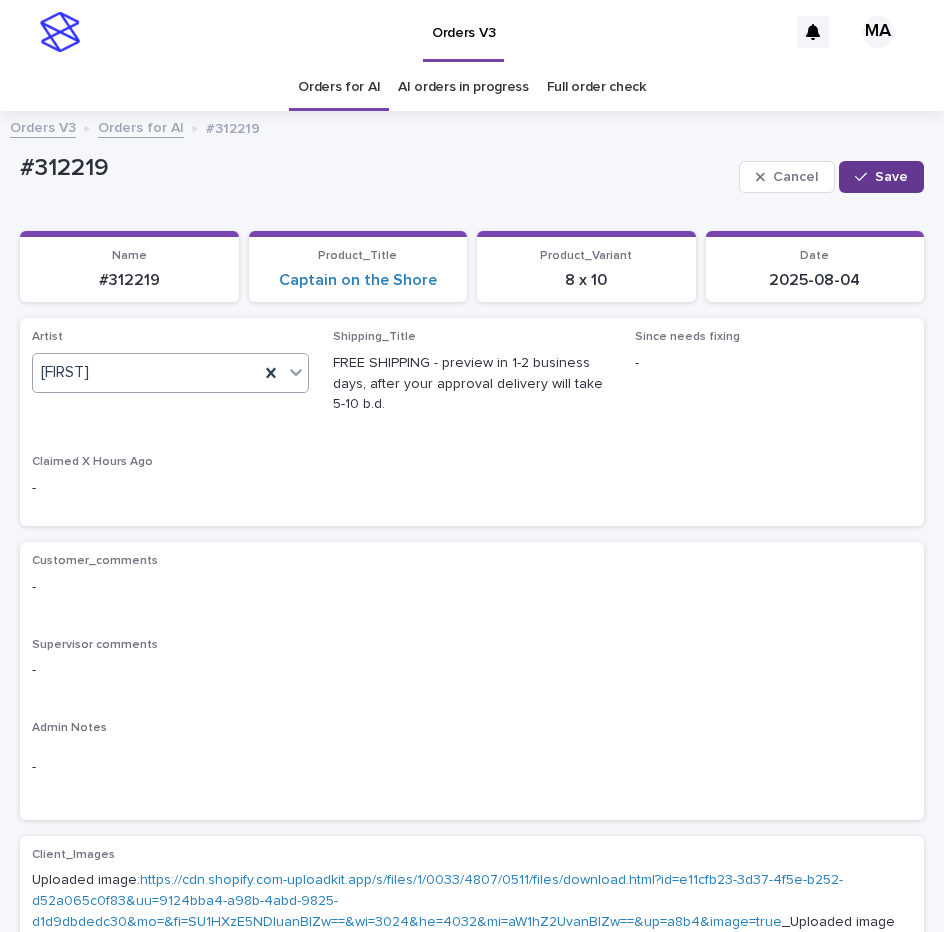 click on "Save" at bounding box center [891, 177] 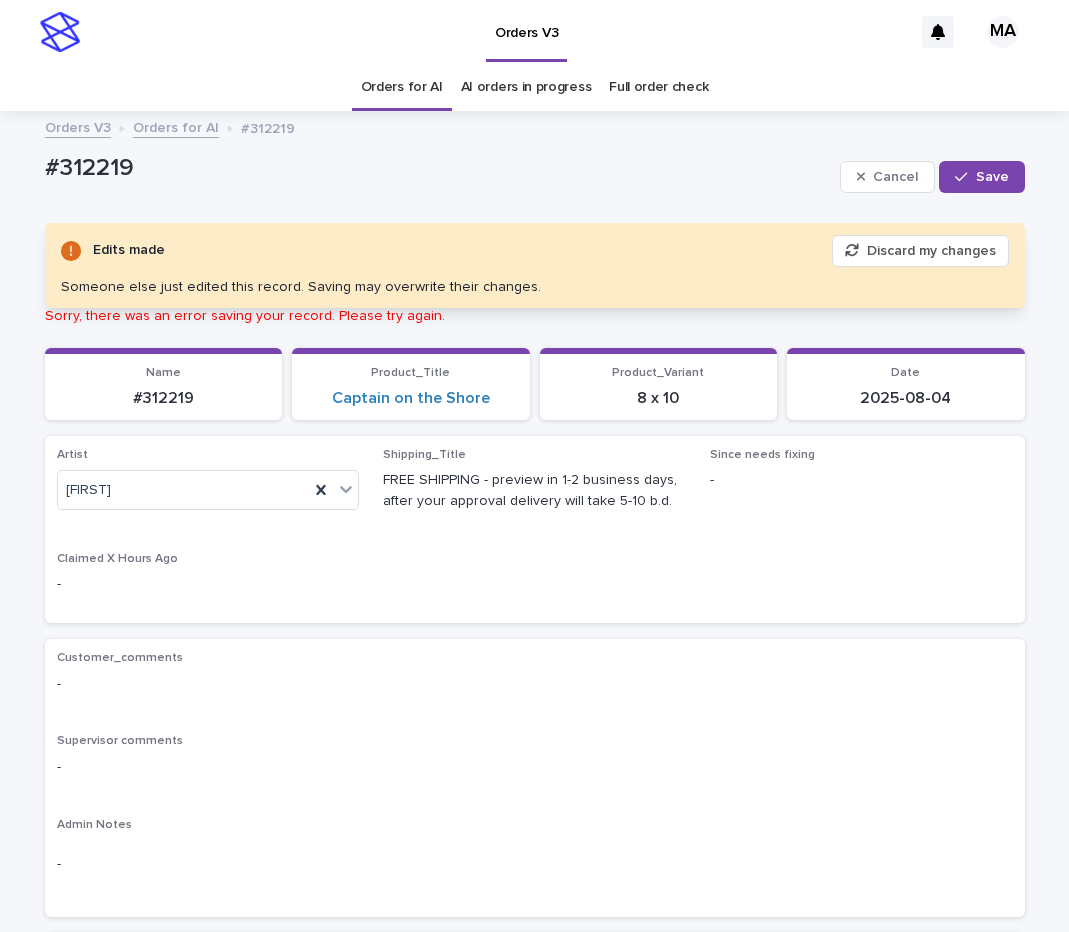 drag, startPoint x: 97, startPoint y: 185, endPoint x: -16, endPoint y: 217, distance: 117.4436 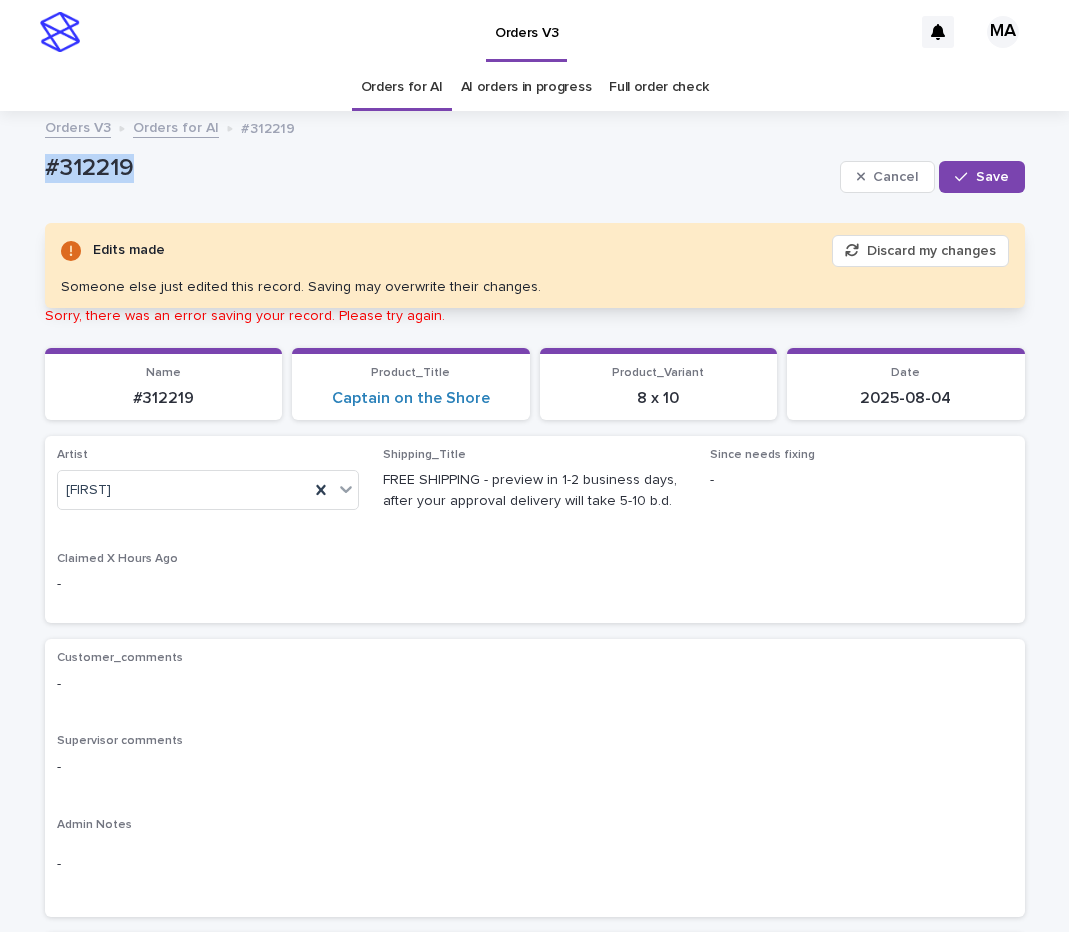 drag, startPoint x: 165, startPoint y: 177, endPoint x: -16, endPoint y: 177, distance: 181 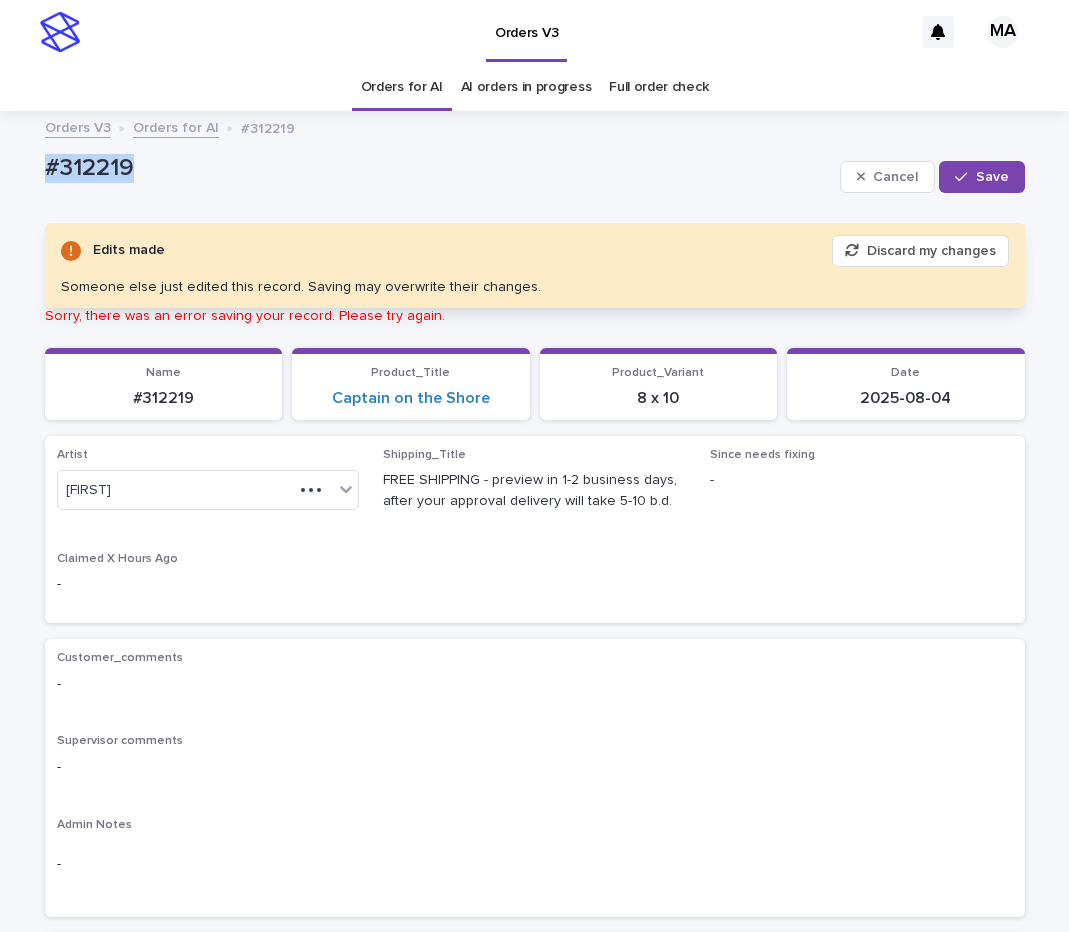 copy on "#312219" 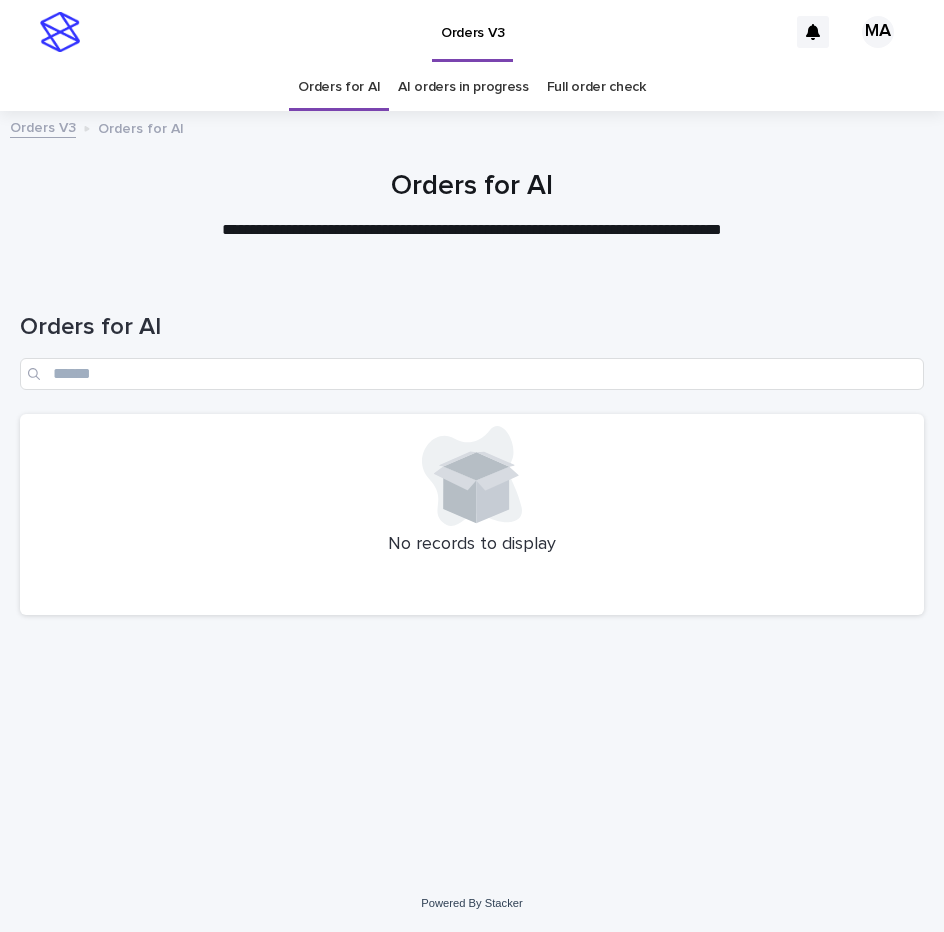 scroll, scrollTop: 0, scrollLeft: 0, axis: both 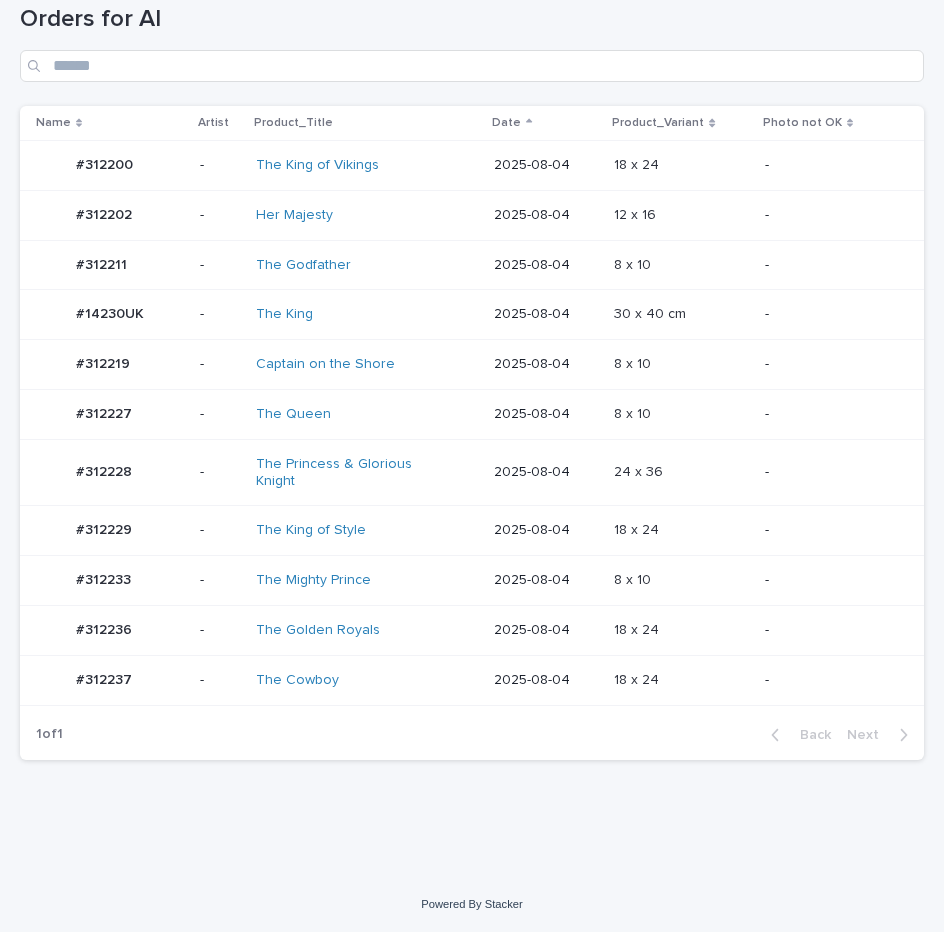 click on "18 x 24 18 x 24" at bounding box center (681, 530) 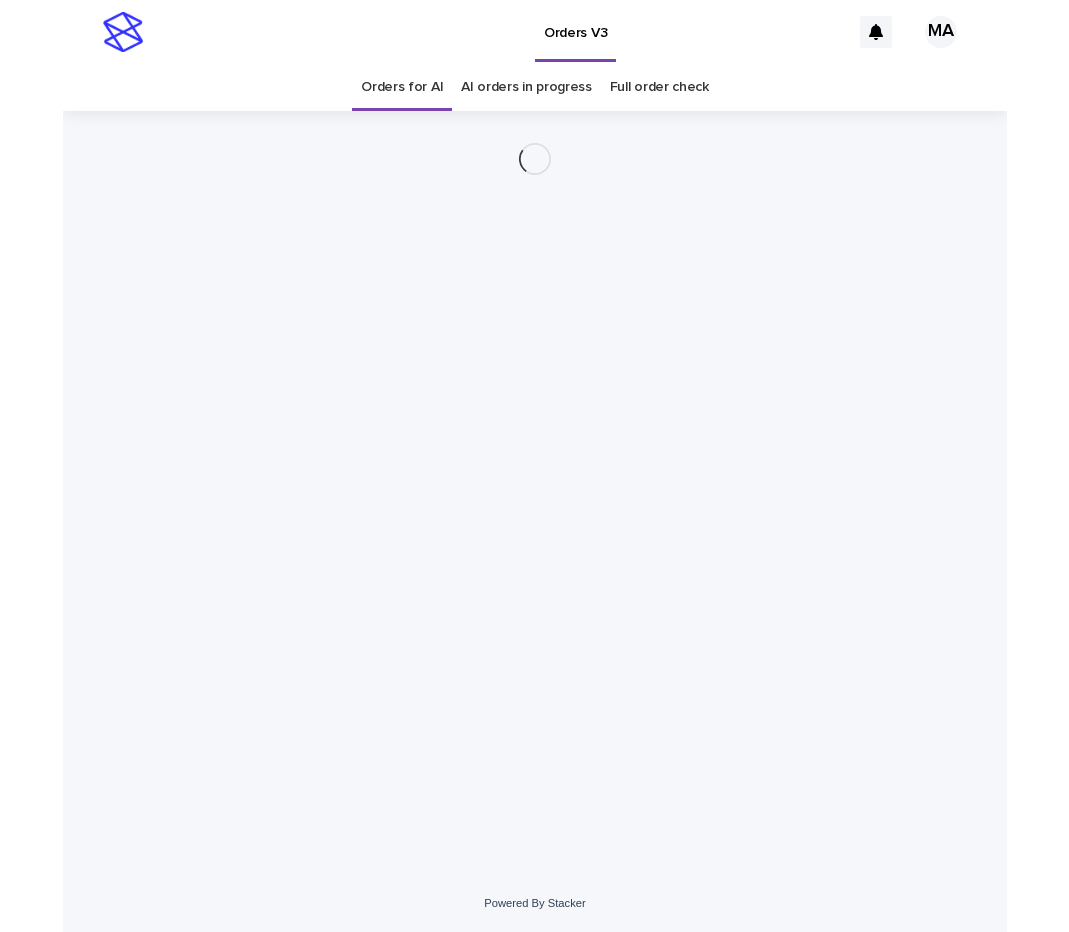 scroll, scrollTop: 0, scrollLeft: 0, axis: both 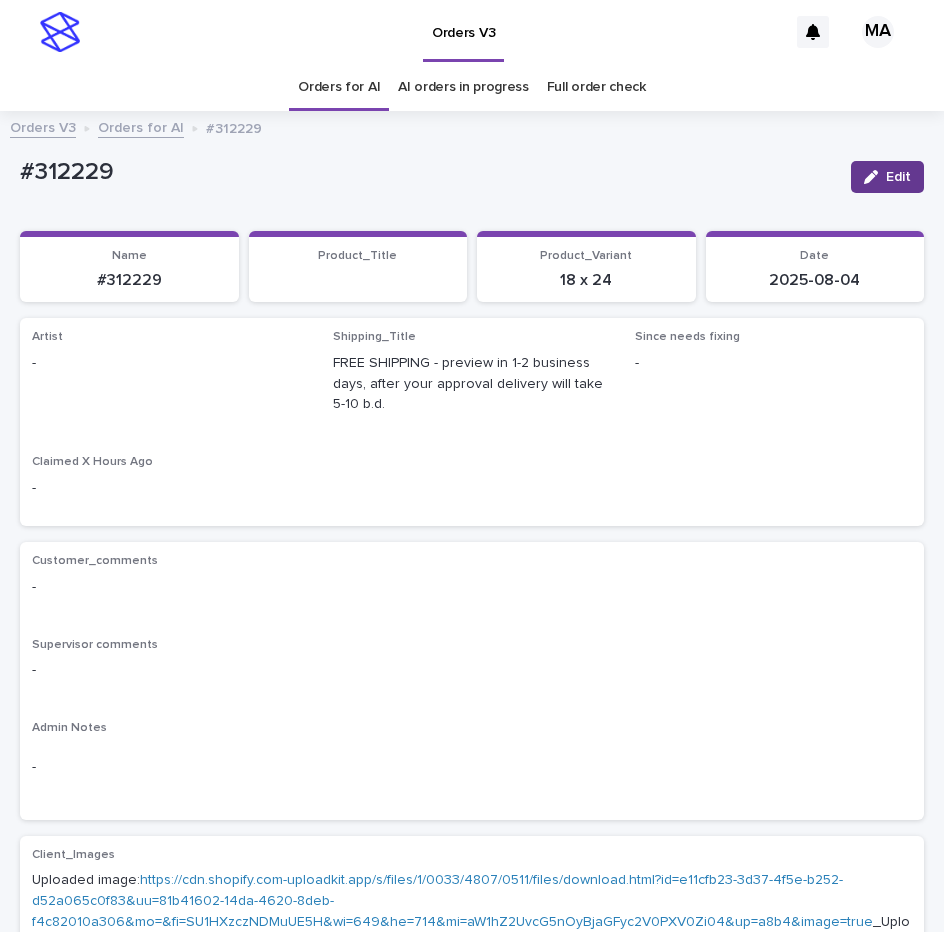 click on "Edit" at bounding box center [898, 177] 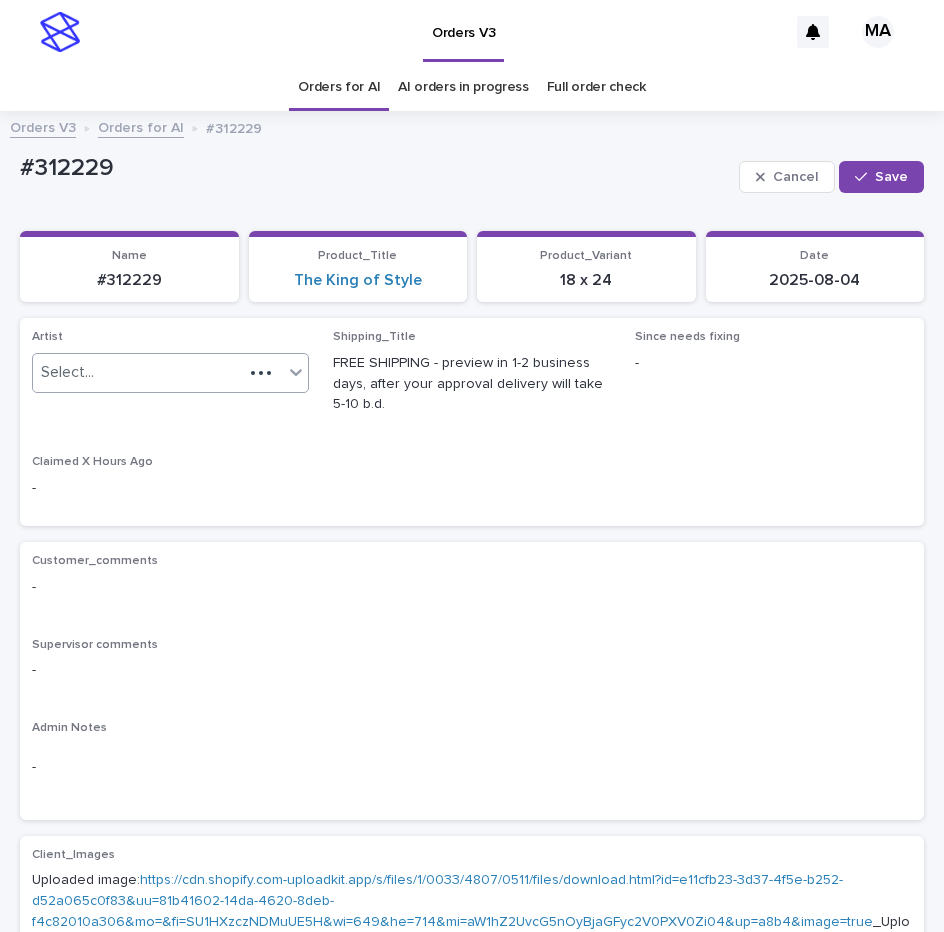 click on "Select..." at bounding box center [138, 372] 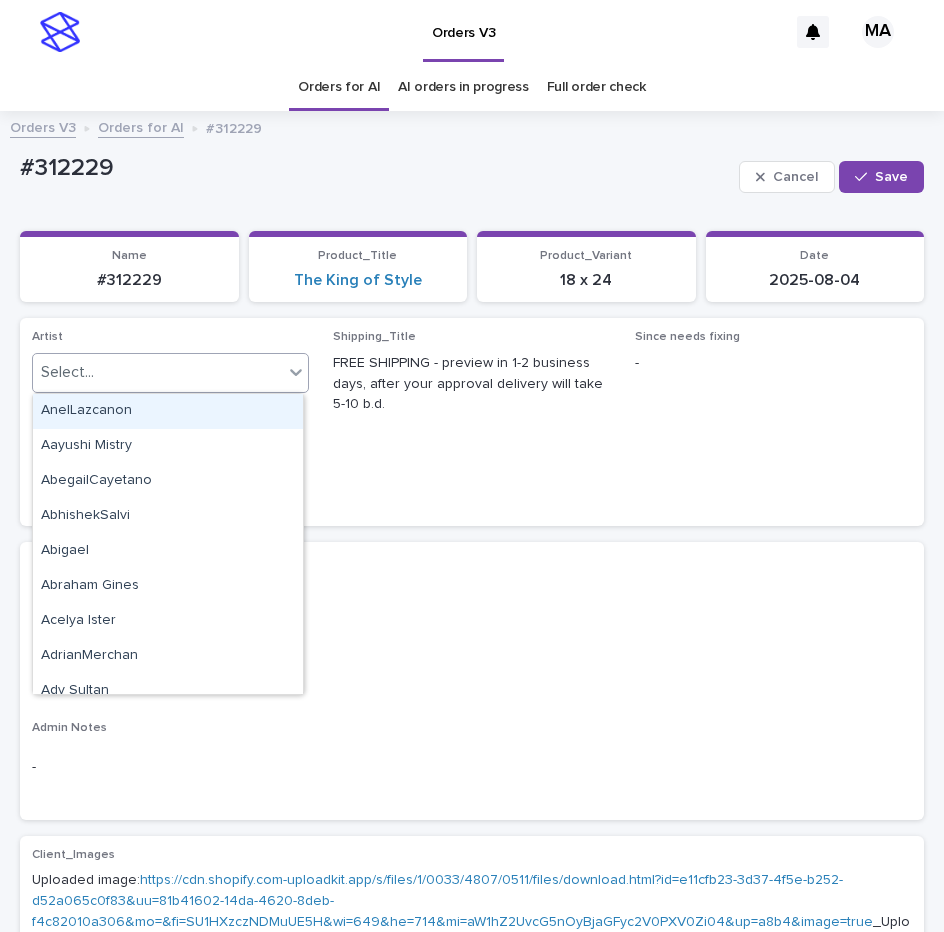 paste on "**********" 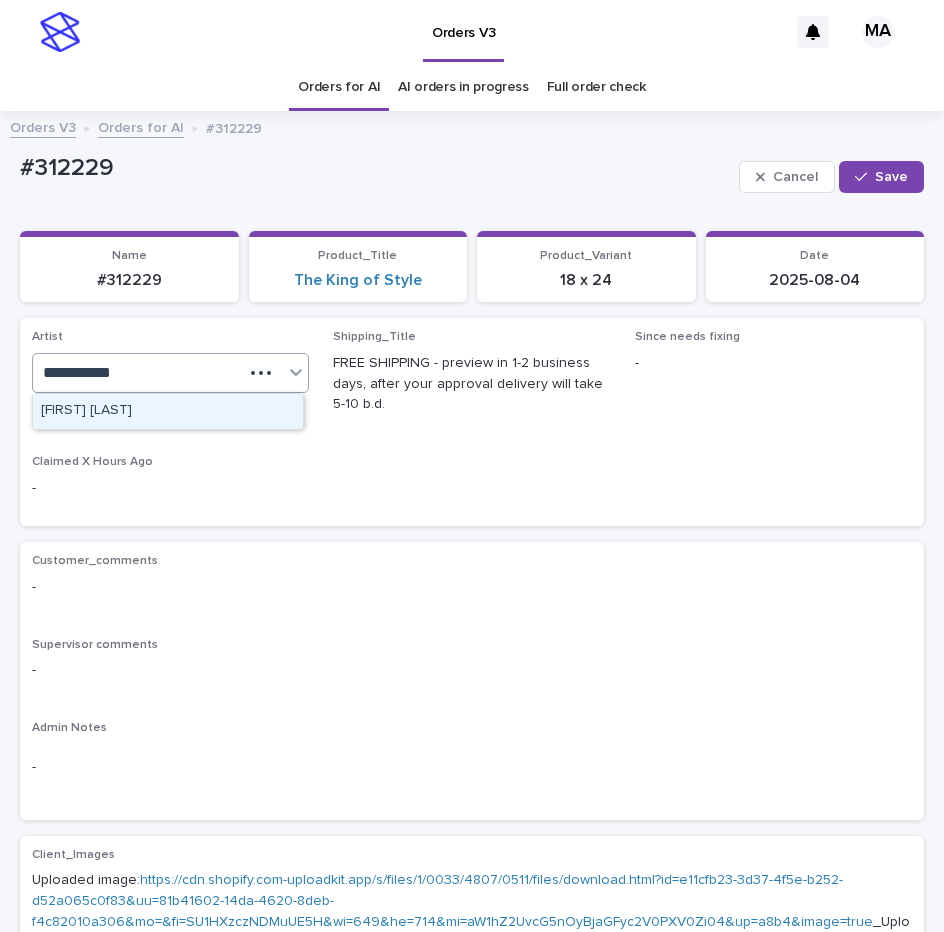 click on "MarkAnthony" at bounding box center (168, 411) 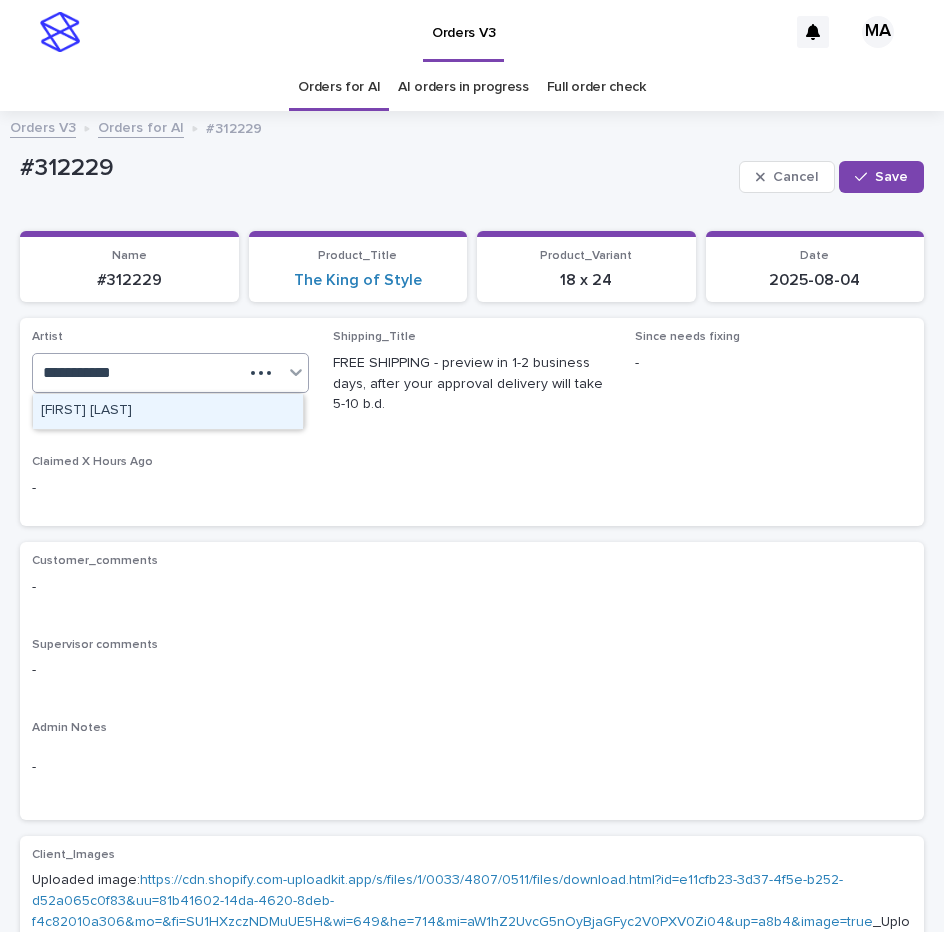 type 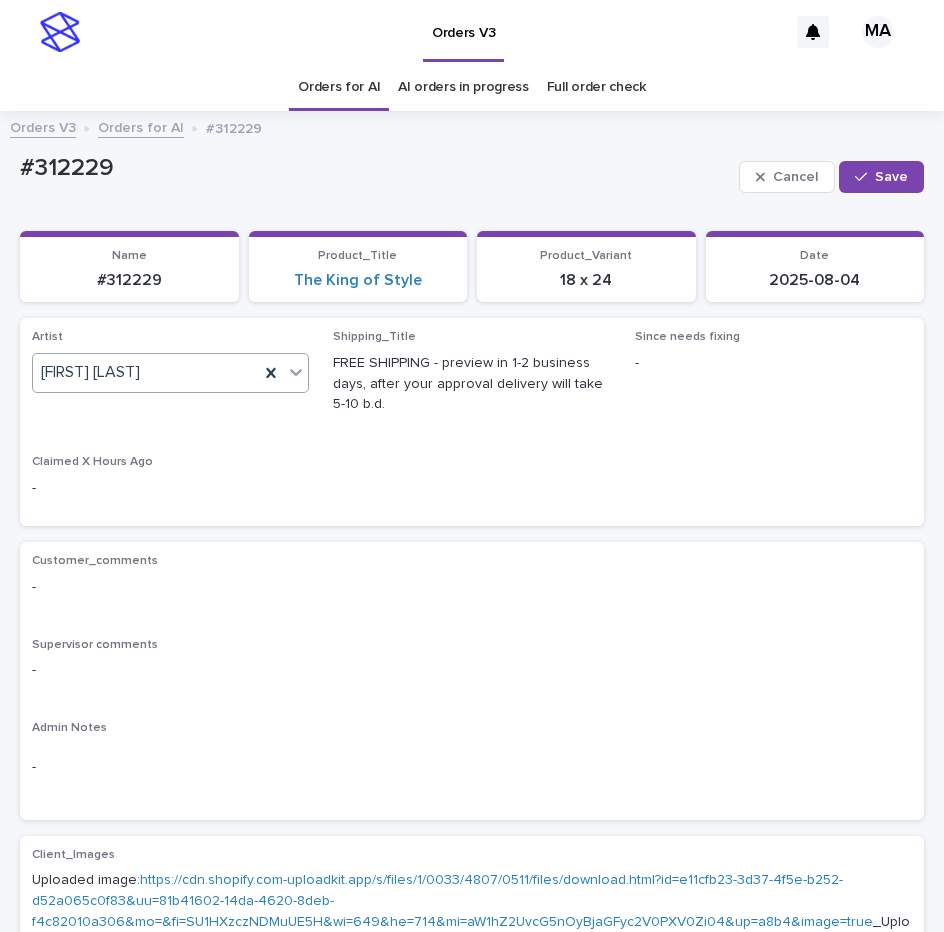 click on "Cancel Save" at bounding box center [831, 177] 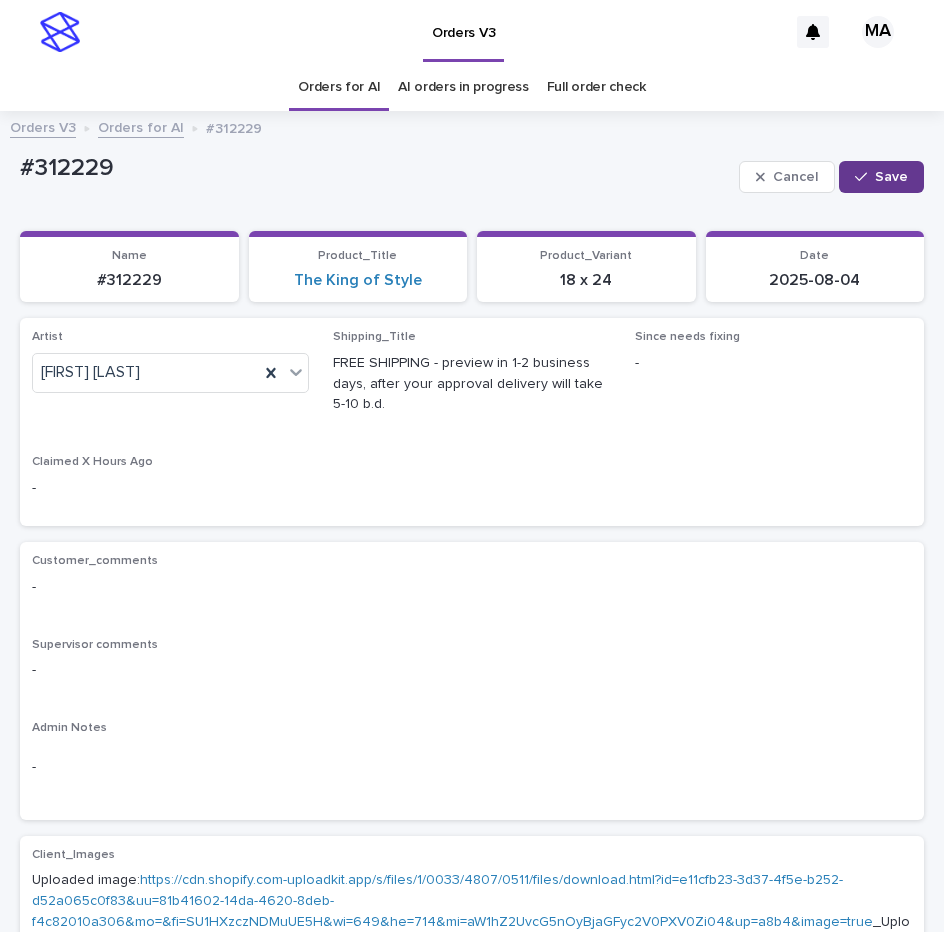 click on "Save" at bounding box center [881, 177] 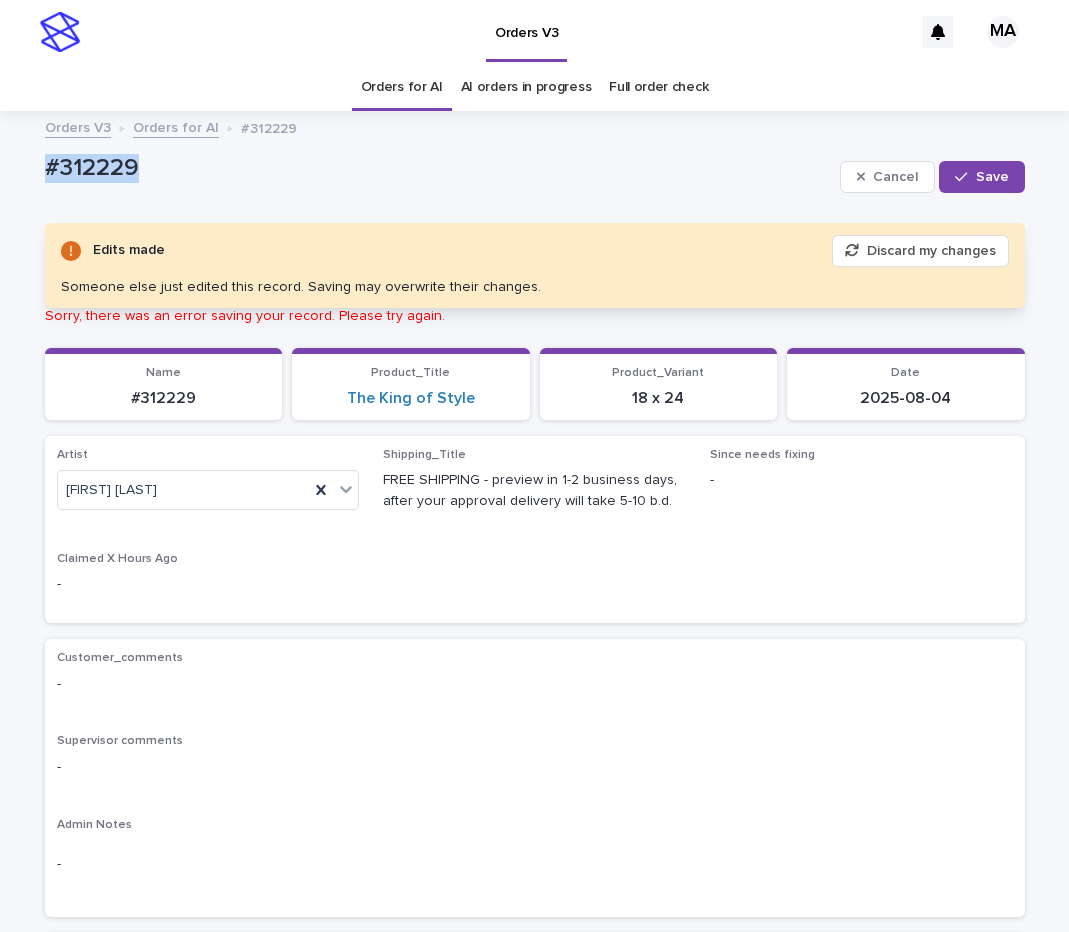 drag, startPoint x: 166, startPoint y: 171, endPoint x: -5, endPoint y: 187, distance: 171.7469 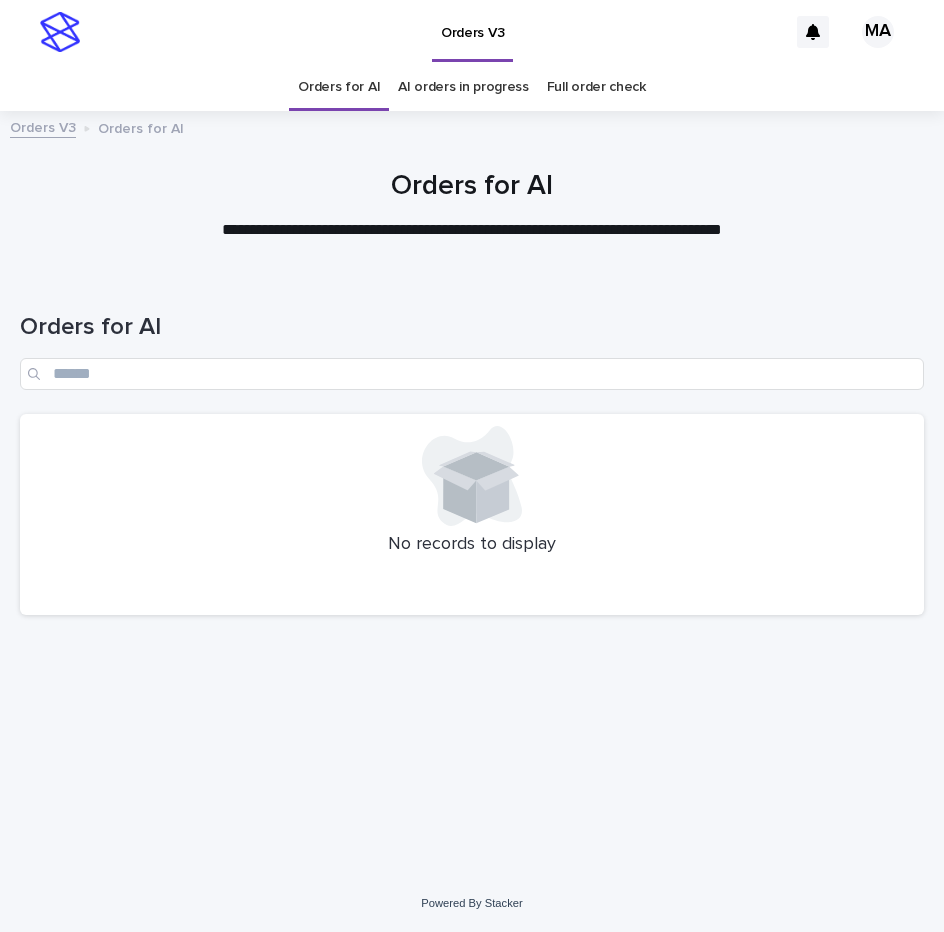 scroll, scrollTop: 0, scrollLeft: 0, axis: both 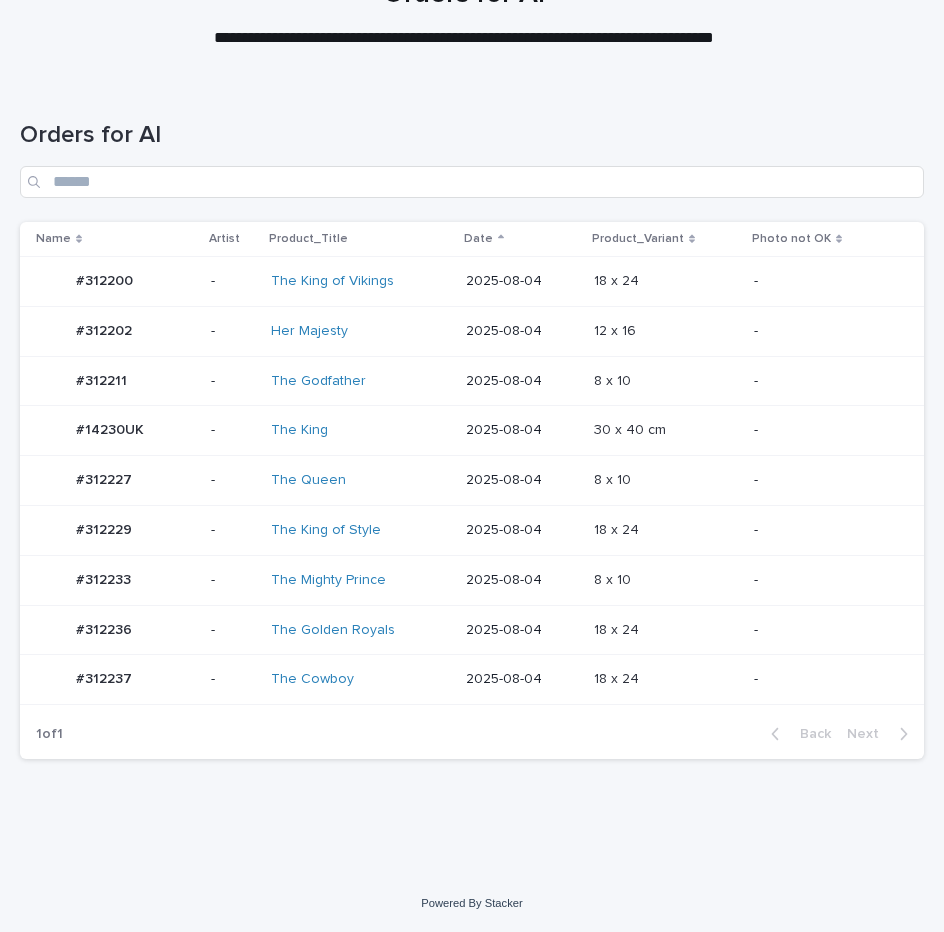 click on "18 x 24 18 x 24" at bounding box center (666, 630) 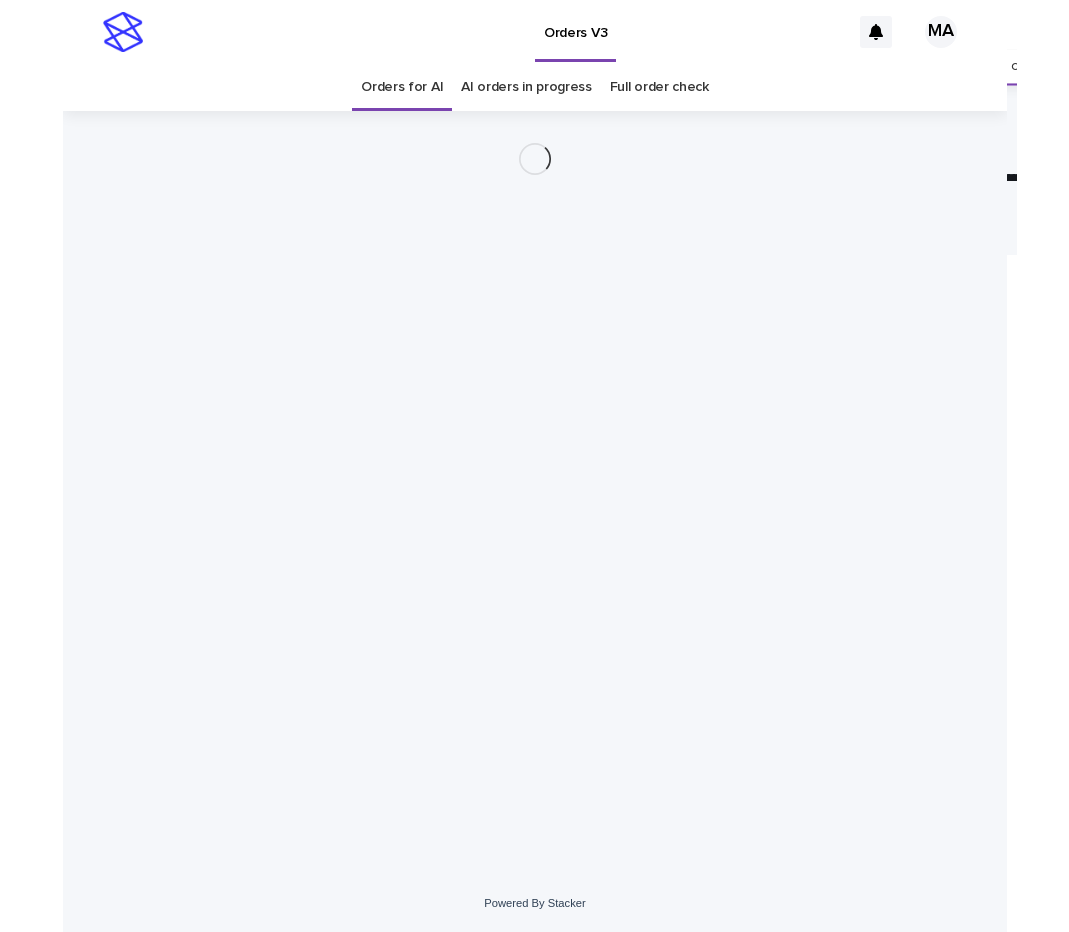 scroll, scrollTop: 0, scrollLeft: 0, axis: both 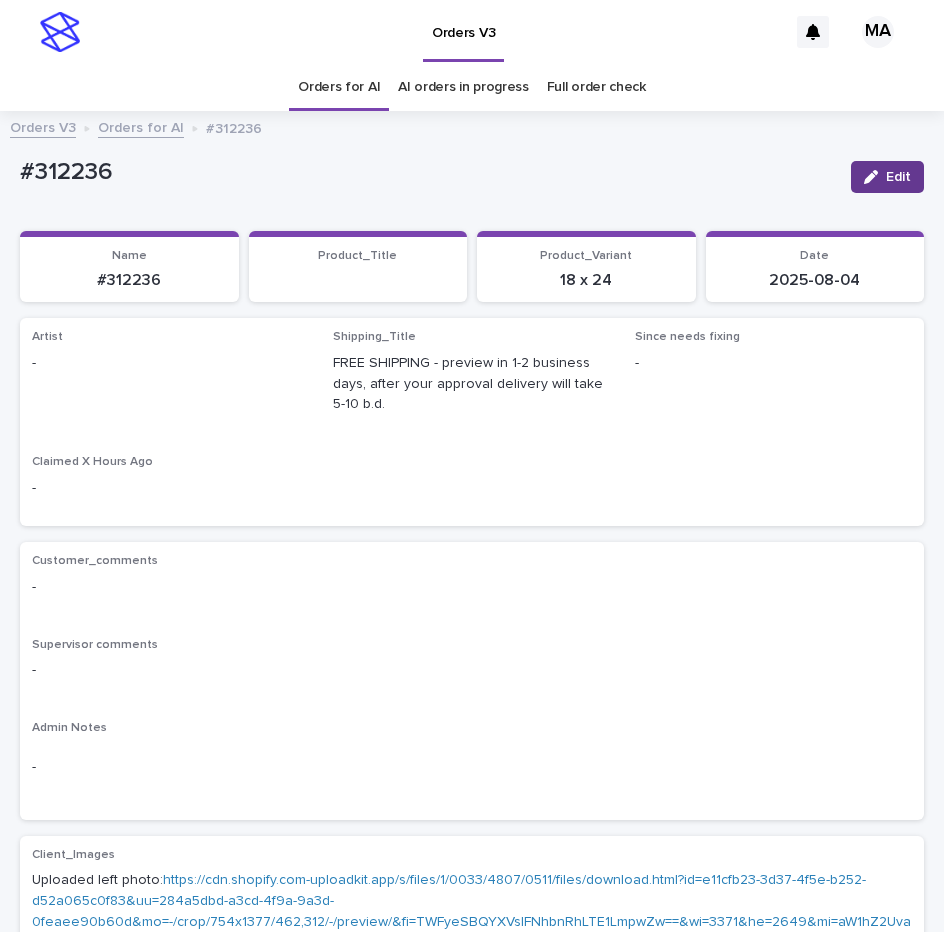 click 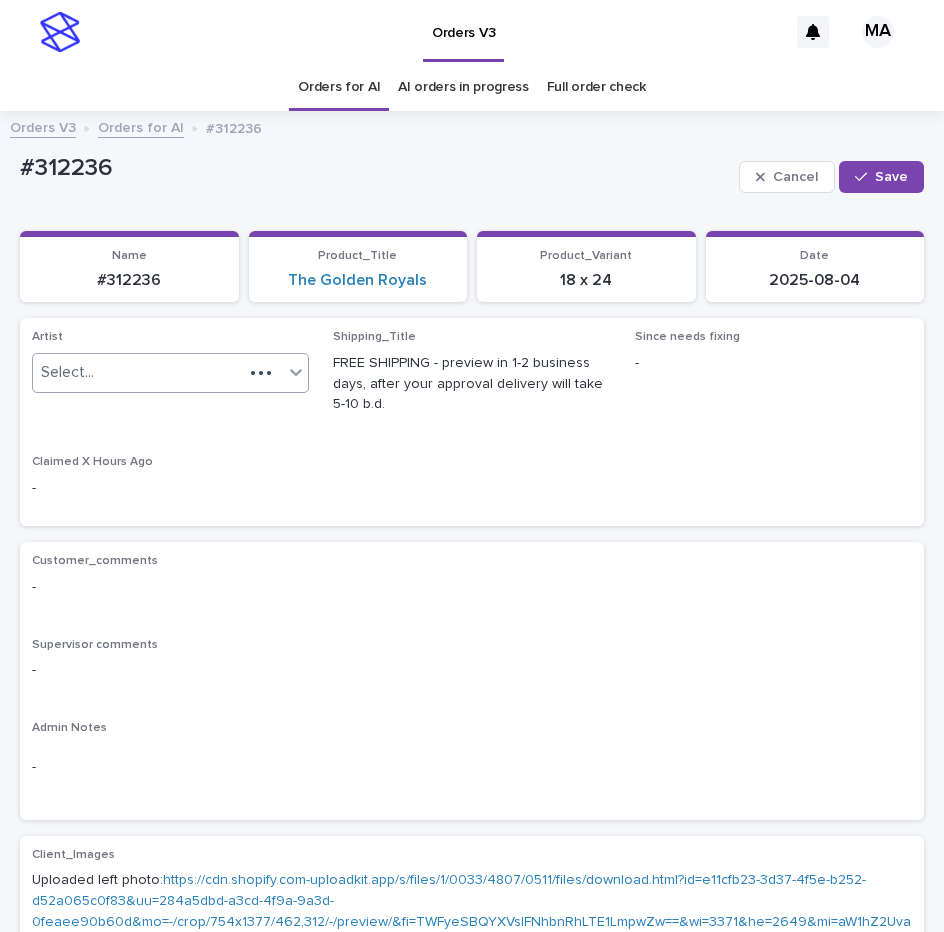 click on "Select..." at bounding box center (138, 372) 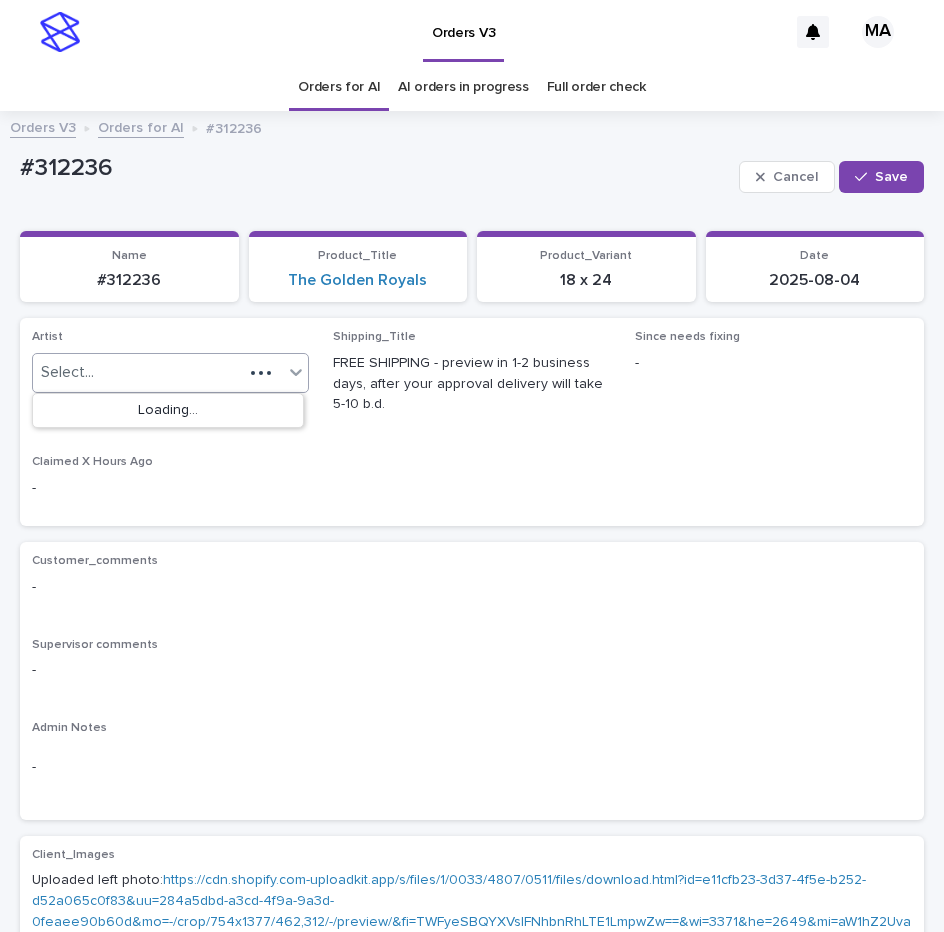 paste on "**********" 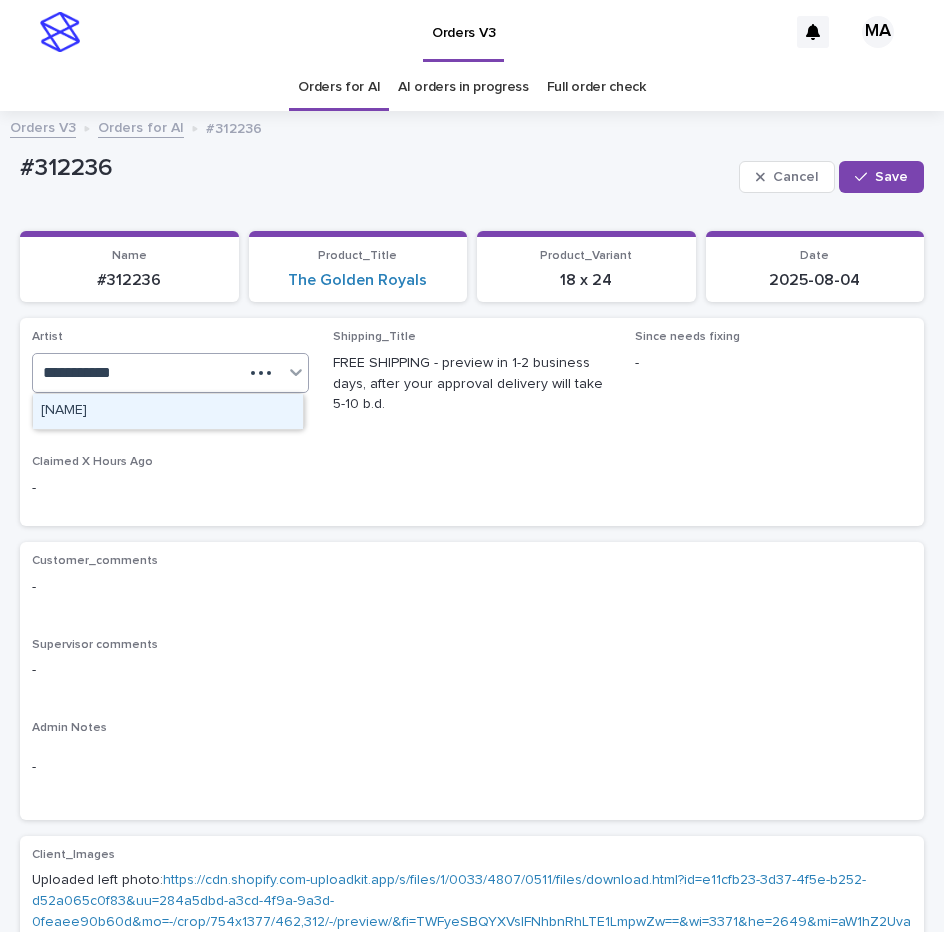 click on "[FIRST] [LAST]" at bounding box center [168, 411] 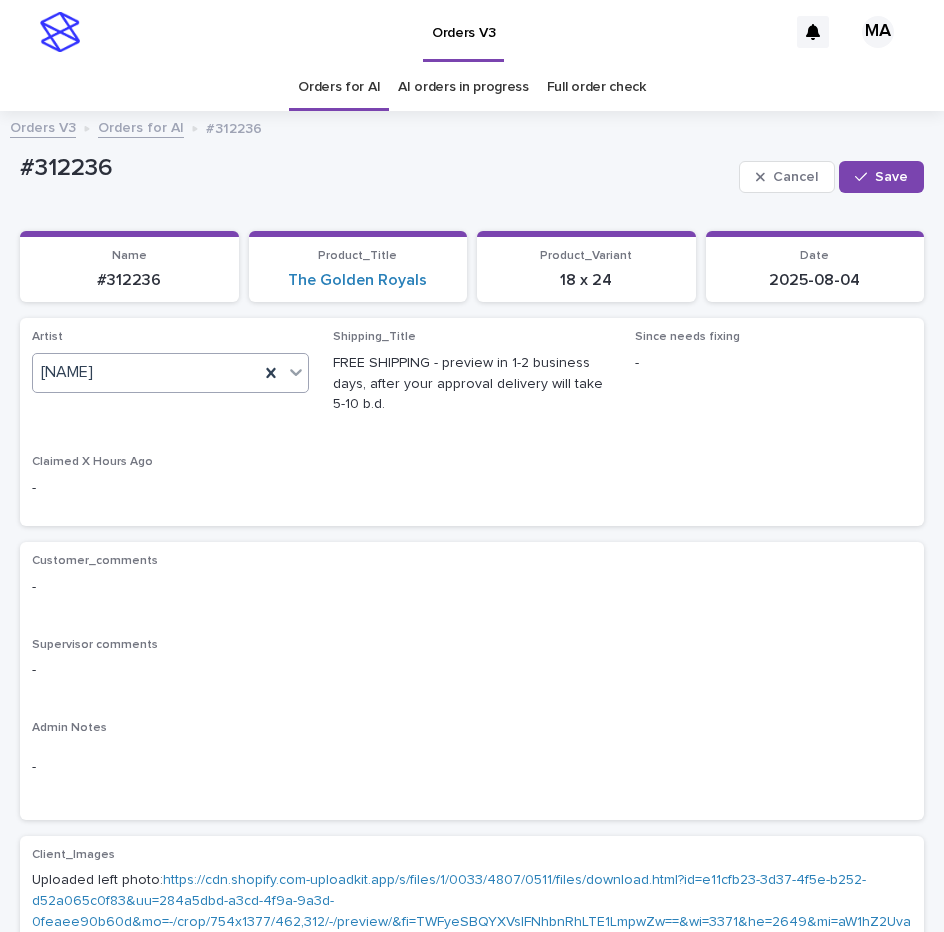 drag, startPoint x: 871, startPoint y: 177, endPoint x: 771, endPoint y: 67, distance: 148.66069 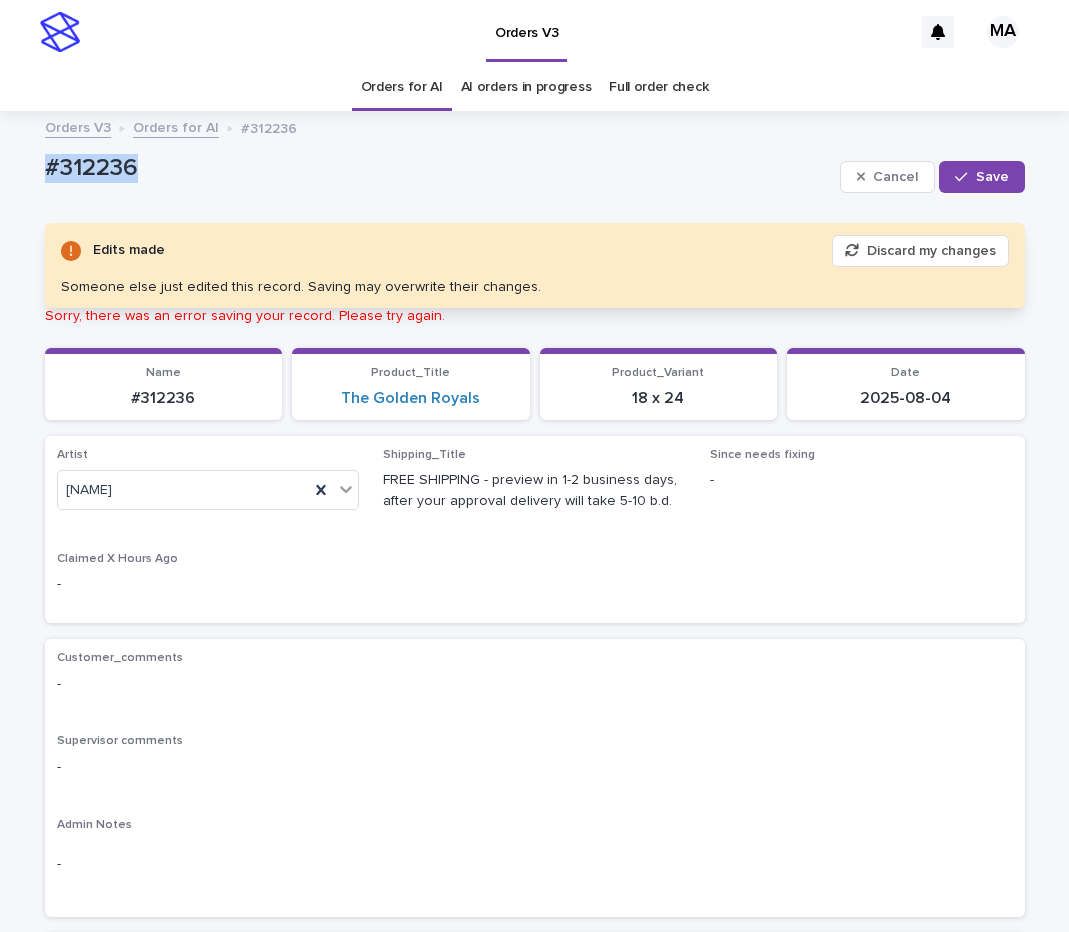 drag, startPoint x: 170, startPoint y: 179, endPoint x: 39, endPoint y: 201, distance: 132.83449 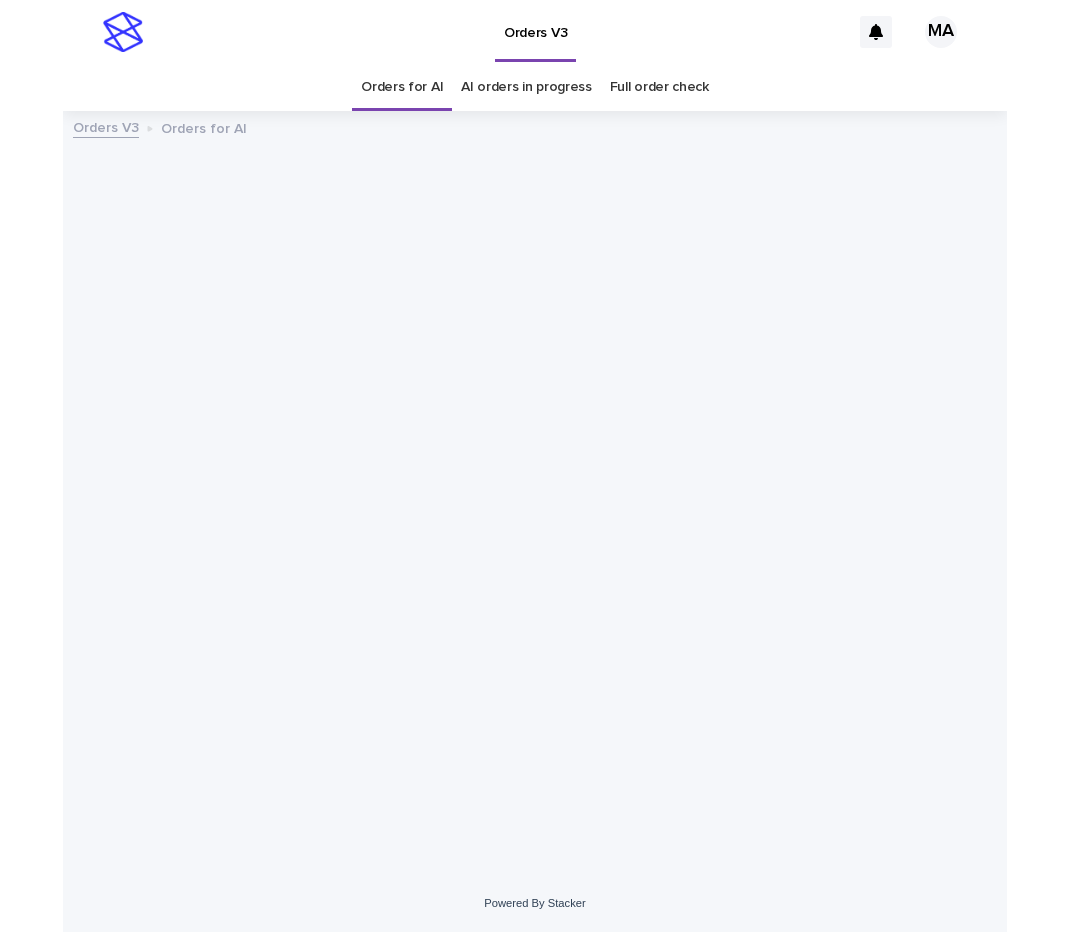 scroll, scrollTop: 0, scrollLeft: 0, axis: both 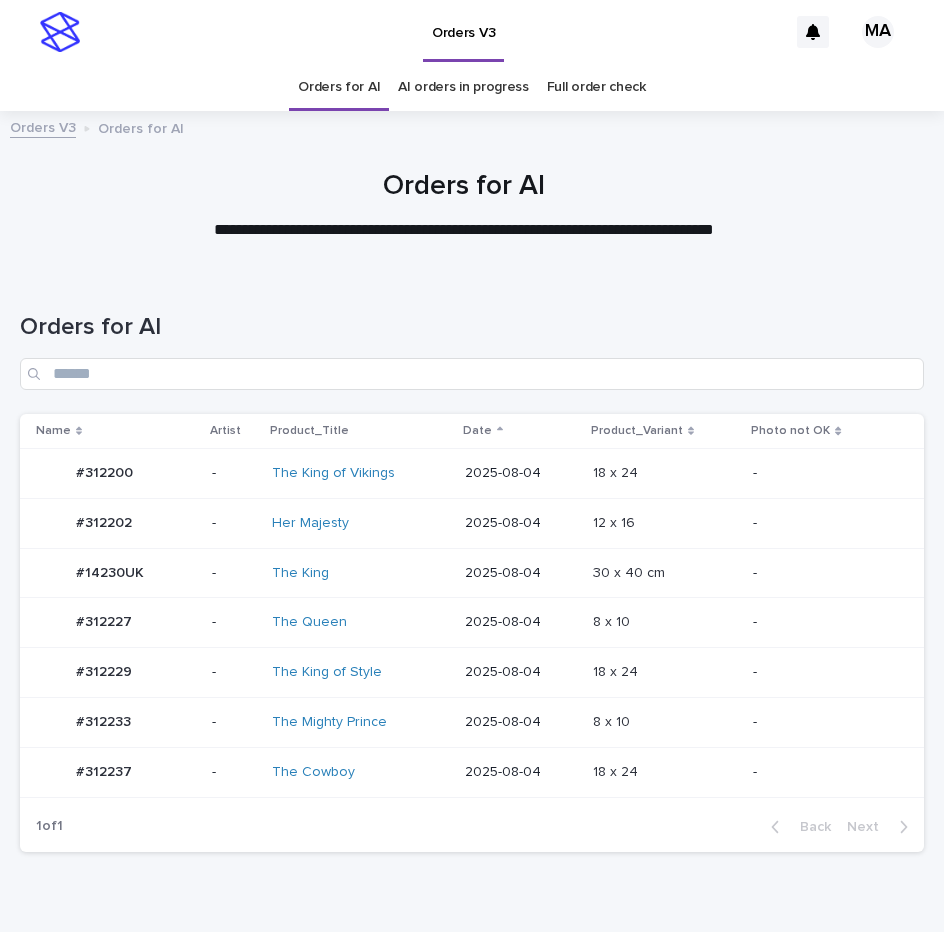 click on "12 x 16 12 x 16" at bounding box center (665, 523) 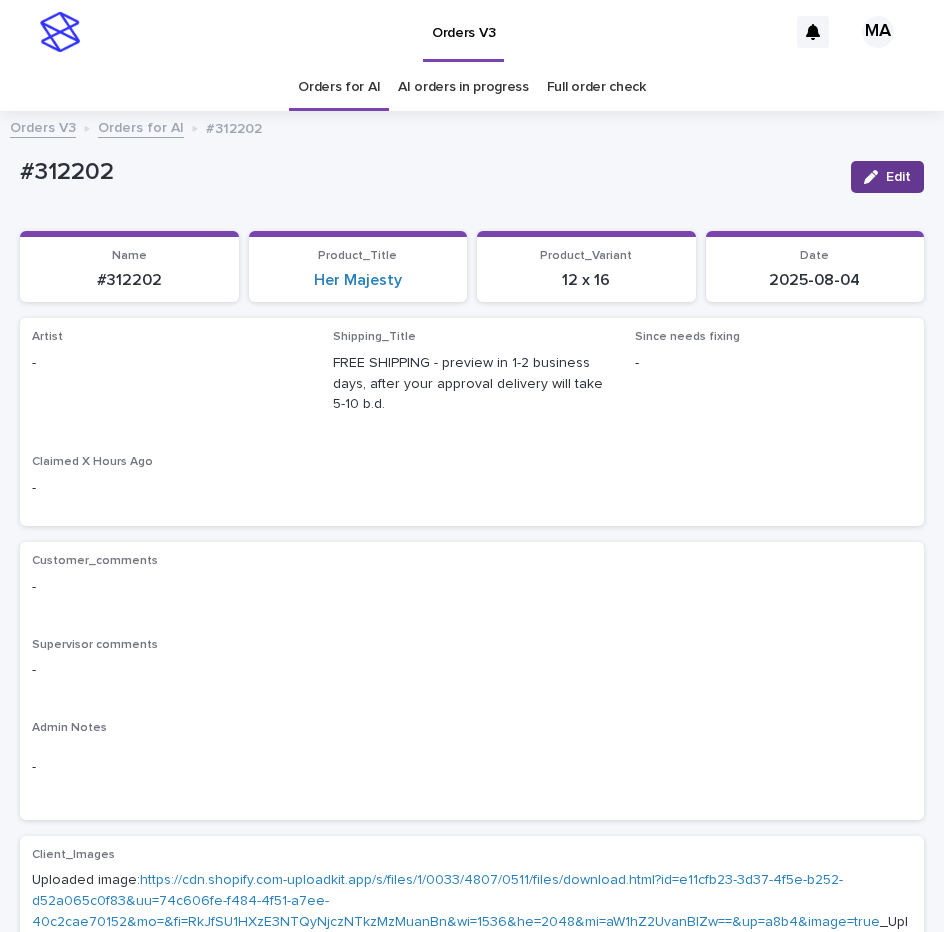 click on "Edit" at bounding box center (898, 177) 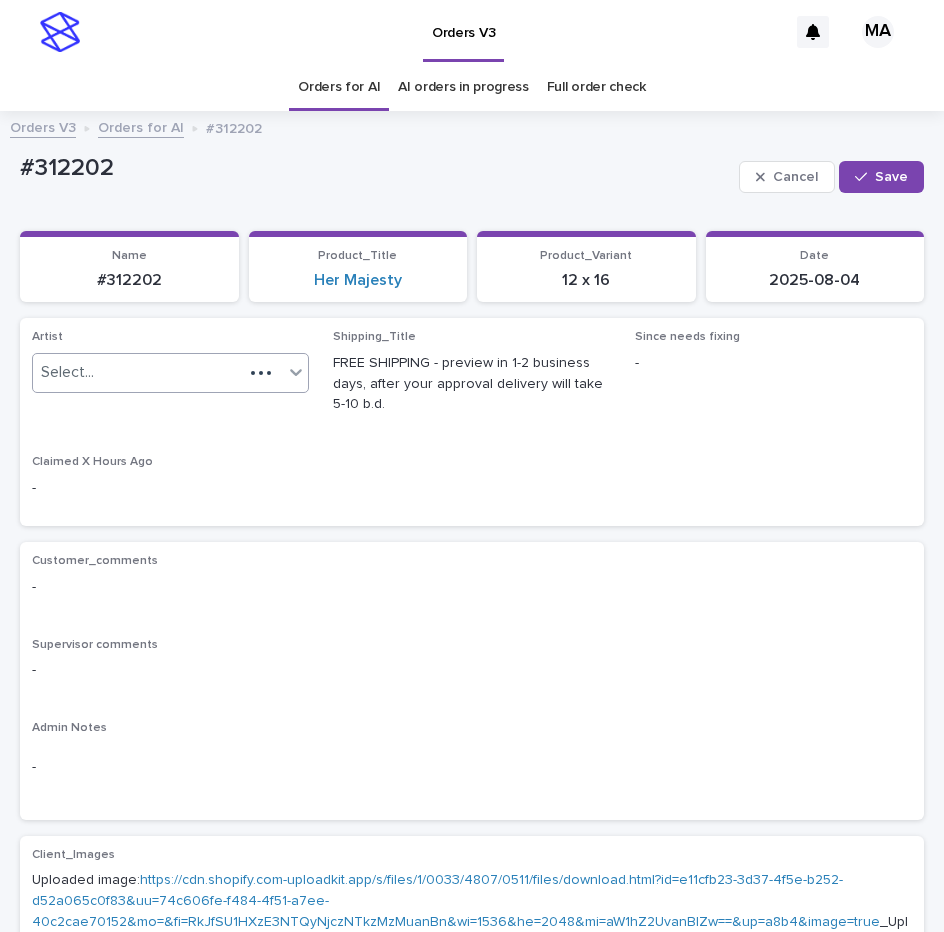 click on "Select..." at bounding box center (138, 372) 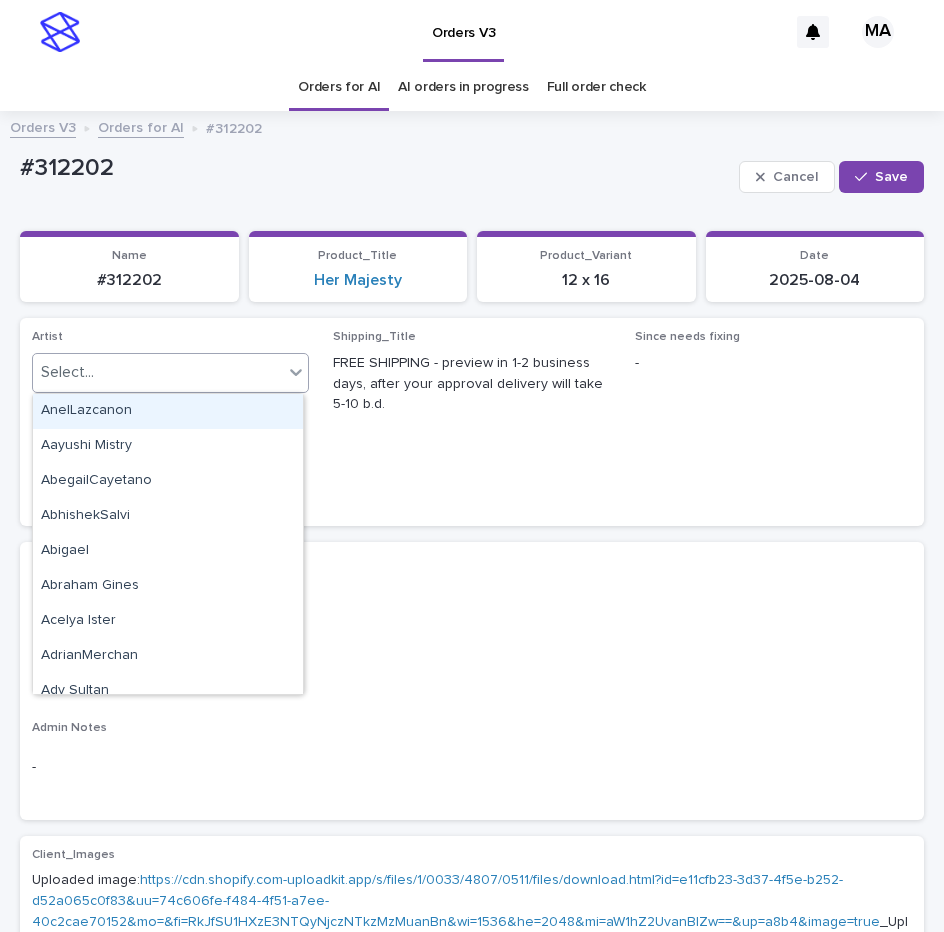 paste on "**********" 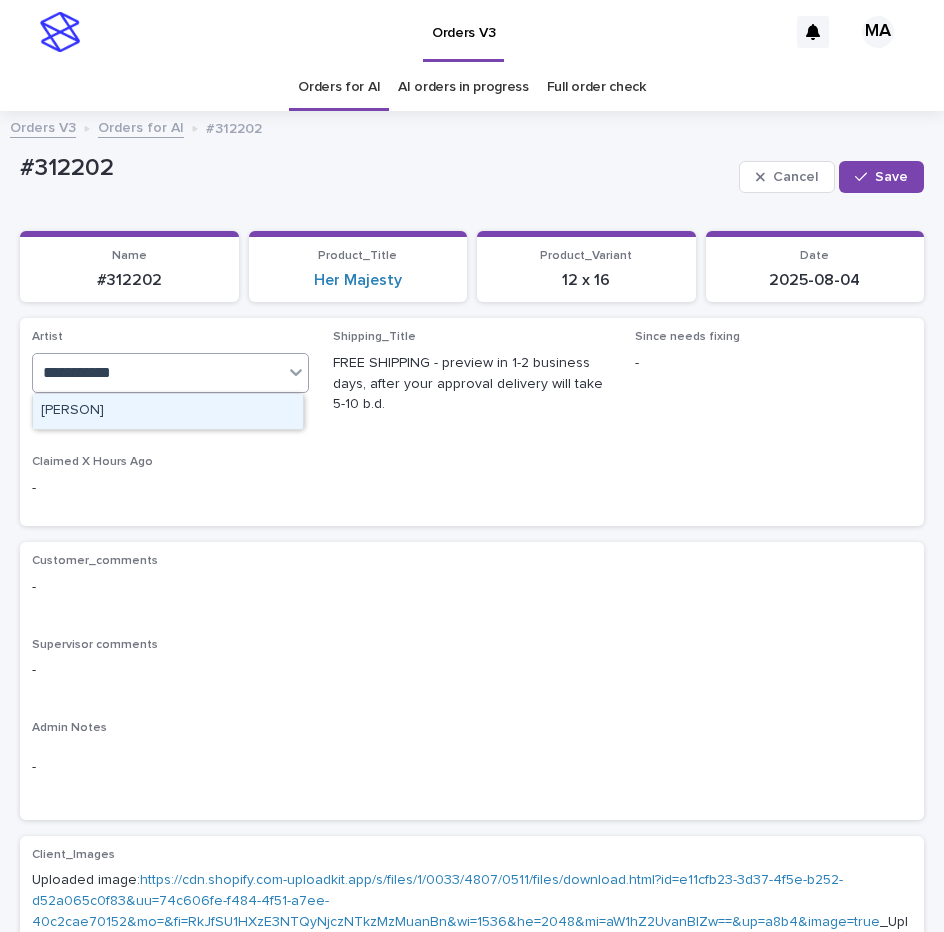 type 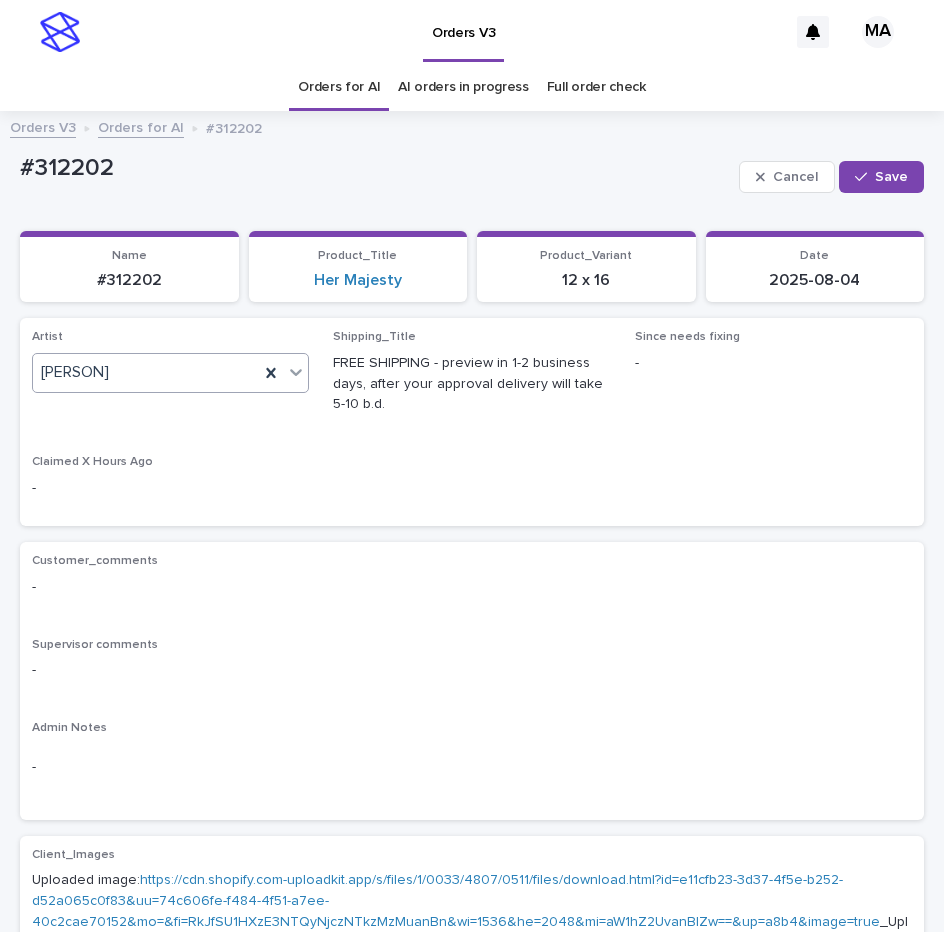 click on "Cancel Save" at bounding box center [831, 177] 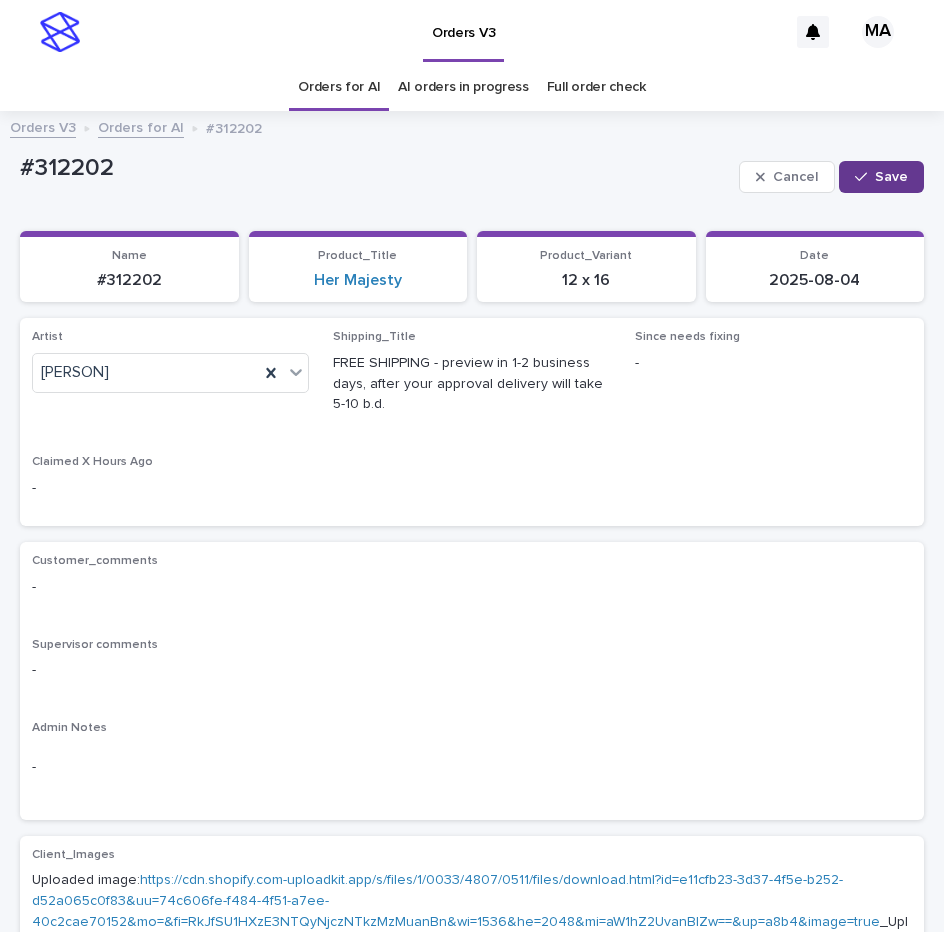 click on "Save" at bounding box center (881, 177) 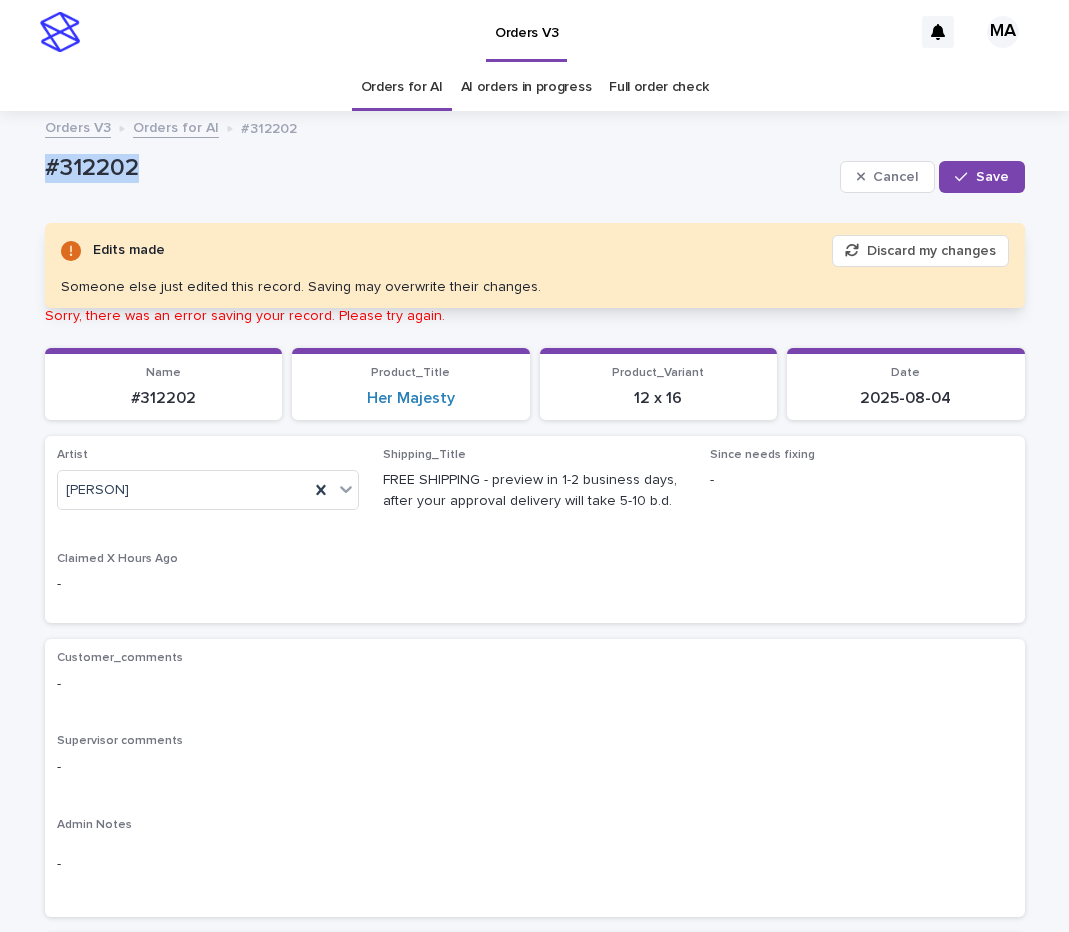 drag, startPoint x: 136, startPoint y: 179, endPoint x: 8, endPoint y: 181, distance: 128.01562 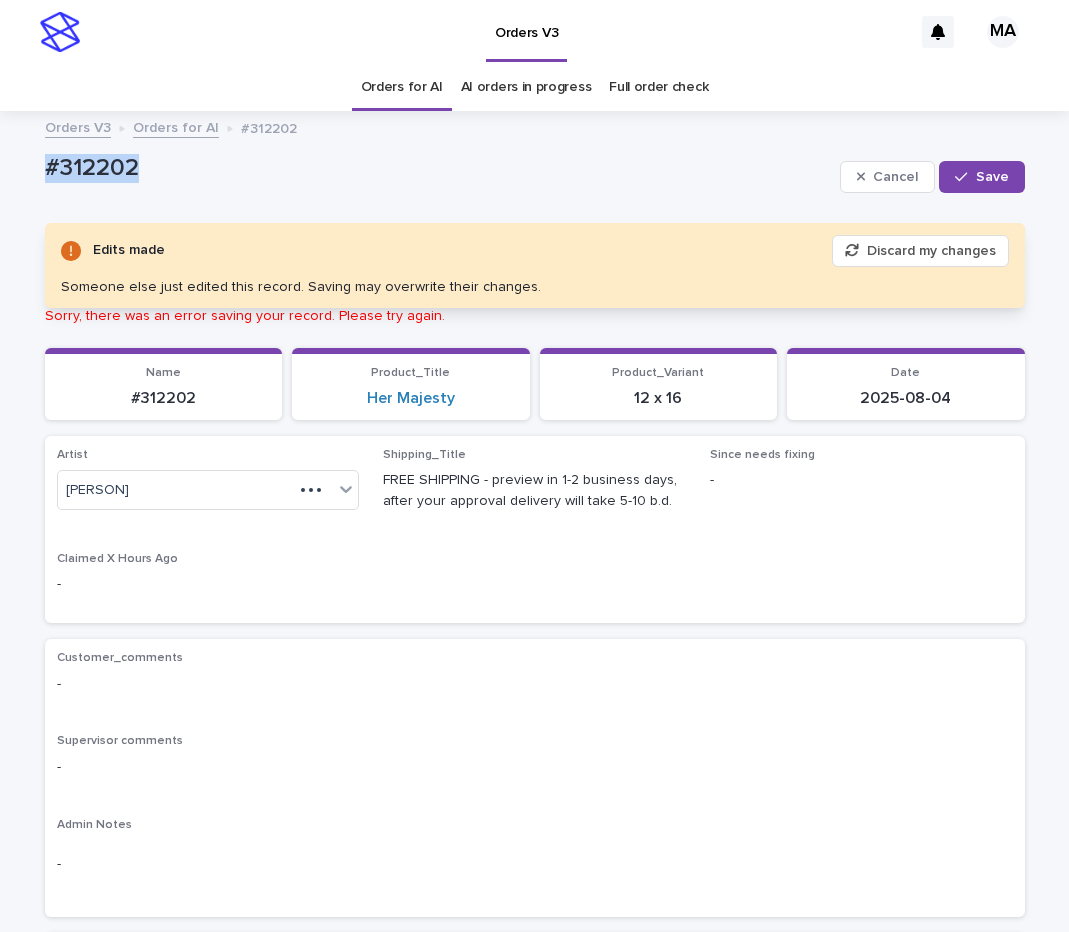 copy on "#312202" 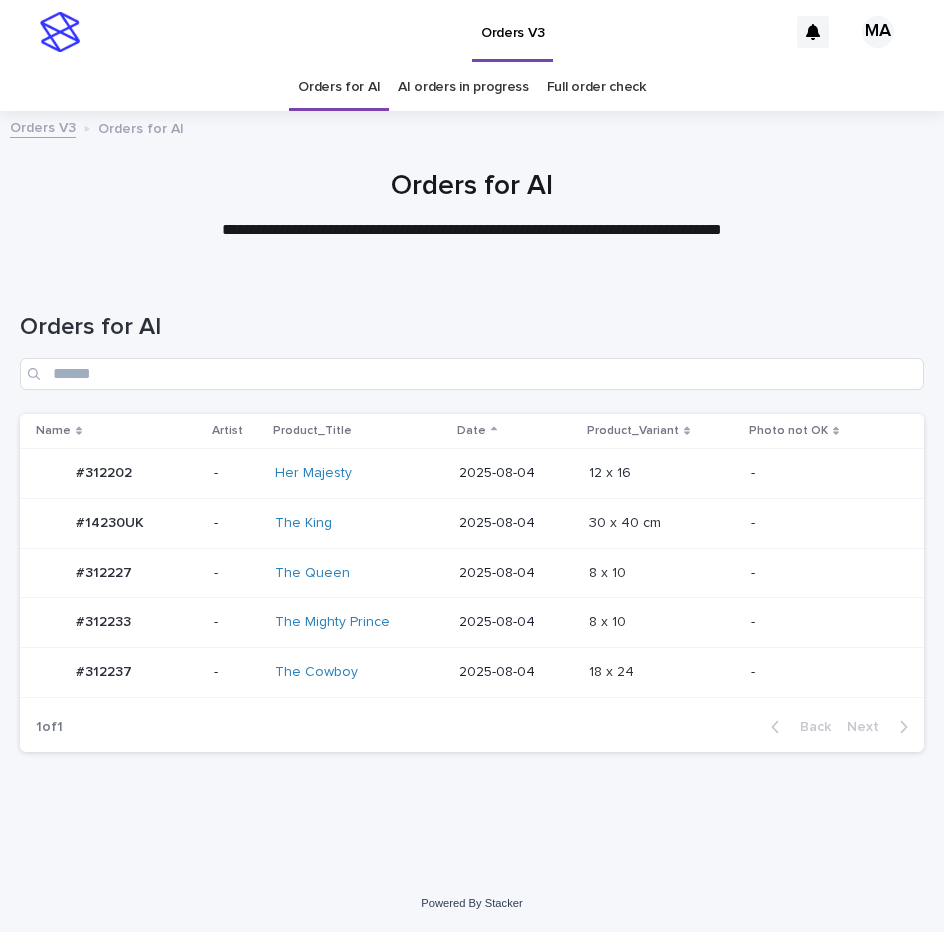 scroll, scrollTop: 0, scrollLeft: 0, axis: both 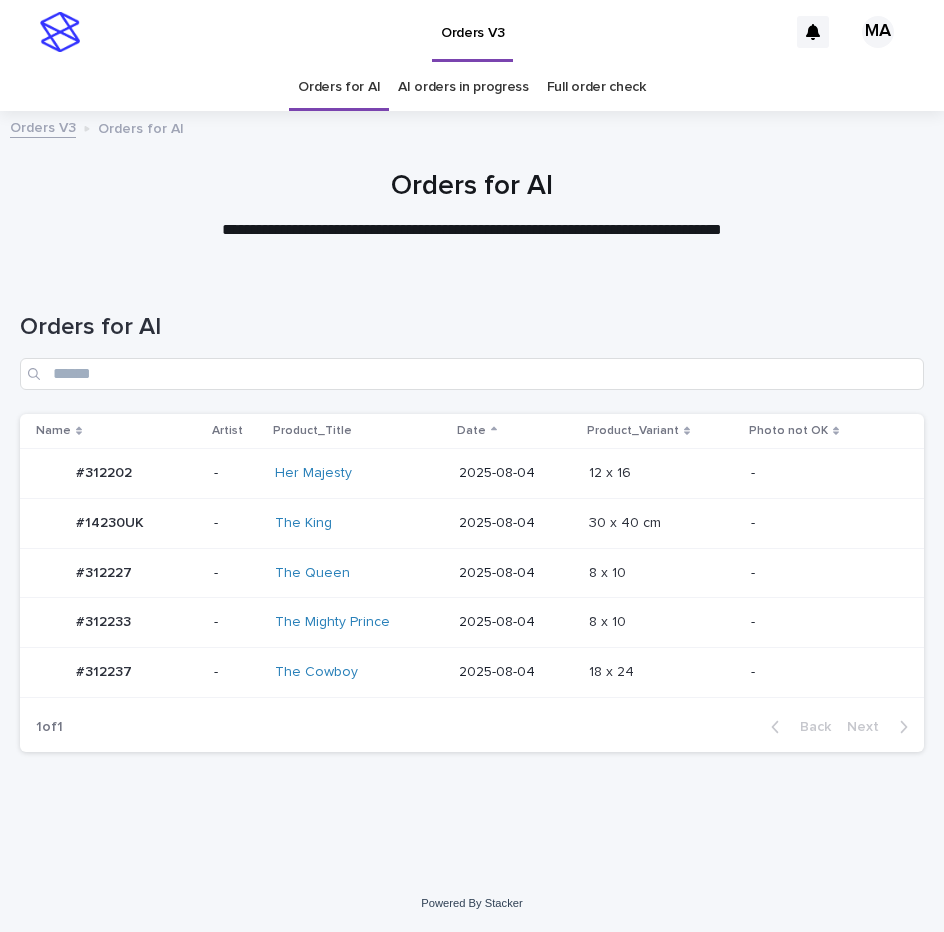 click on "18 x 24 18 x 24" at bounding box center [662, 673] 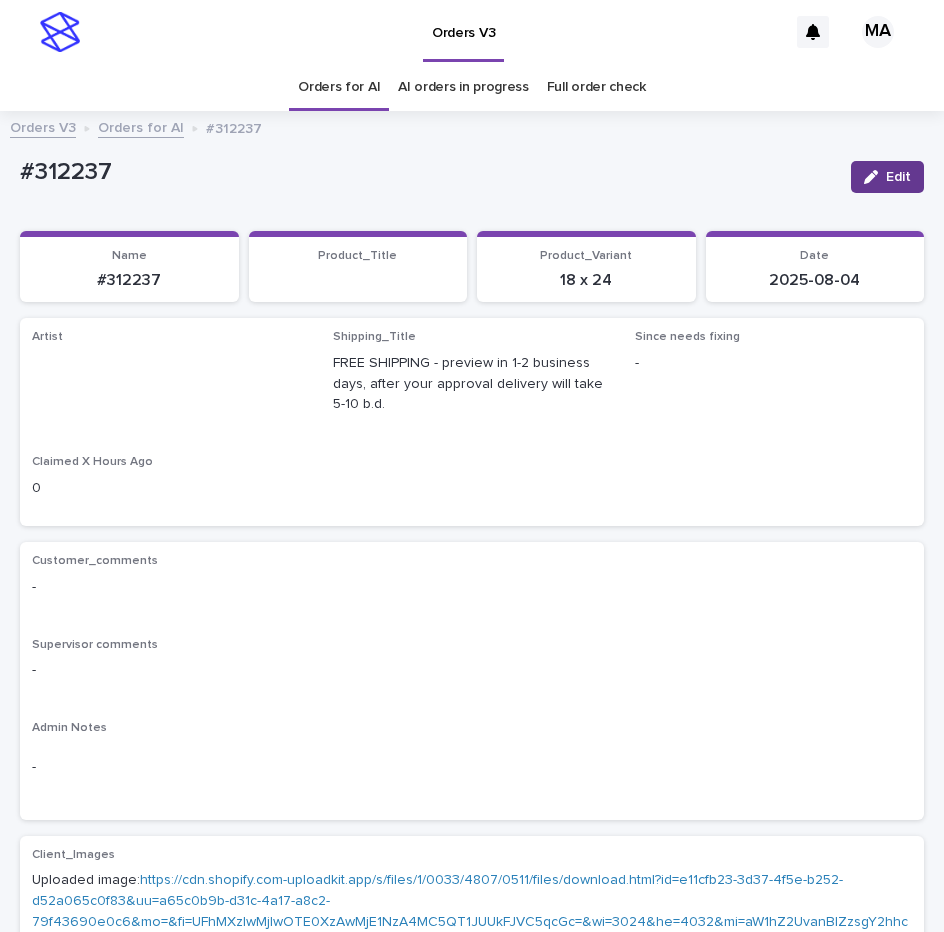 click on "Edit" at bounding box center [887, 177] 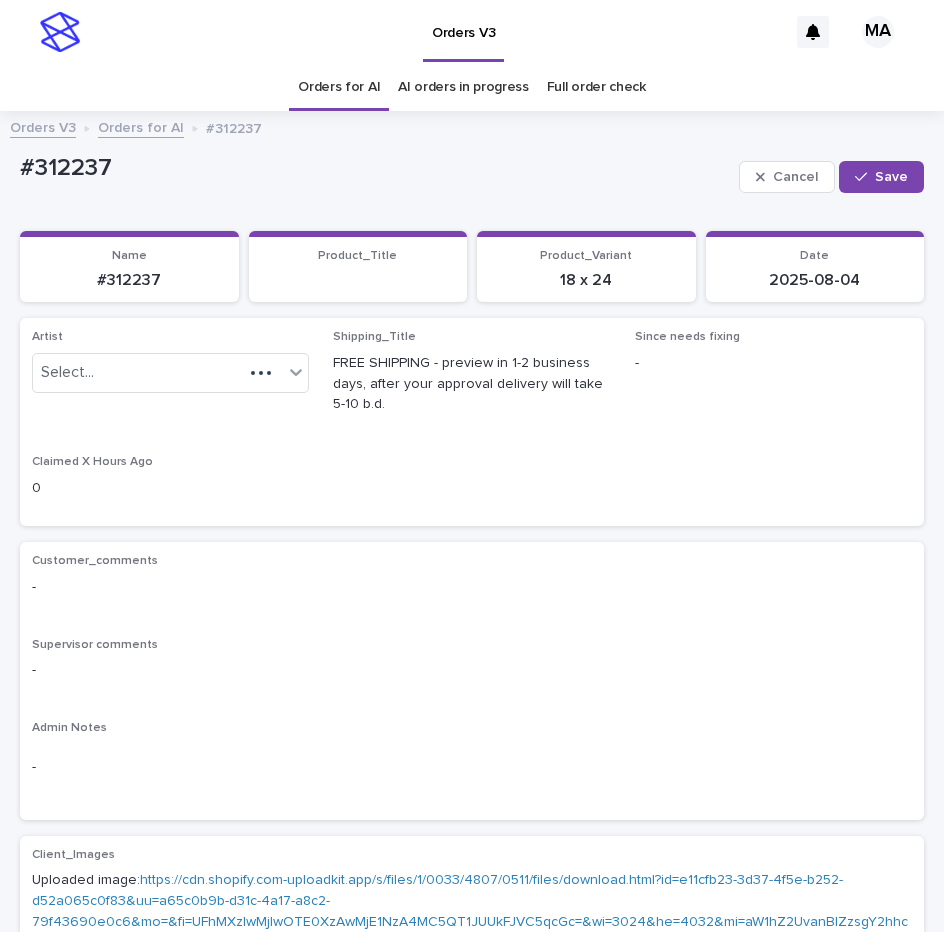 click on "Save" at bounding box center [881, 177] 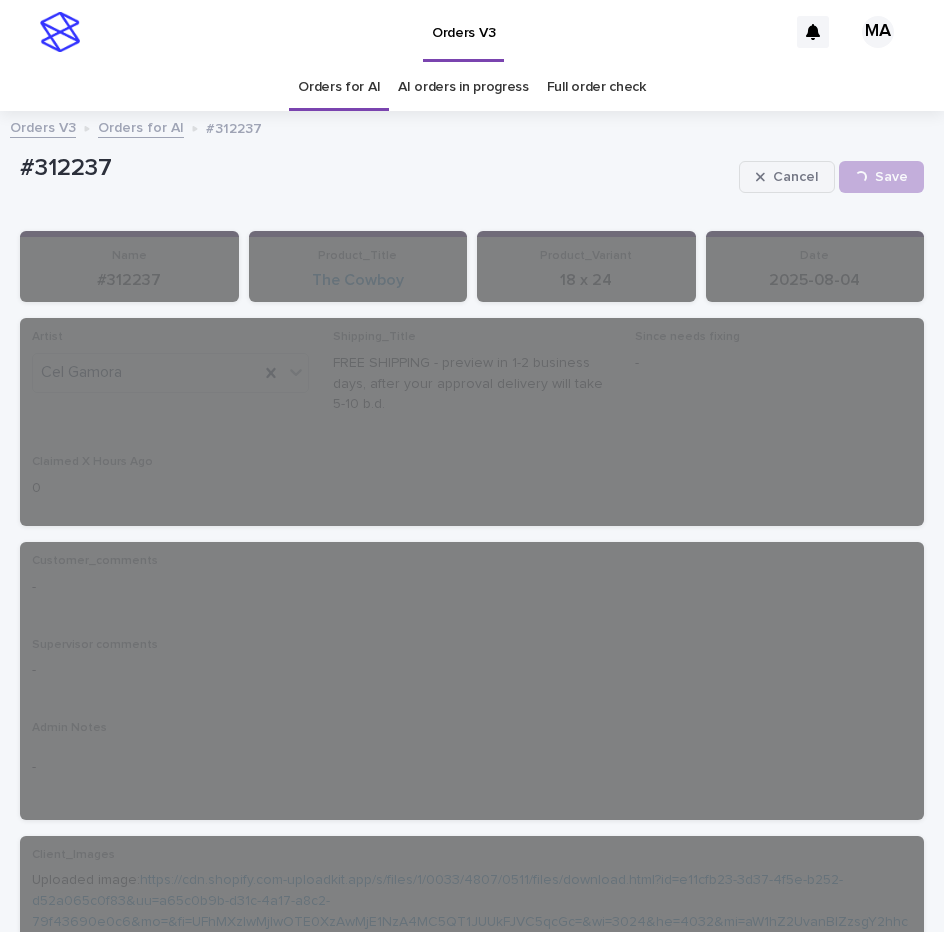 click on "Cancel" at bounding box center (795, 177) 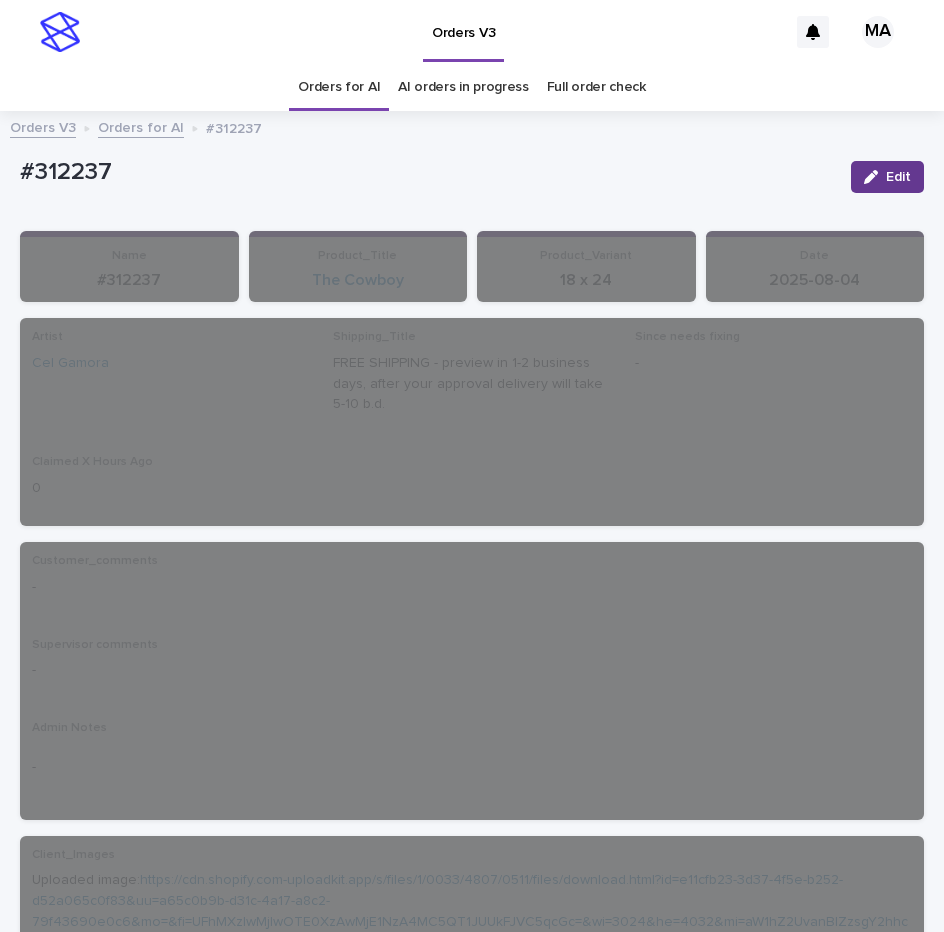 click on "Edit" at bounding box center (898, 177) 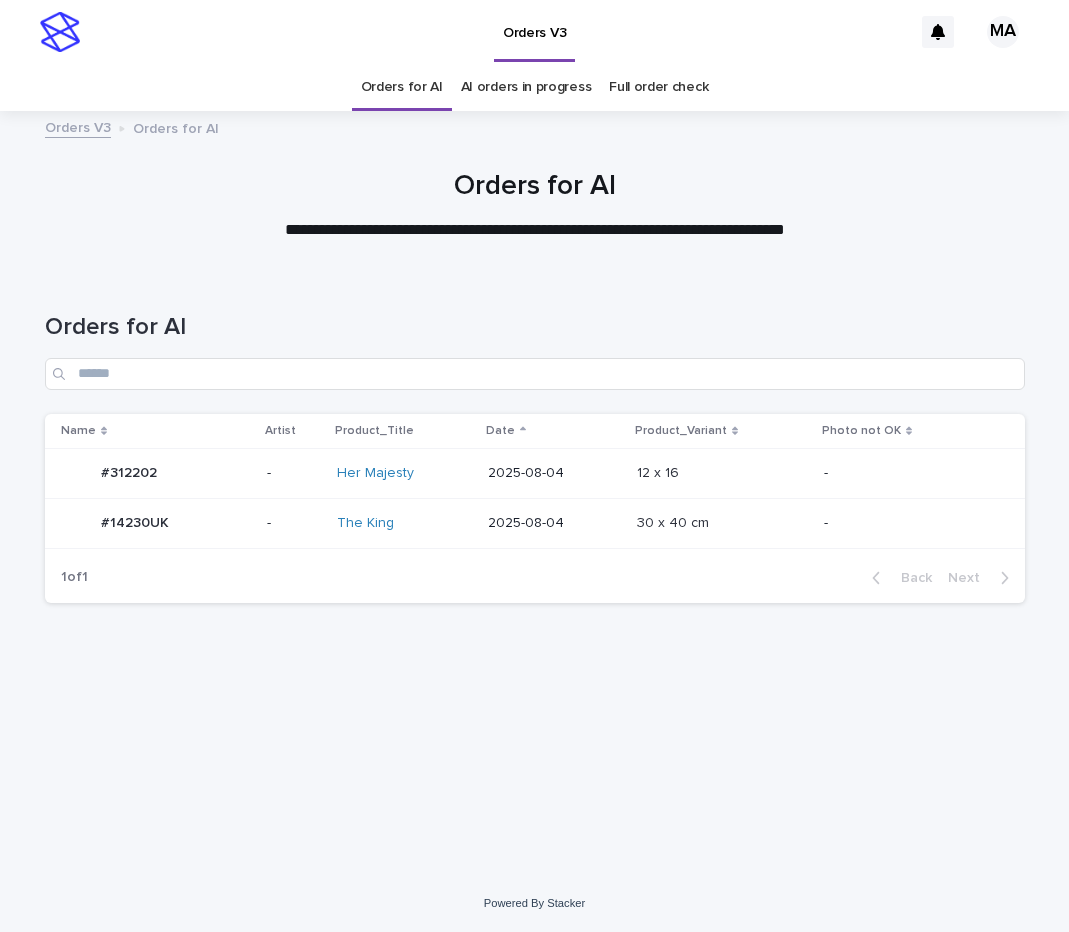 scroll, scrollTop: 0, scrollLeft: 0, axis: both 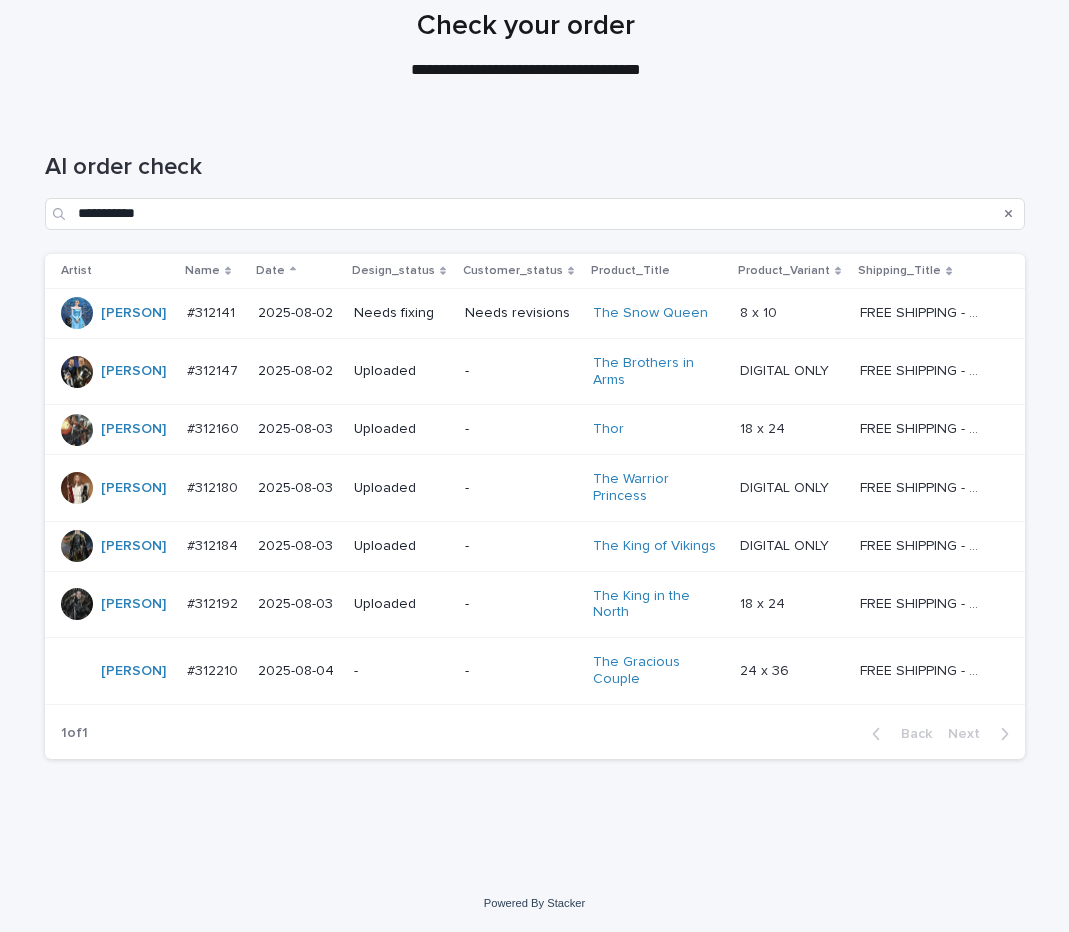 click on "-" at bounding box center [521, 371] 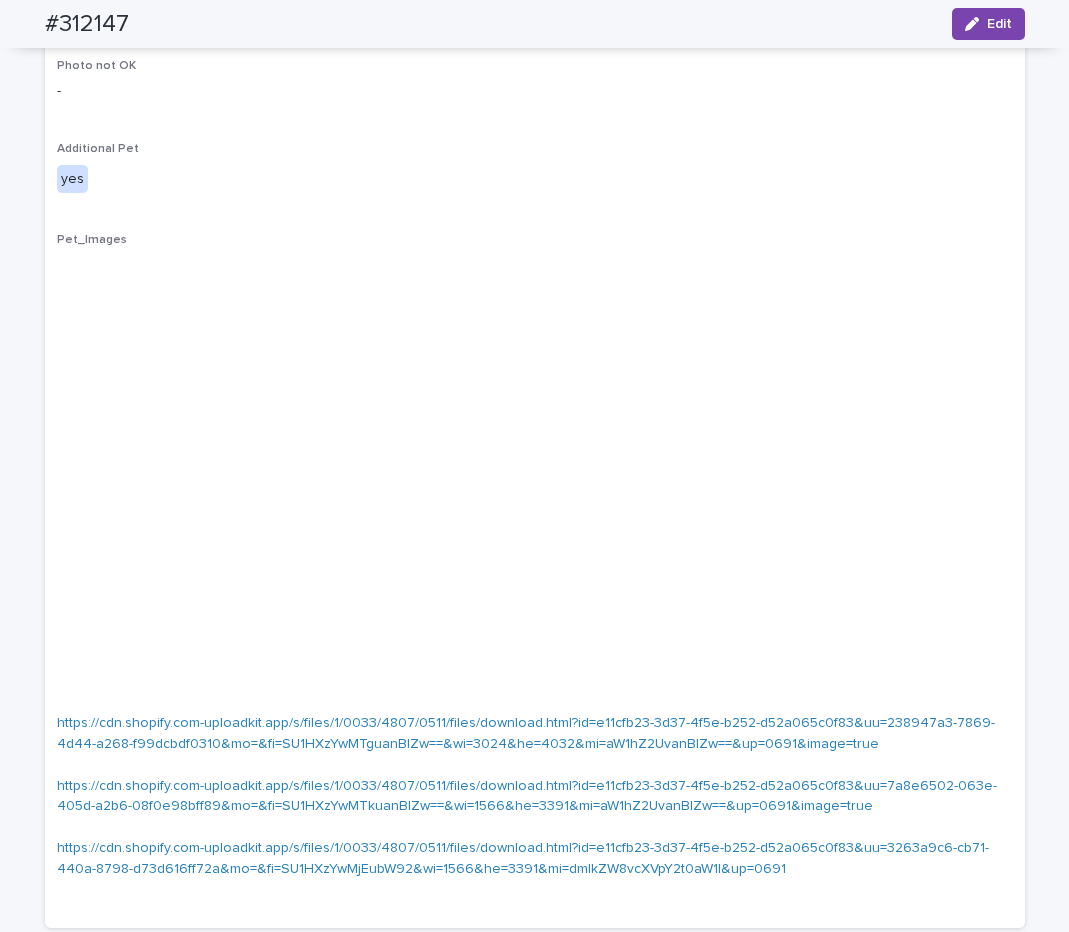 scroll, scrollTop: 2352, scrollLeft: 0, axis: vertical 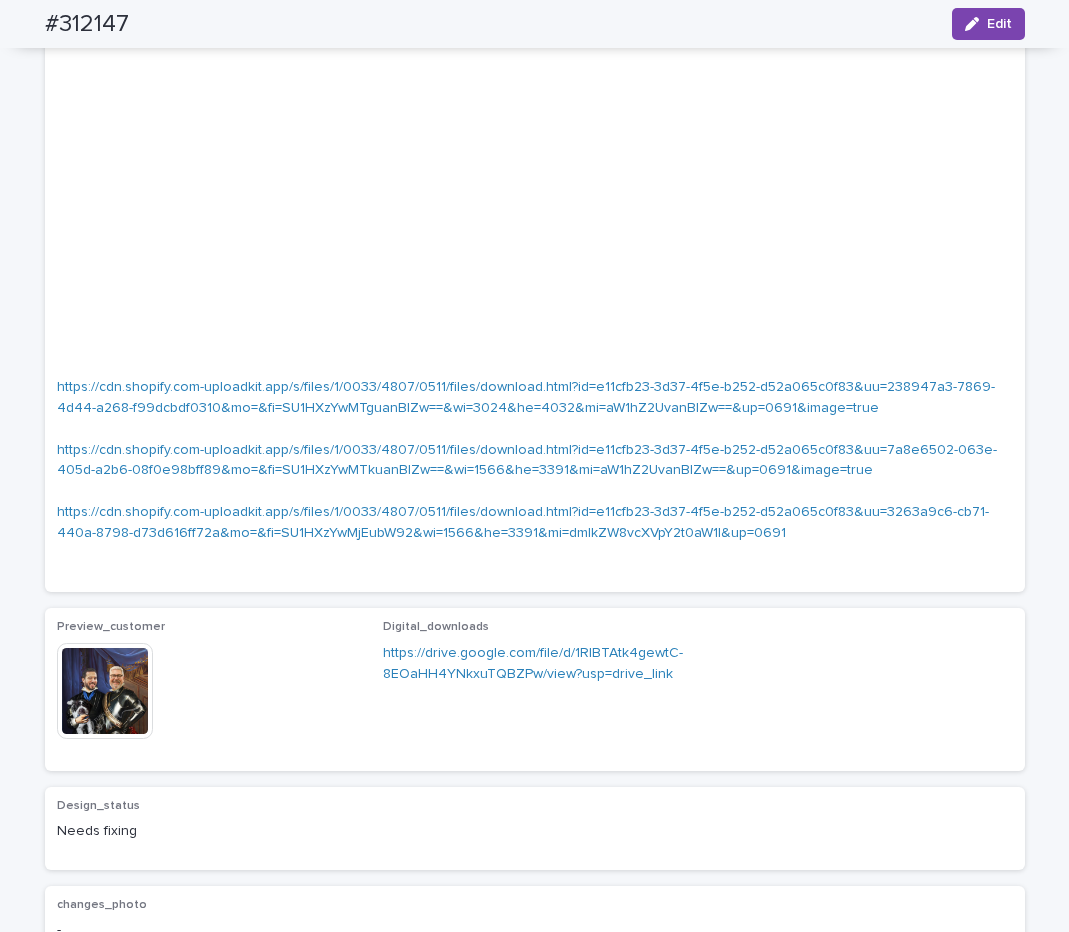 click at bounding box center (105, 691) 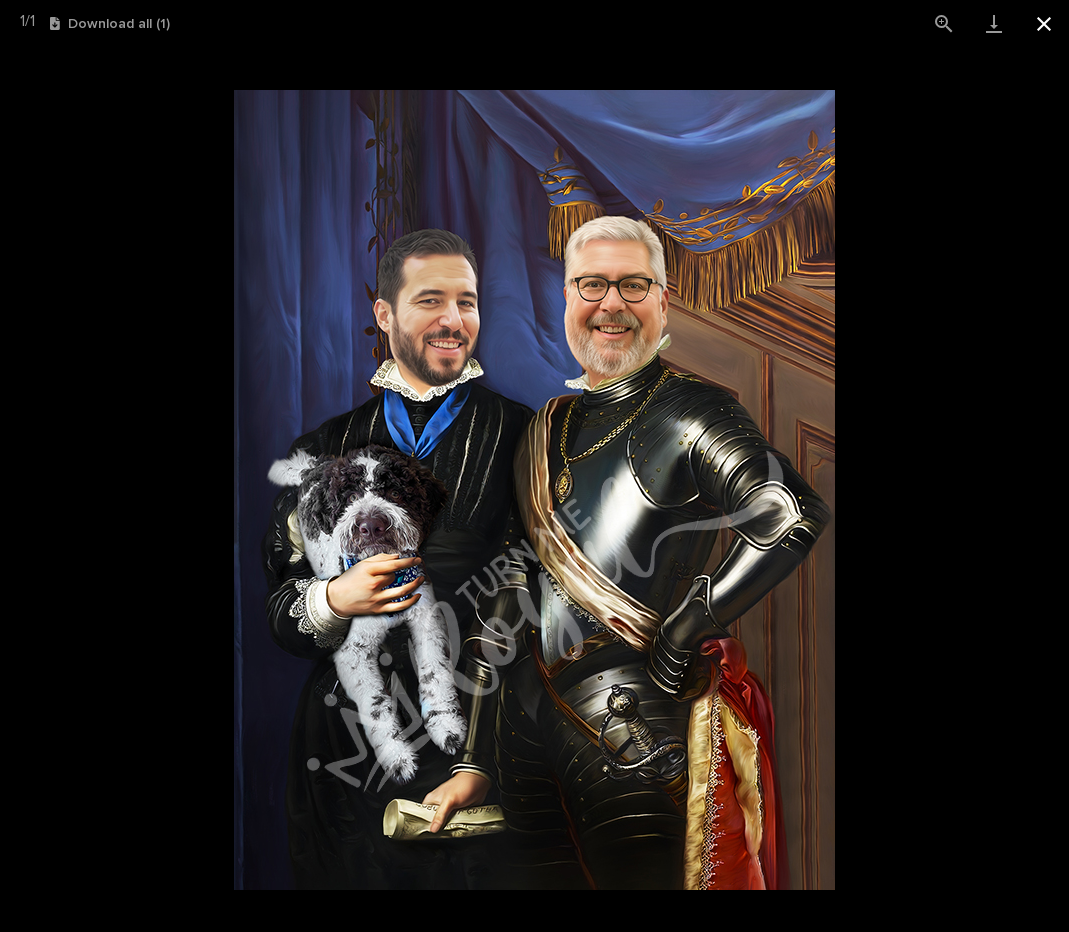 click at bounding box center (1044, 23) 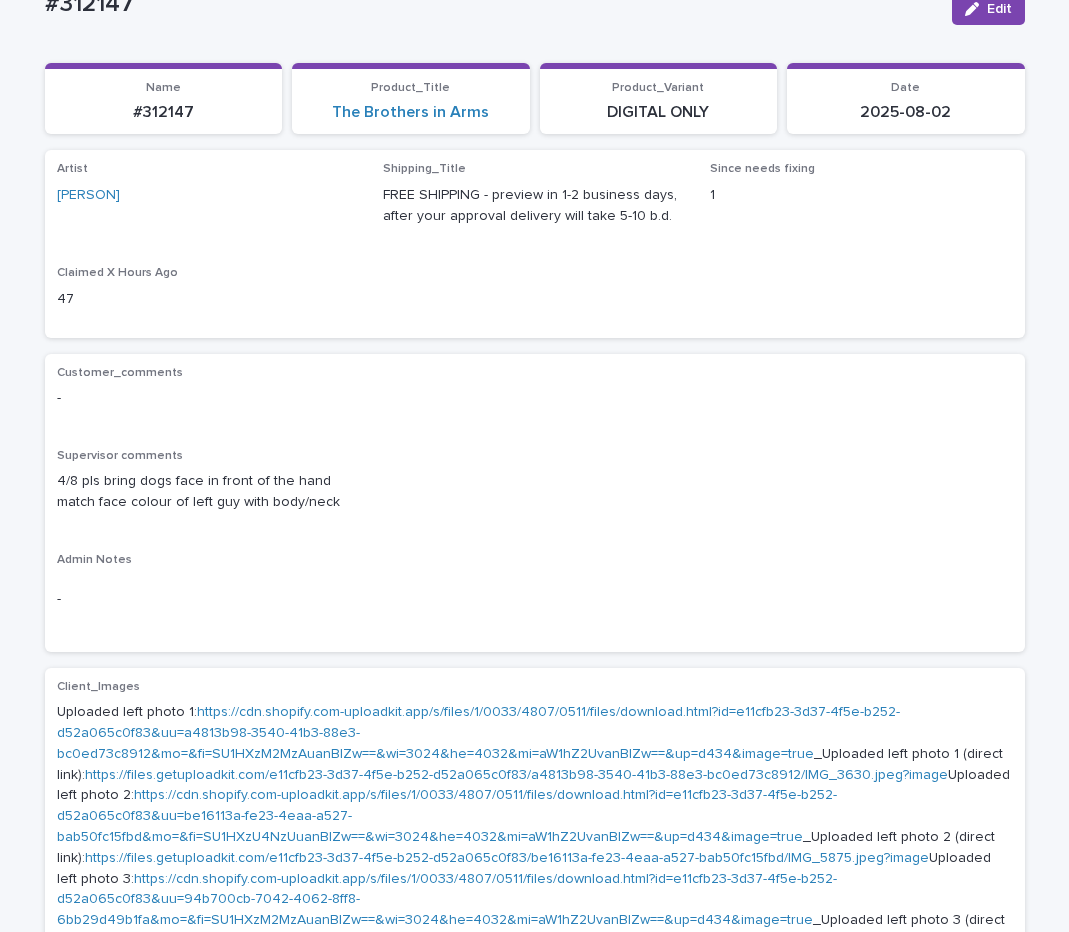 scroll, scrollTop: 0, scrollLeft: 0, axis: both 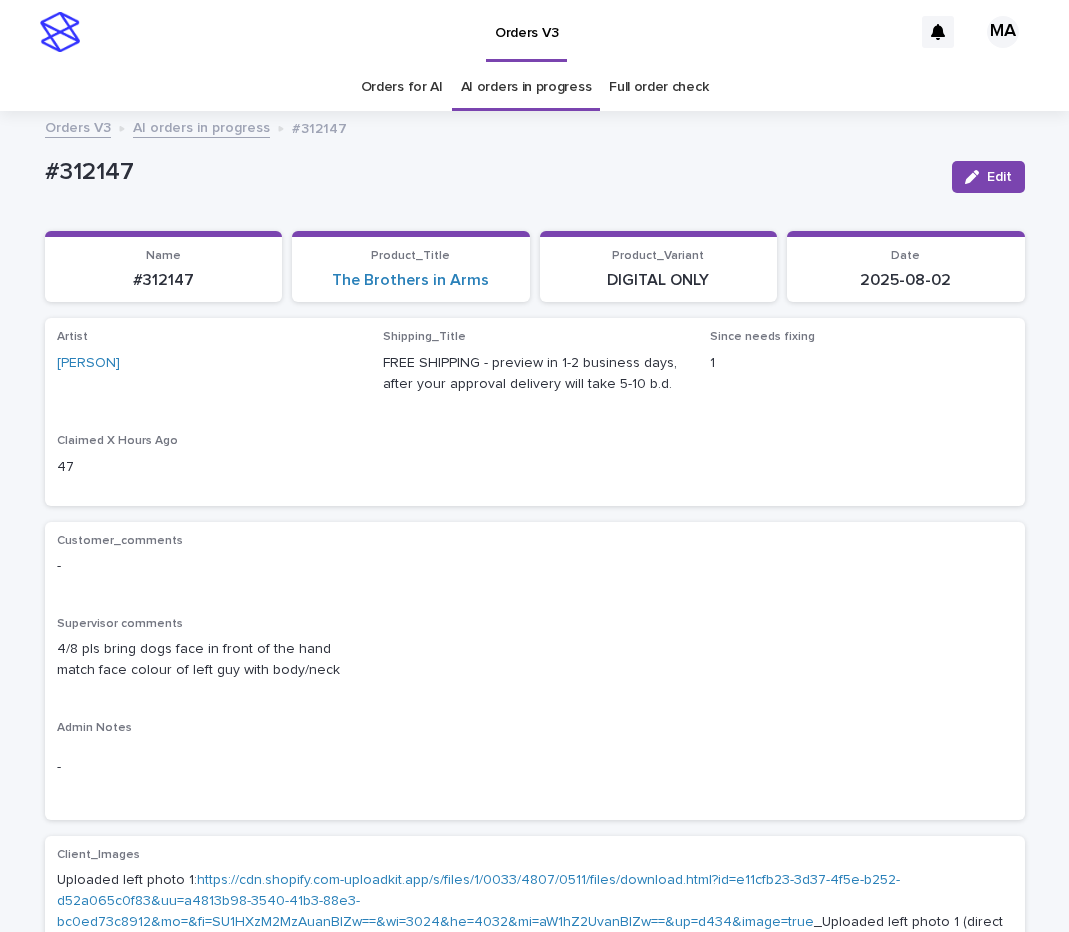 click on "AI orders in progress" at bounding box center [201, 126] 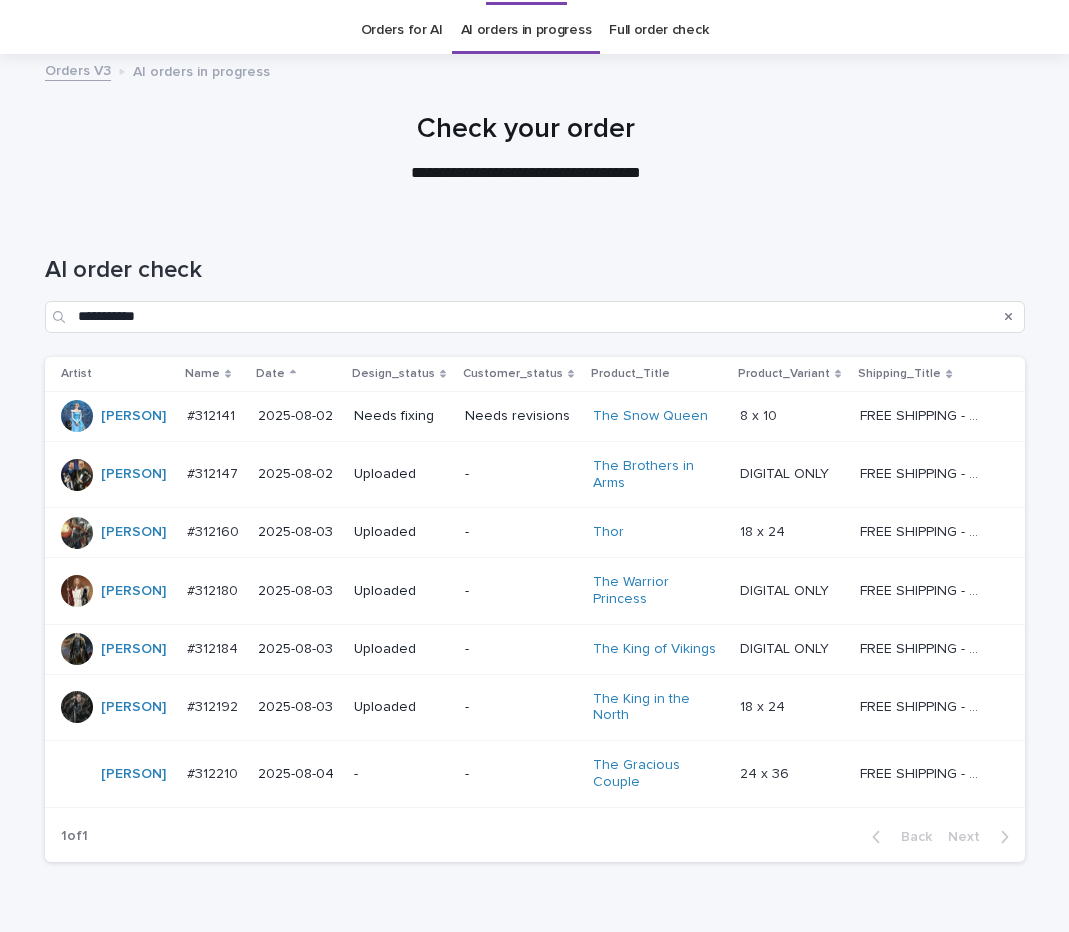 scroll, scrollTop: 64, scrollLeft: 0, axis: vertical 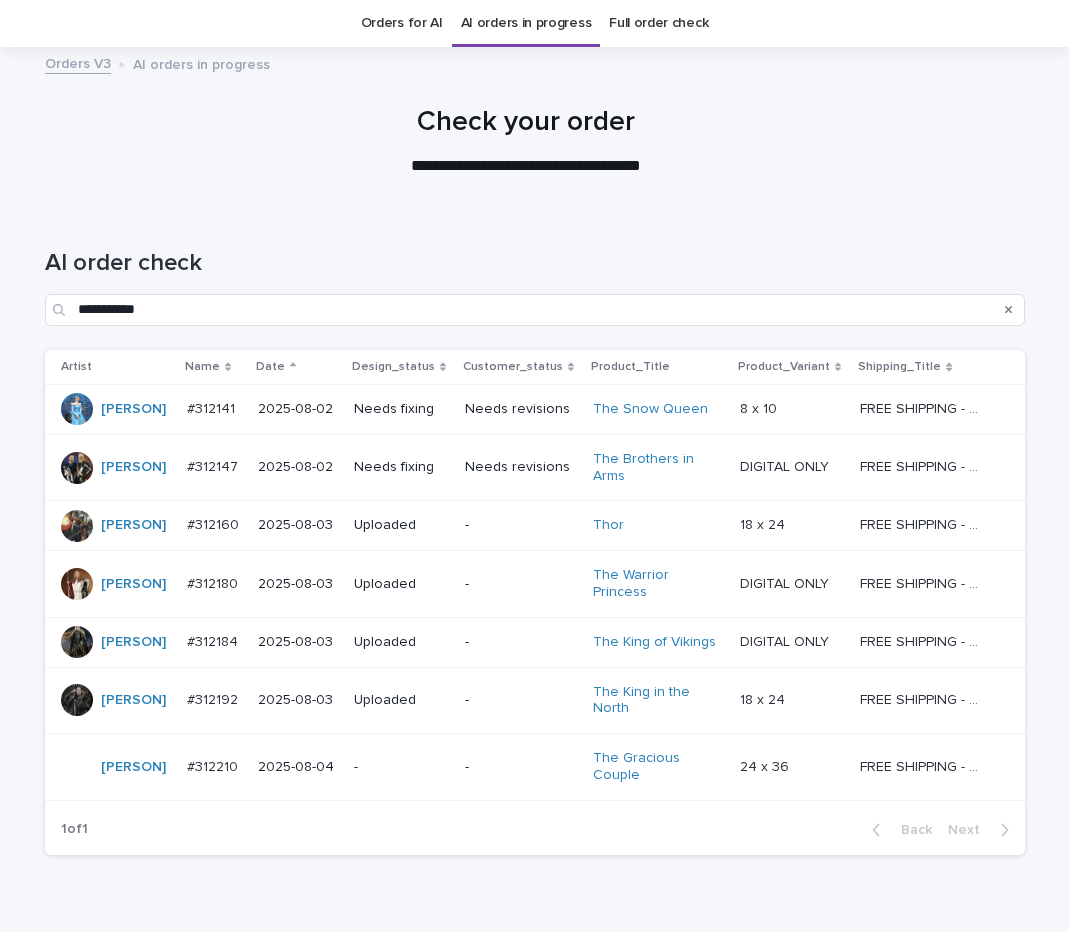 click on "Needs revisions" at bounding box center [521, 467] 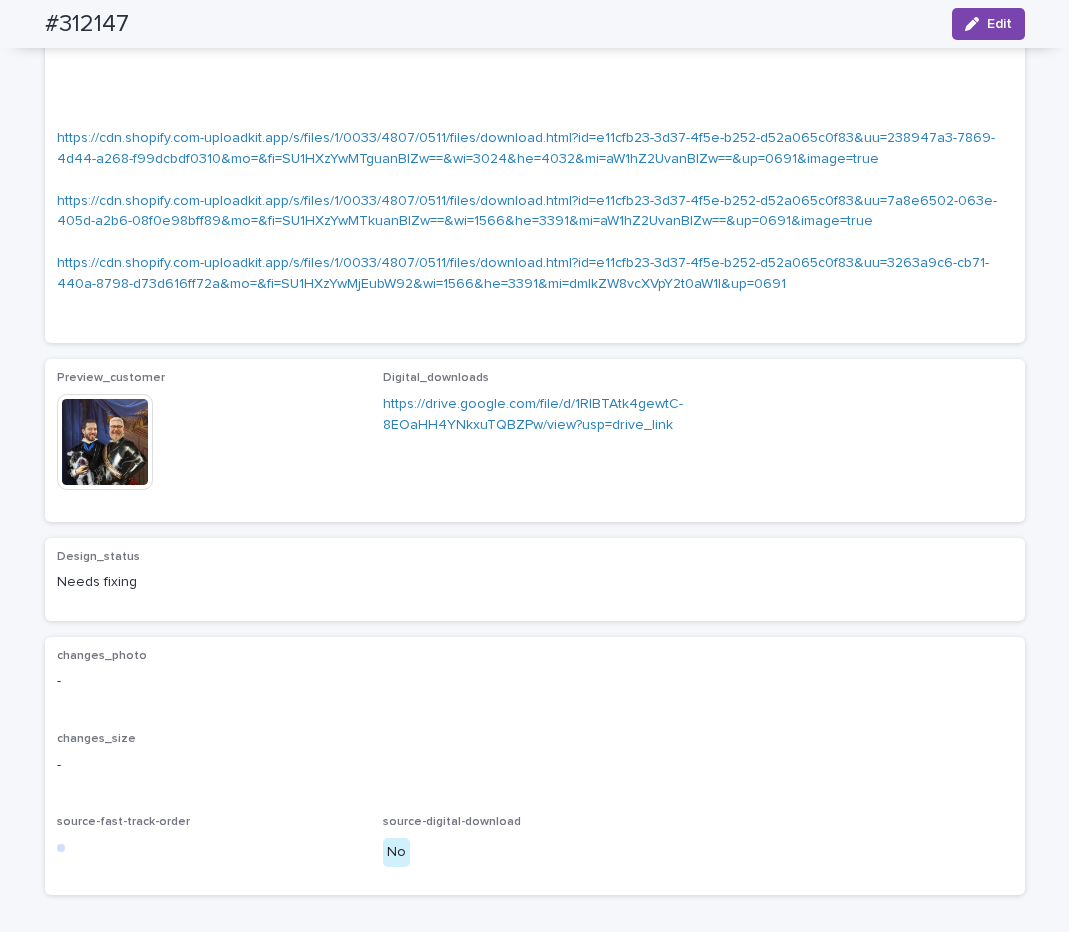 scroll, scrollTop: 2604, scrollLeft: 0, axis: vertical 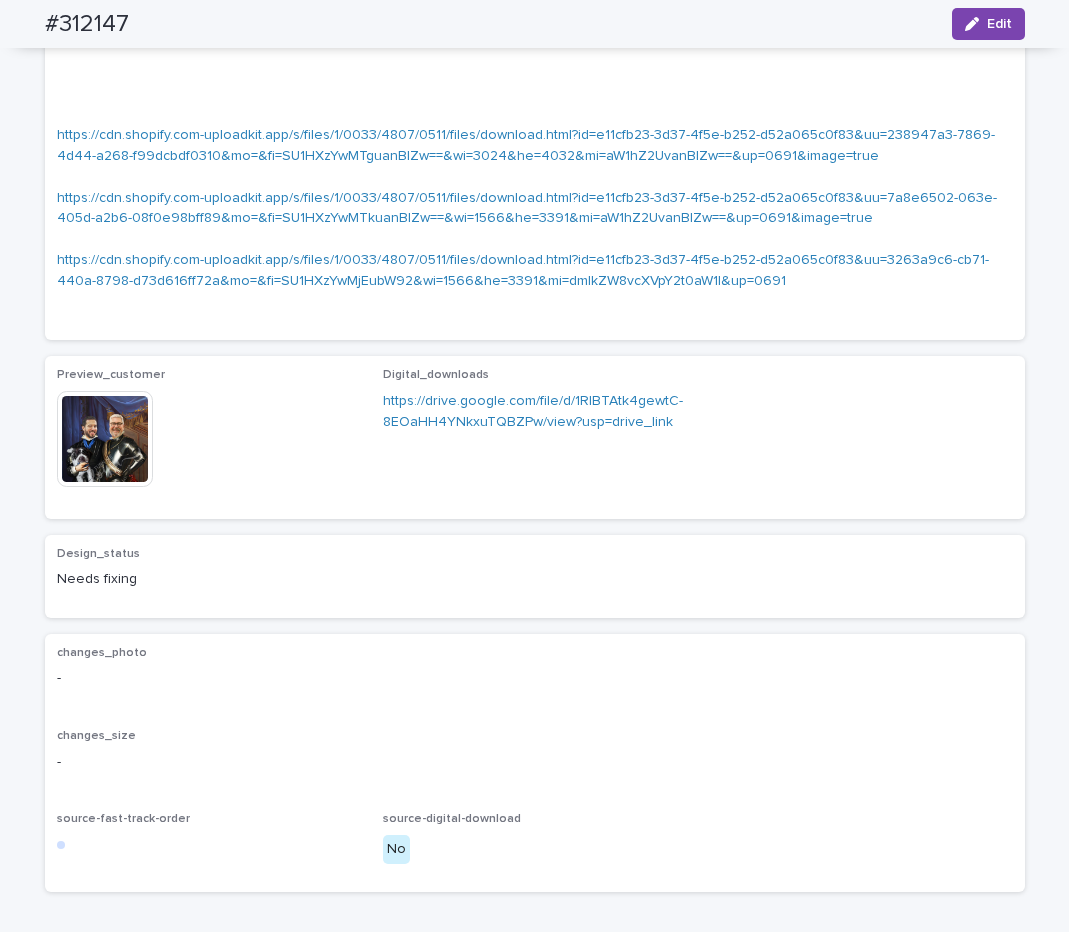 click at bounding box center [105, 439] 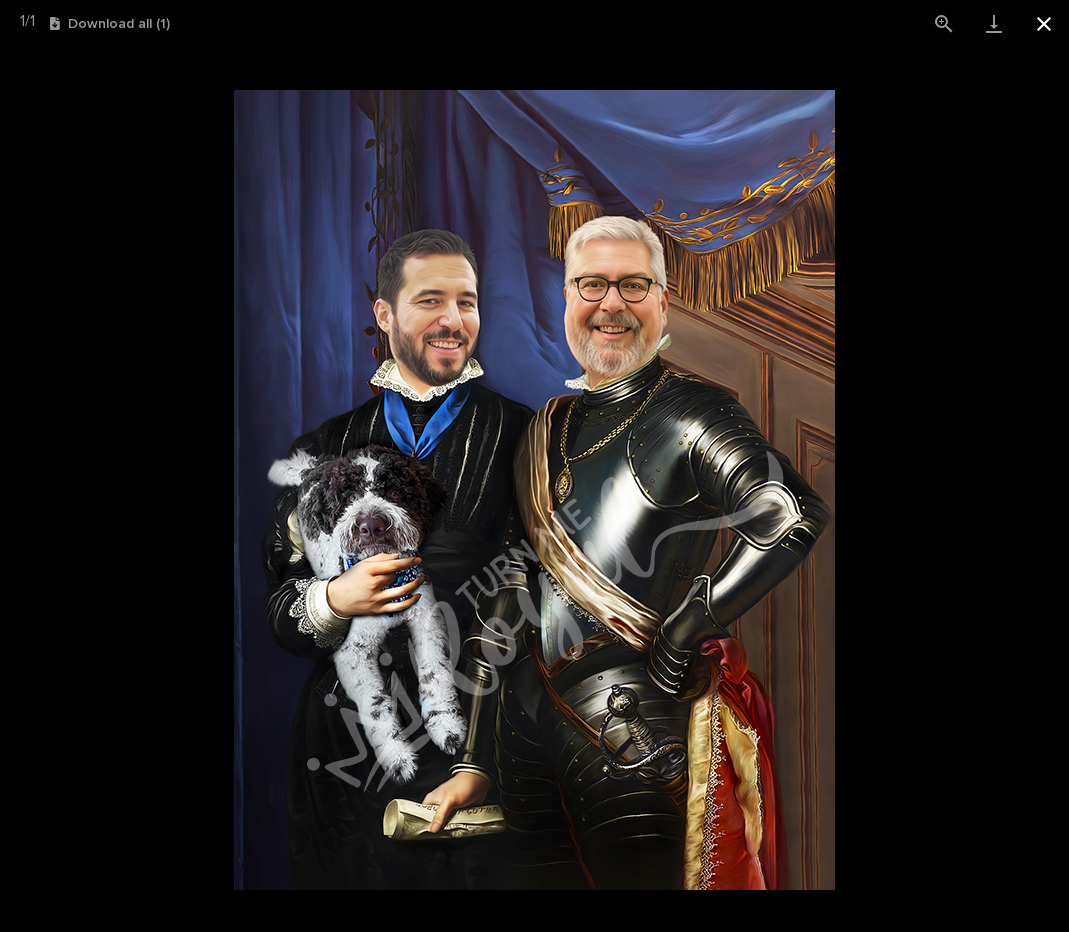 click at bounding box center (1044, 23) 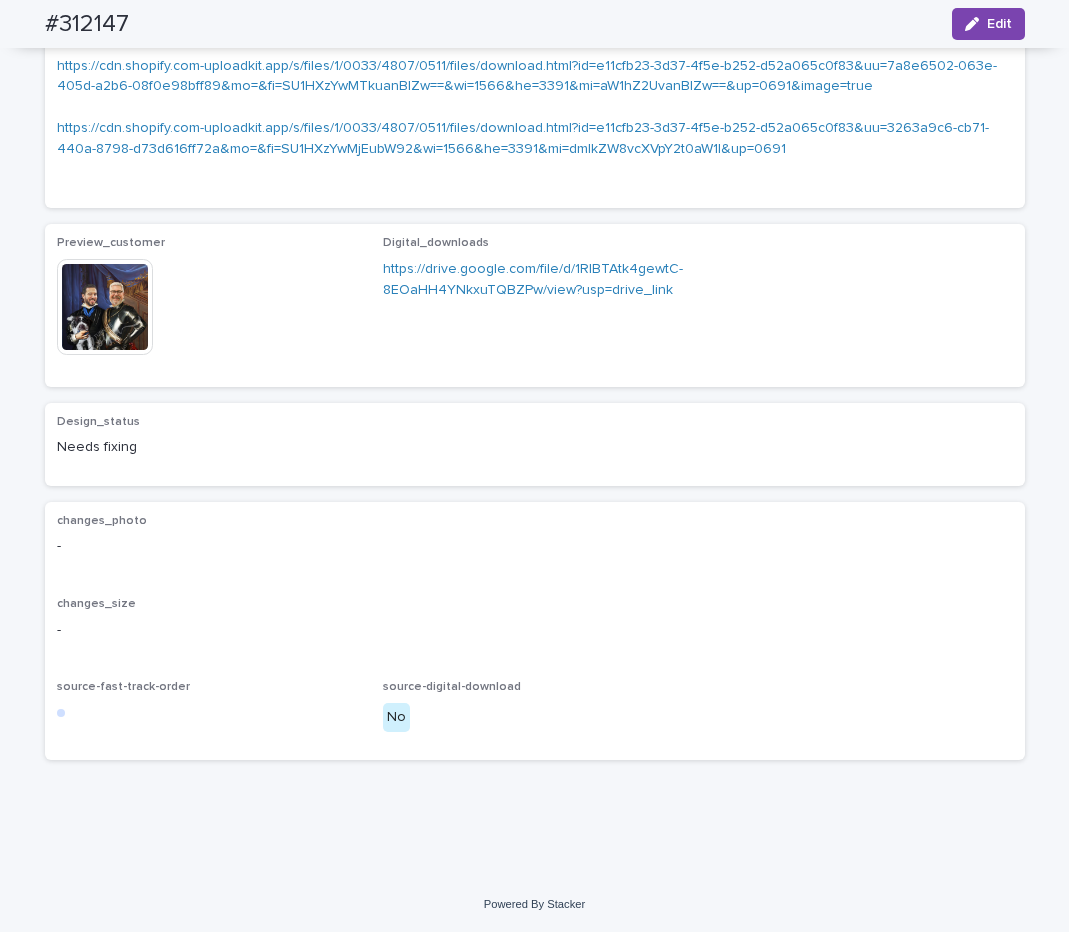 scroll, scrollTop: 2966, scrollLeft: 0, axis: vertical 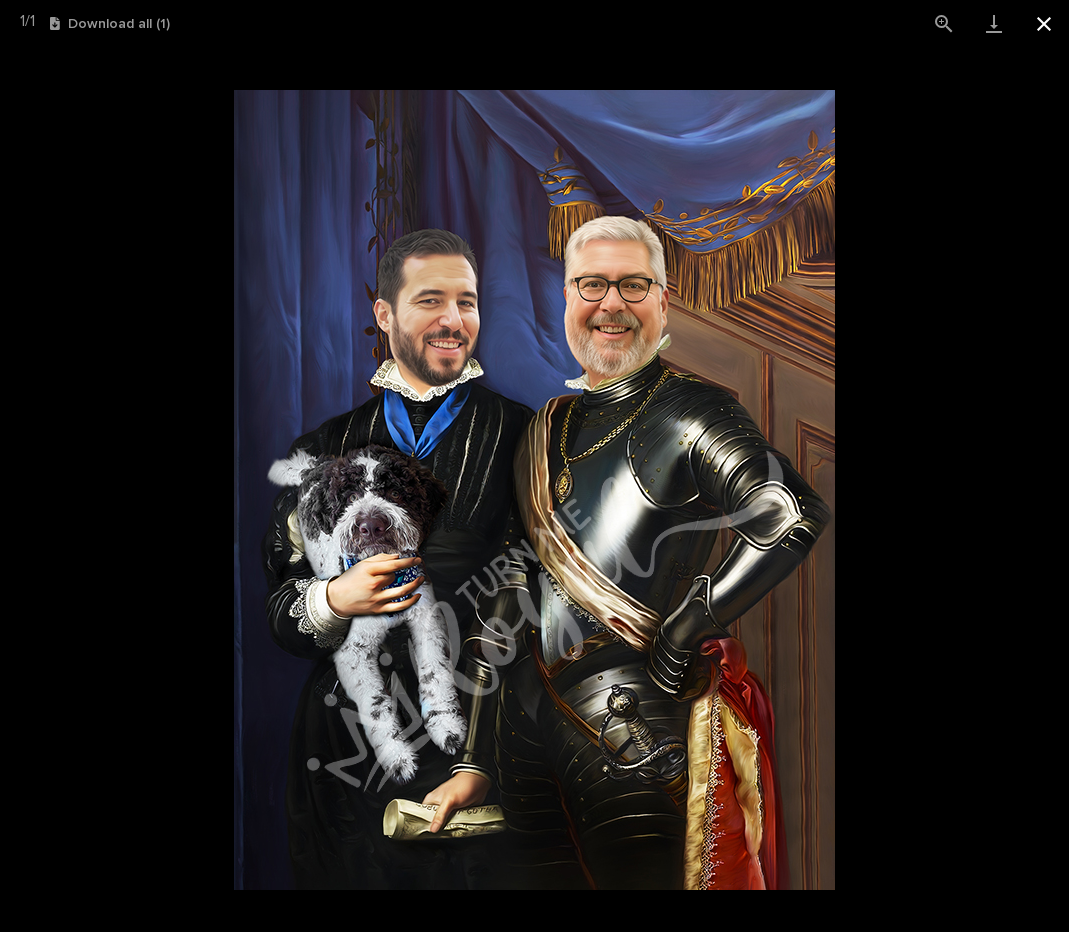 click at bounding box center [1044, 23] 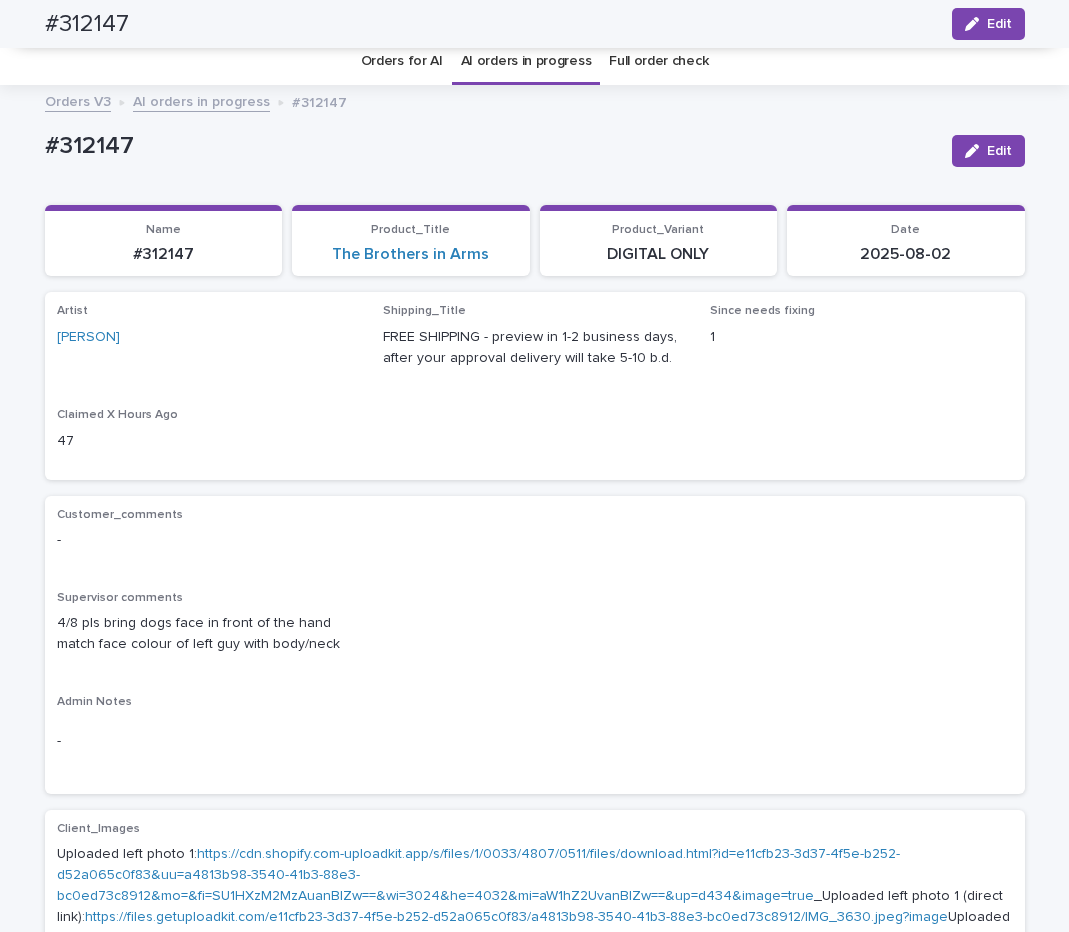 scroll, scrollTop: 0, scrollLeft: 0, axis: both 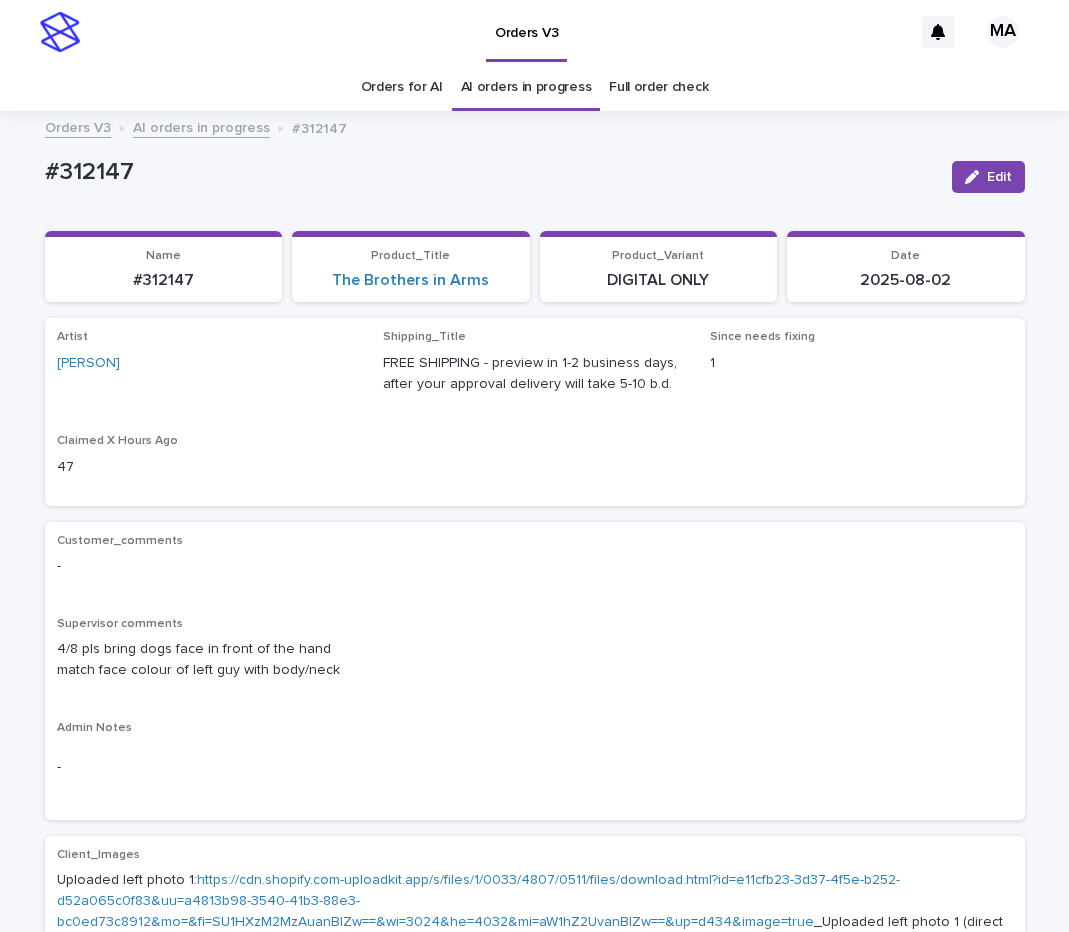 click on "AI orders in progress" at bounding box center [201, 126] 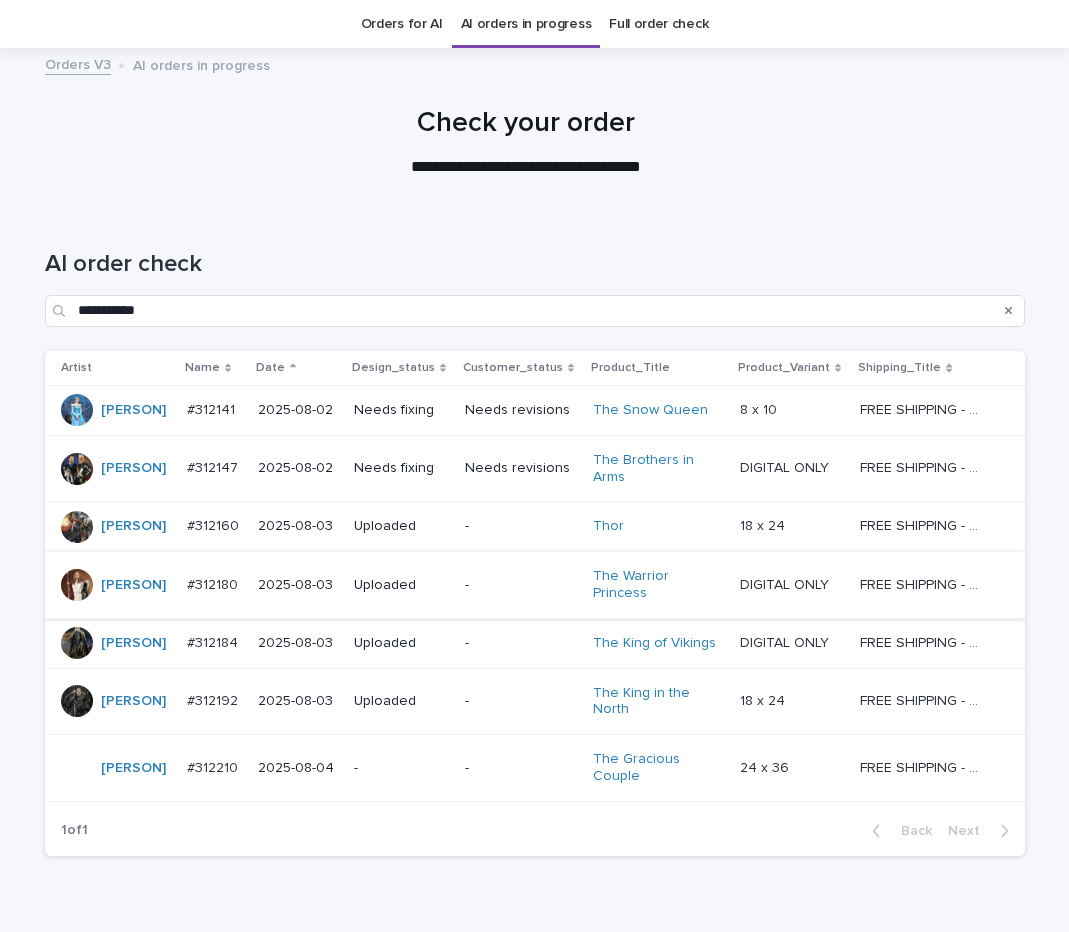 scroll, scrollTop: 64, scrollLeft: 0, axis: vertical 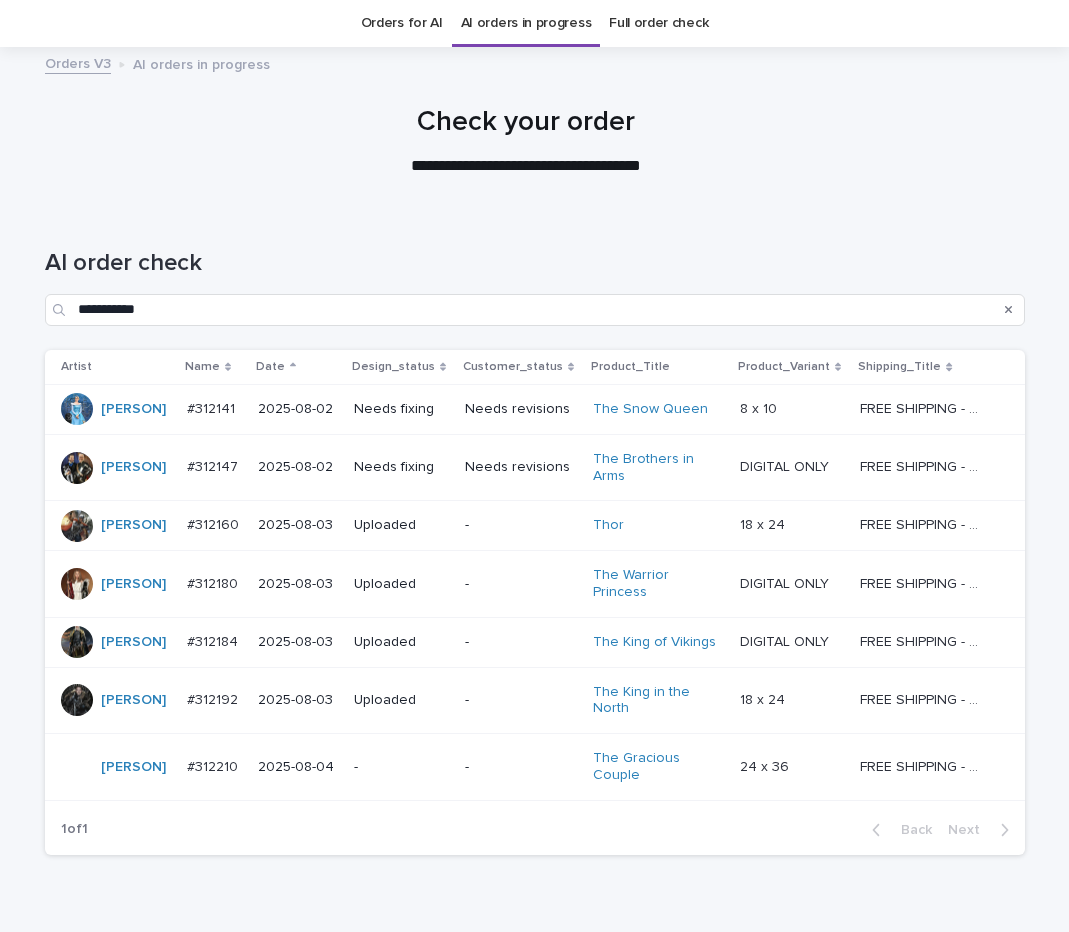 click on "-" at bounding box center [521, 525] 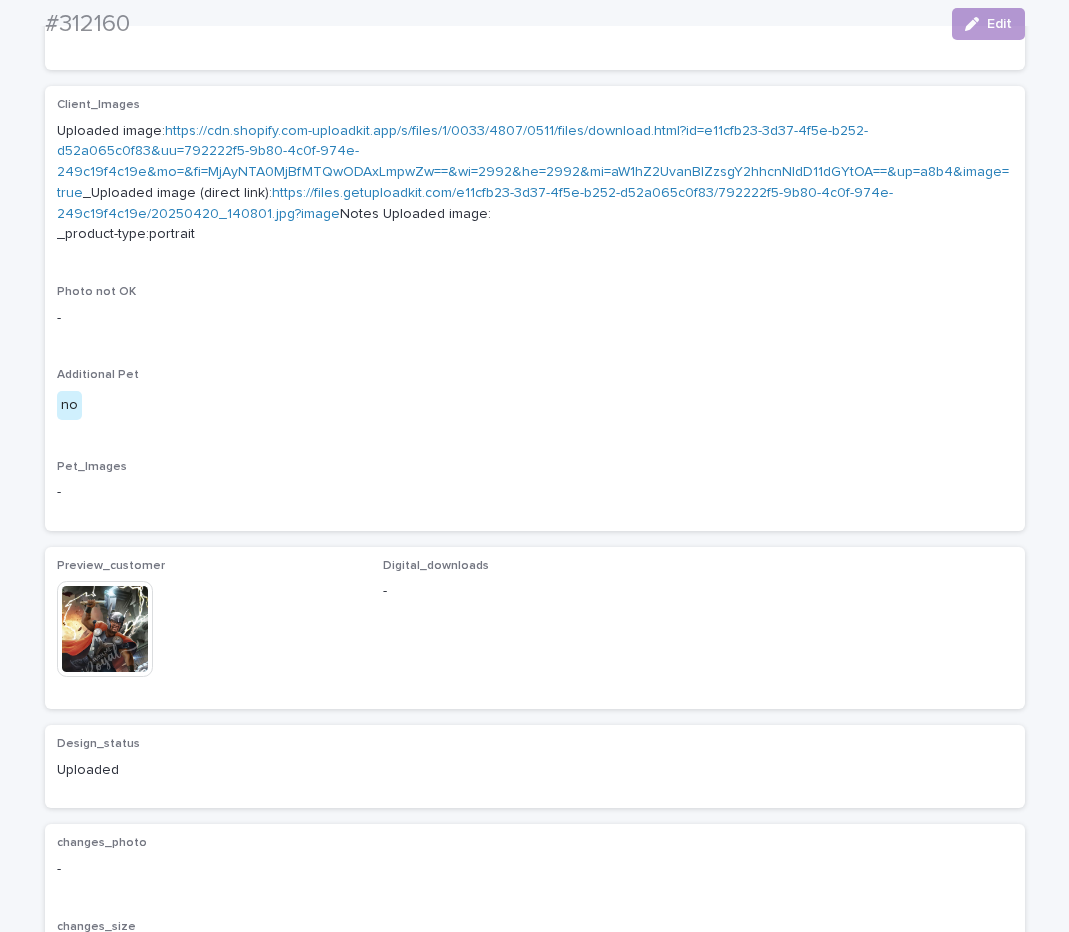 scroll, scrollTop: 756, scrollLeft: 0, axis: vertical 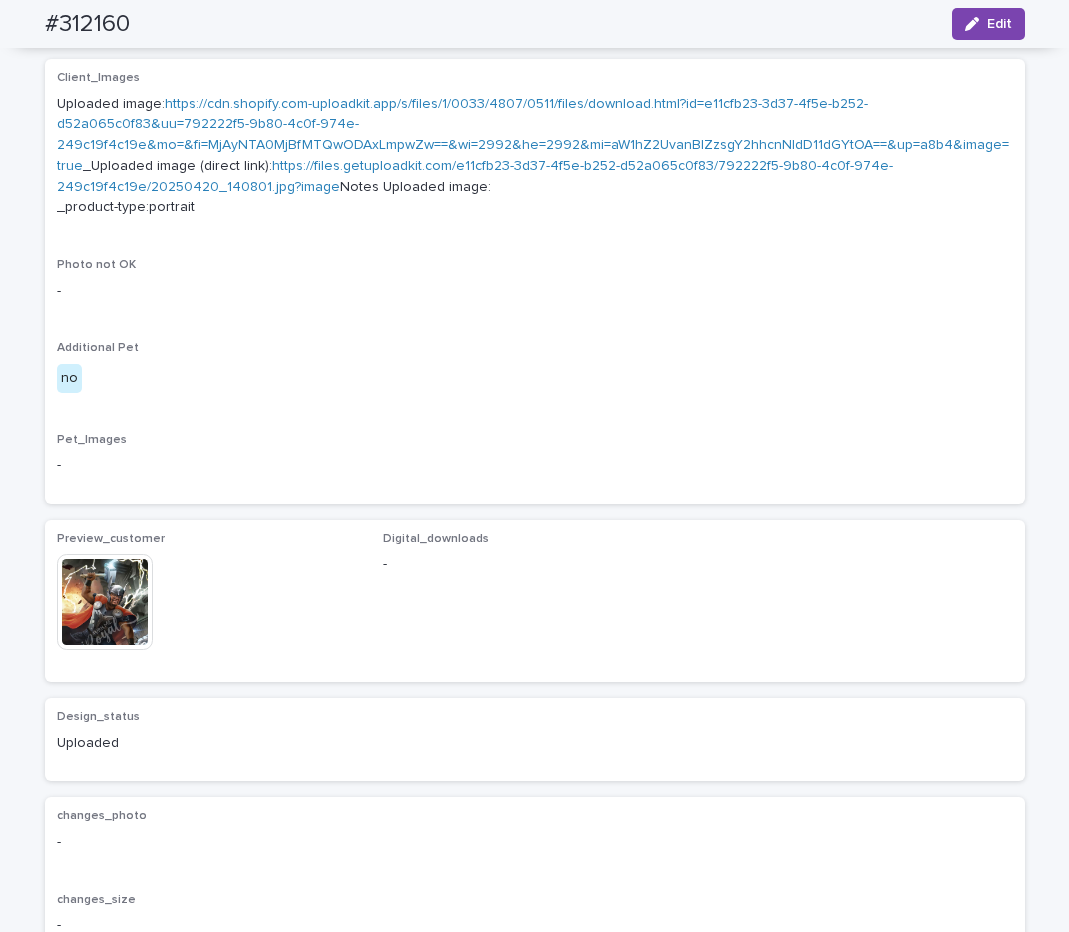 click at bounding box center (105, 602) 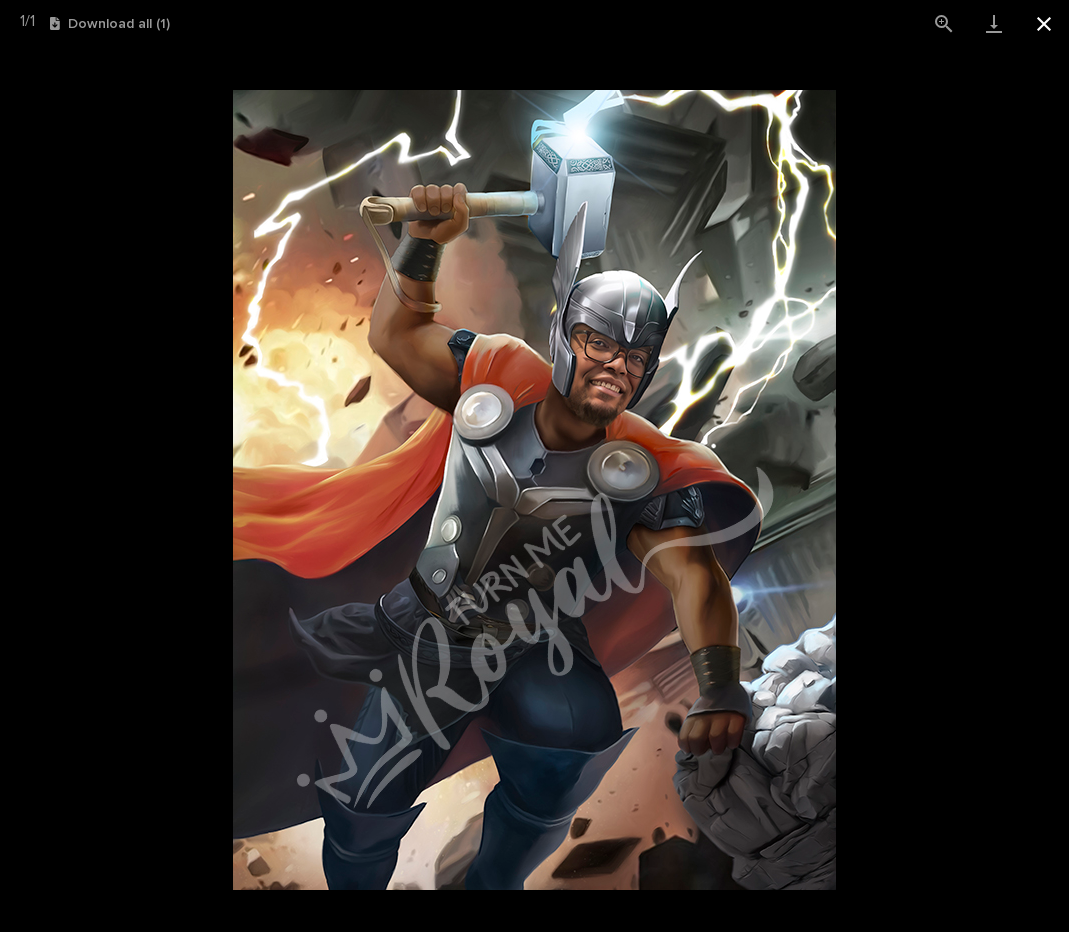 click at bounding box center (1044, 23) 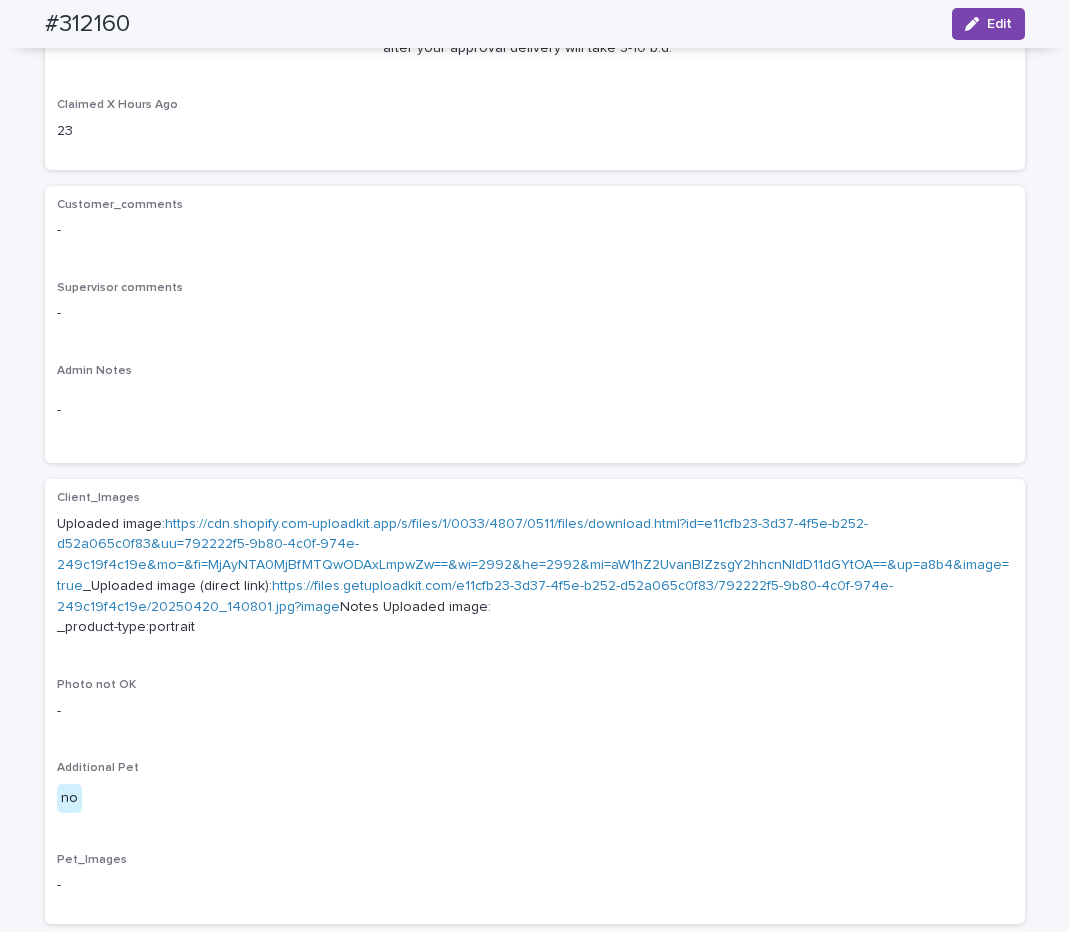 scroll, scrollTop: 0, scrollLeft: 0, axis: both 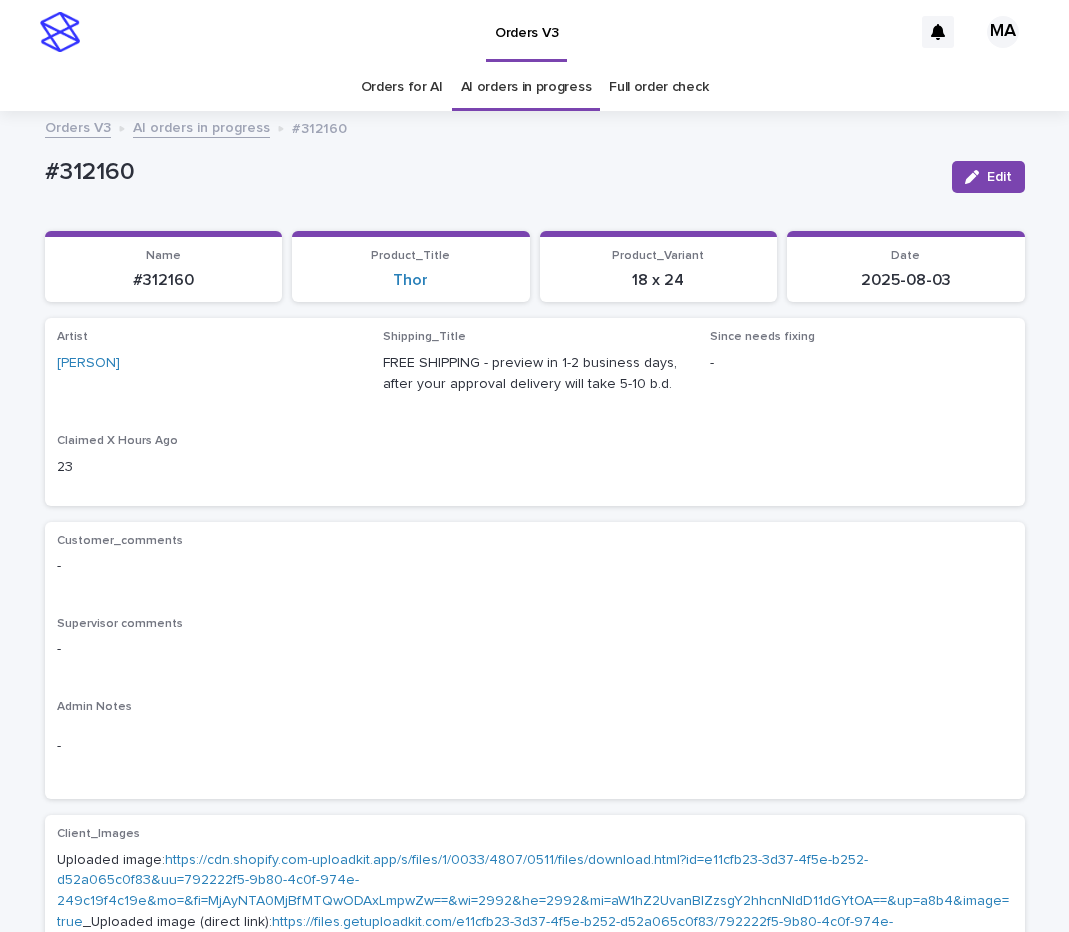 click on "AI orders in progress" at bounding box center [201, 126] 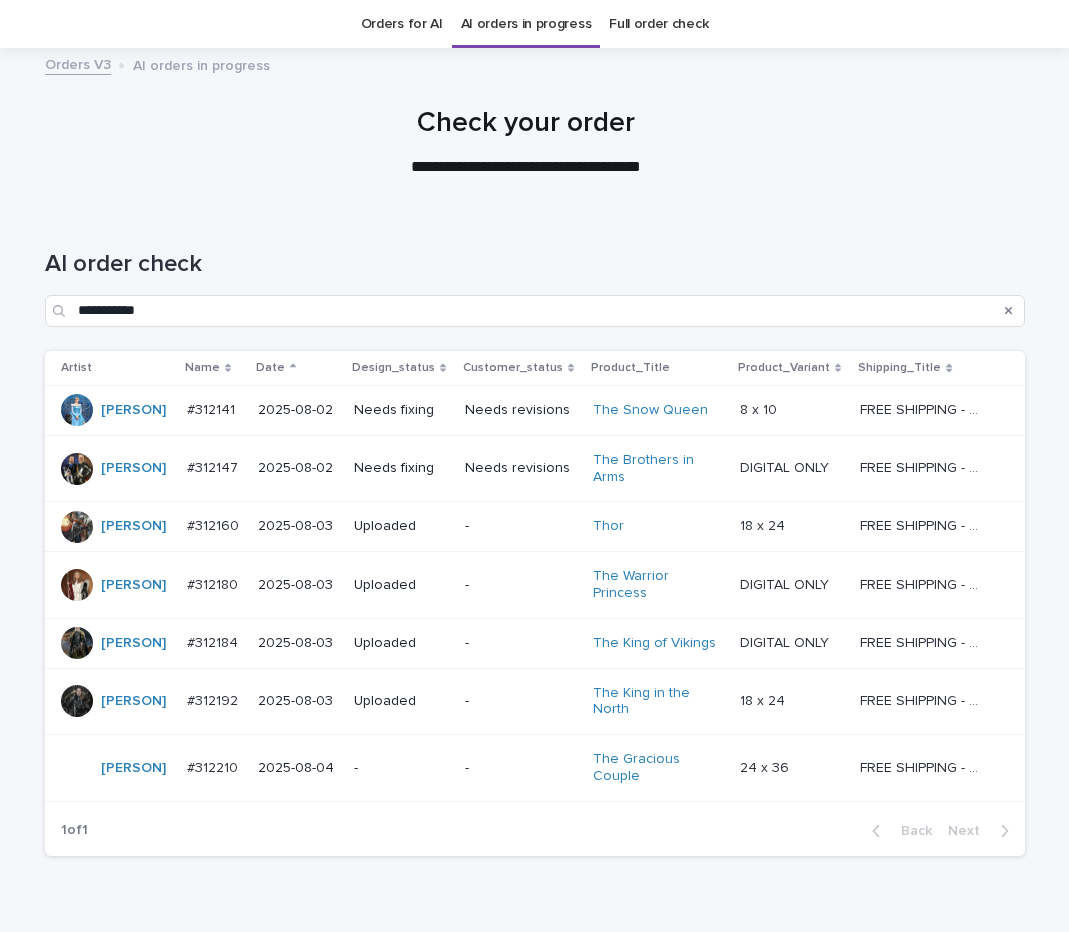 scroll, scrollTop: 64, scrollLeft: 0, axis: vertical 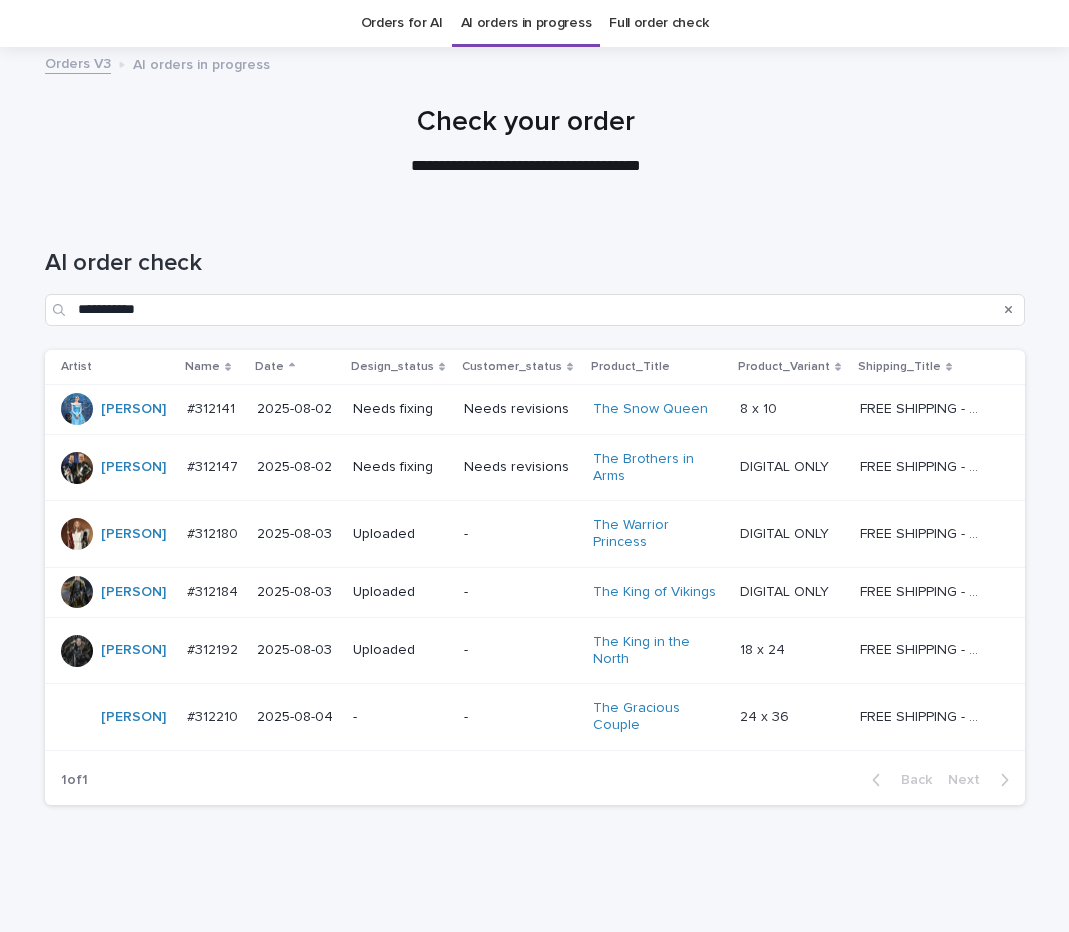 click on "-" at bounding box center [520, 534] 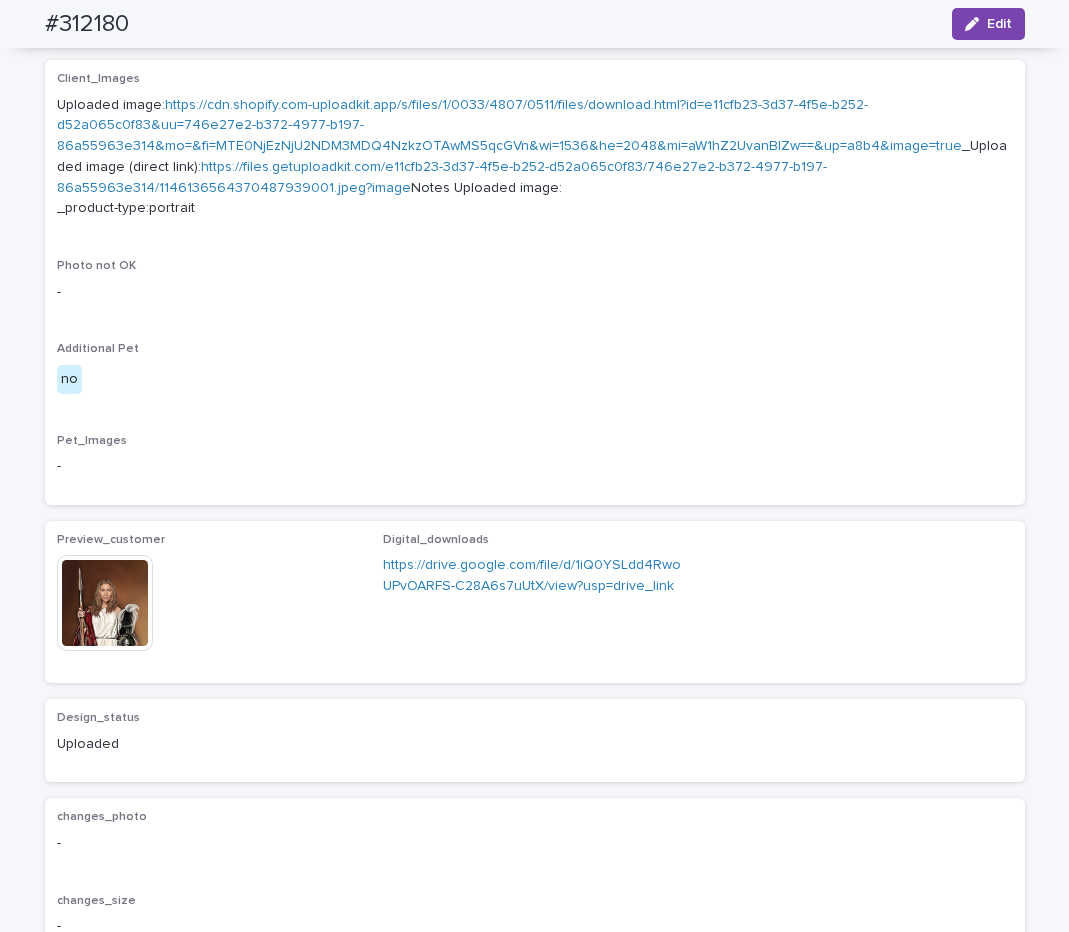 scroll, scrollTop: 756, scrollLeft: 0, axis: vertical 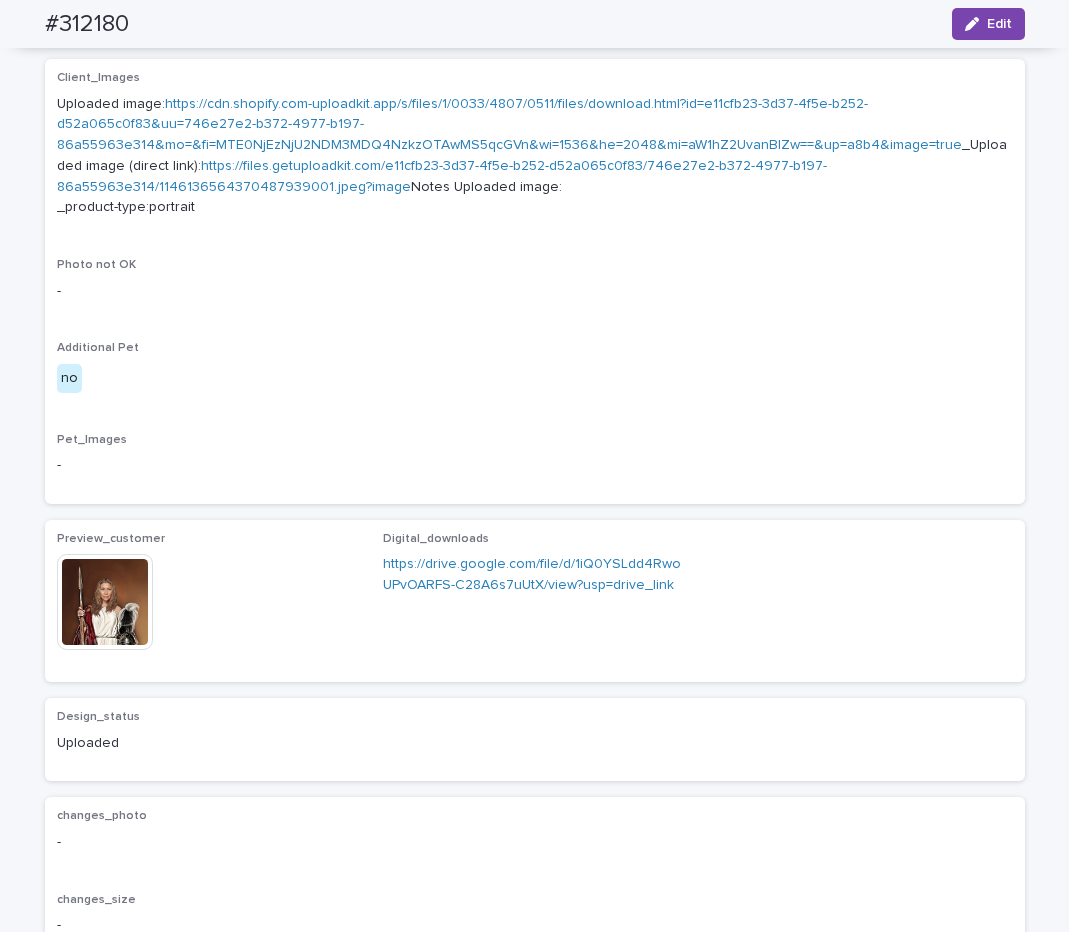 click at bounding box center (105, 602) 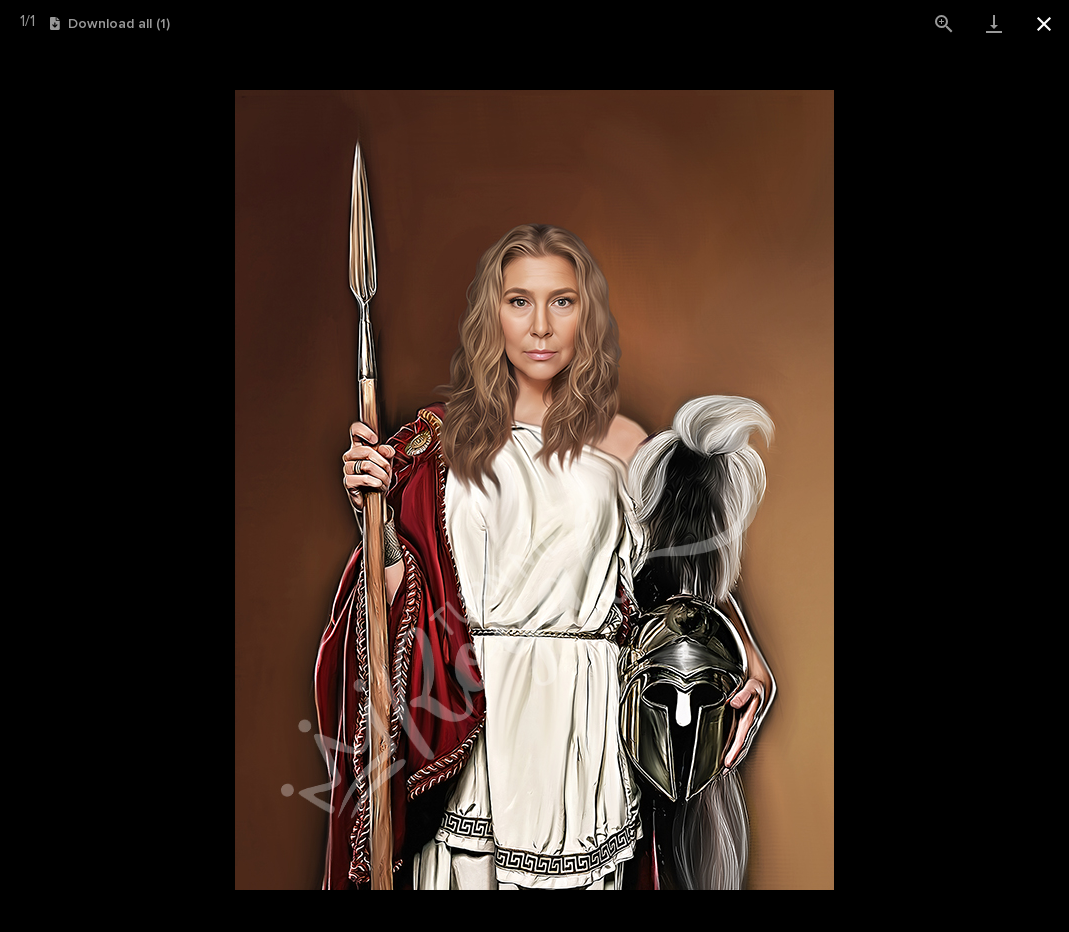 click at bounding box center (1044, 23) 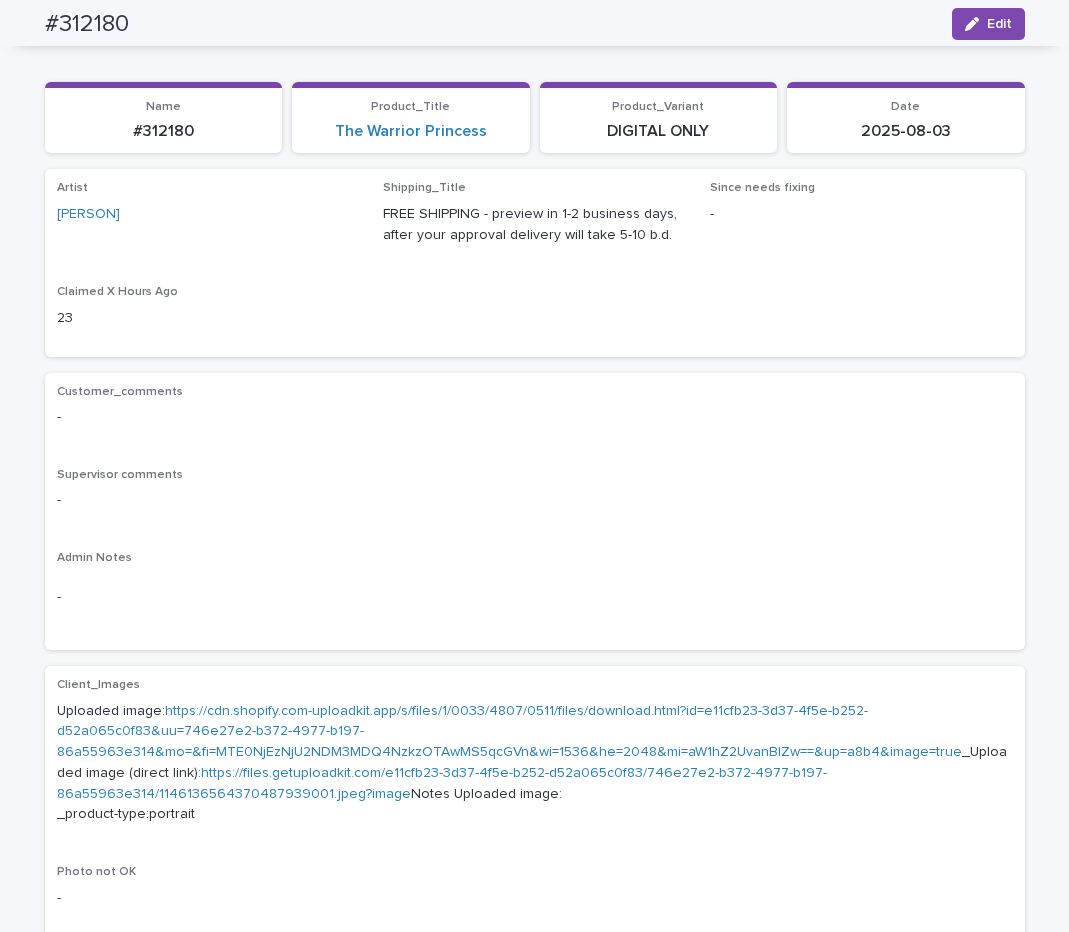 scroll, scrollTop: 0, scrollLeft: 0, axis: both 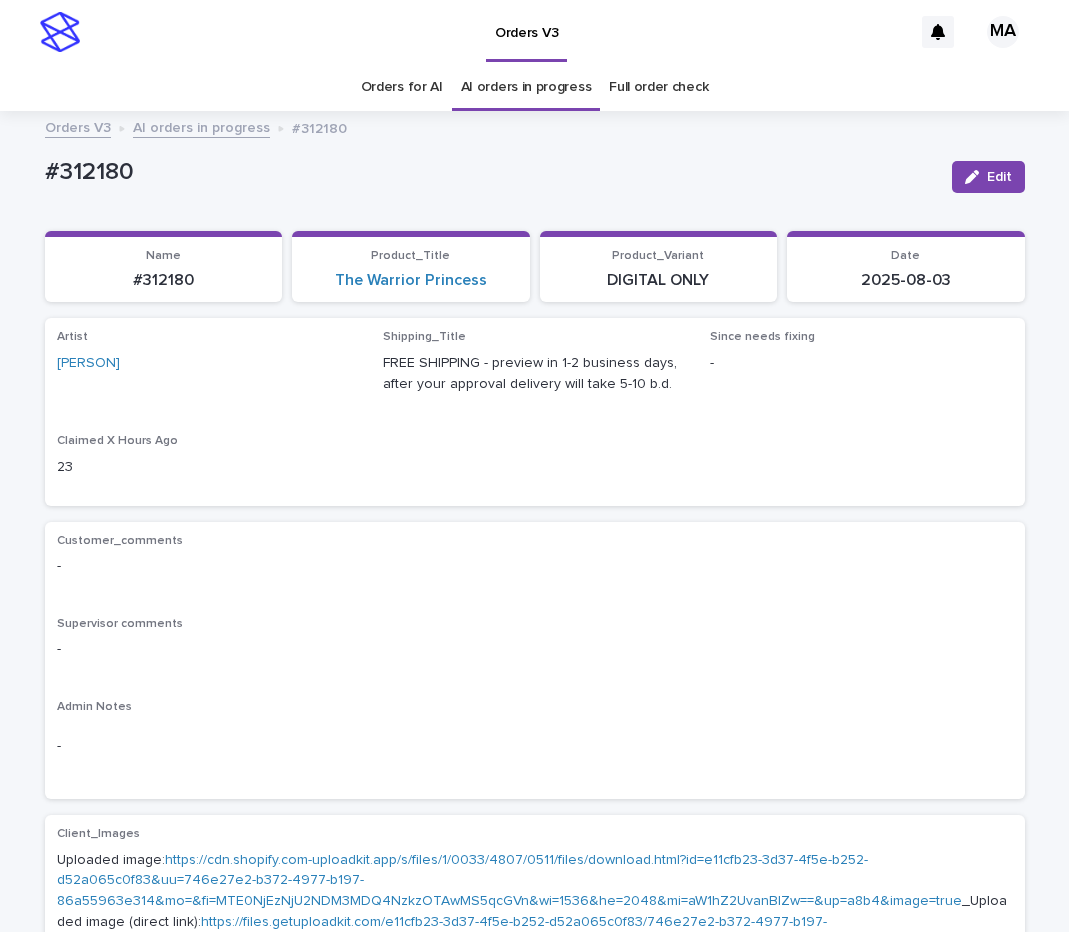 click on "AI orders in progress" at bounding box center [201, 126] 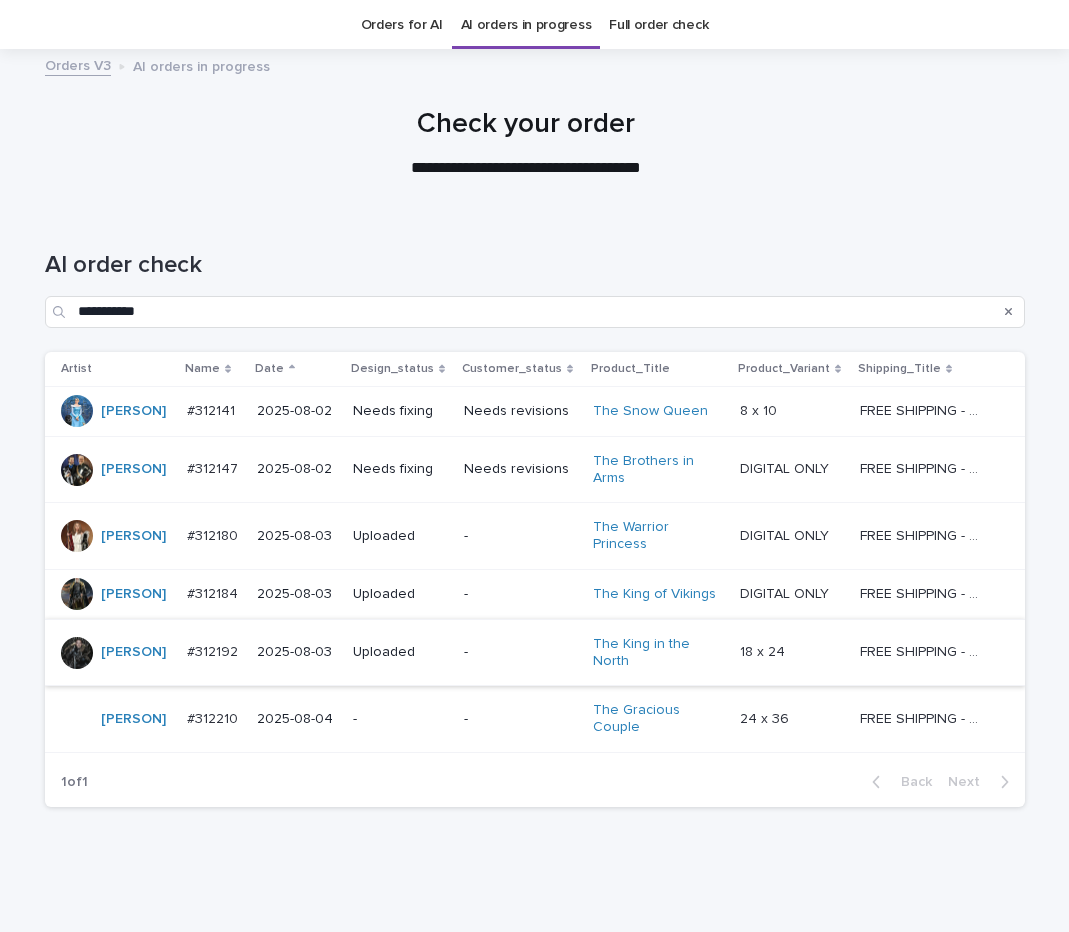 scroll, scrollTop: 64, scrollLeft: 0, axis: vertical 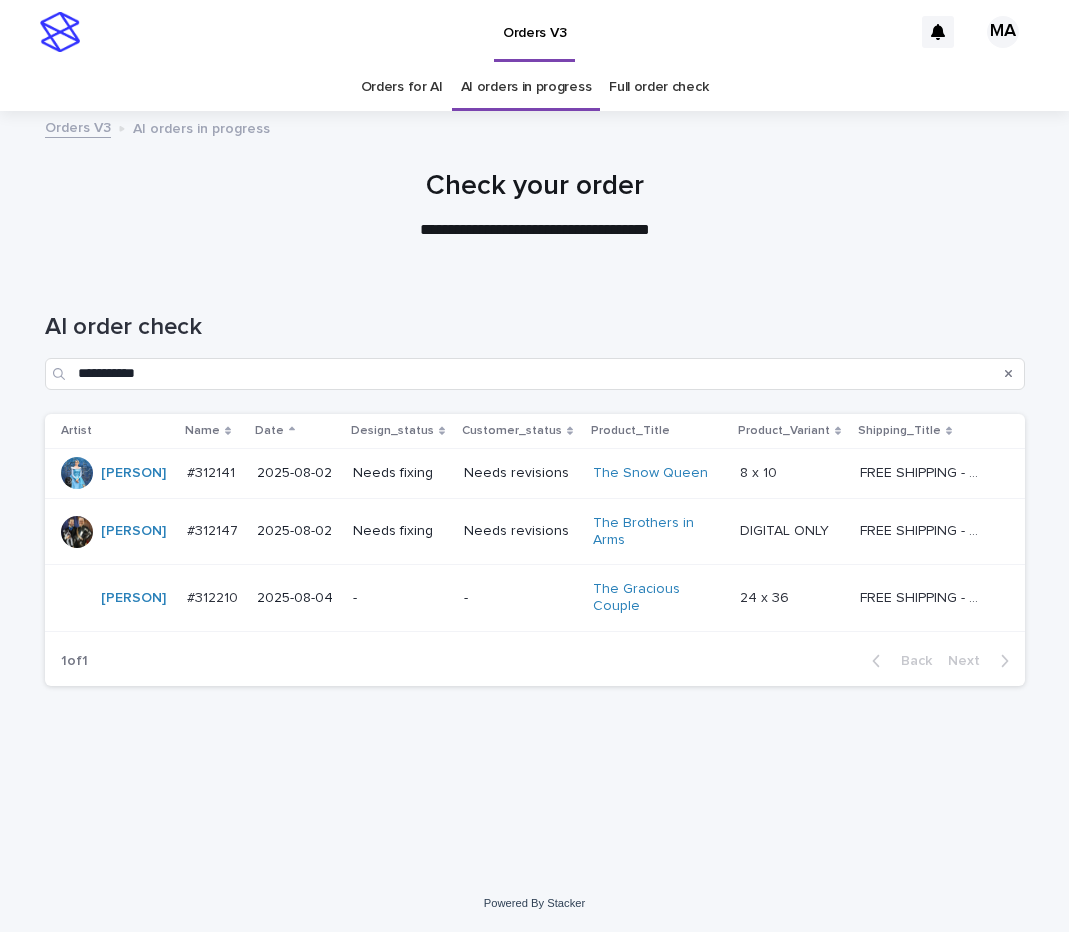 click on "Full order check" at bounding box center (658, 87) 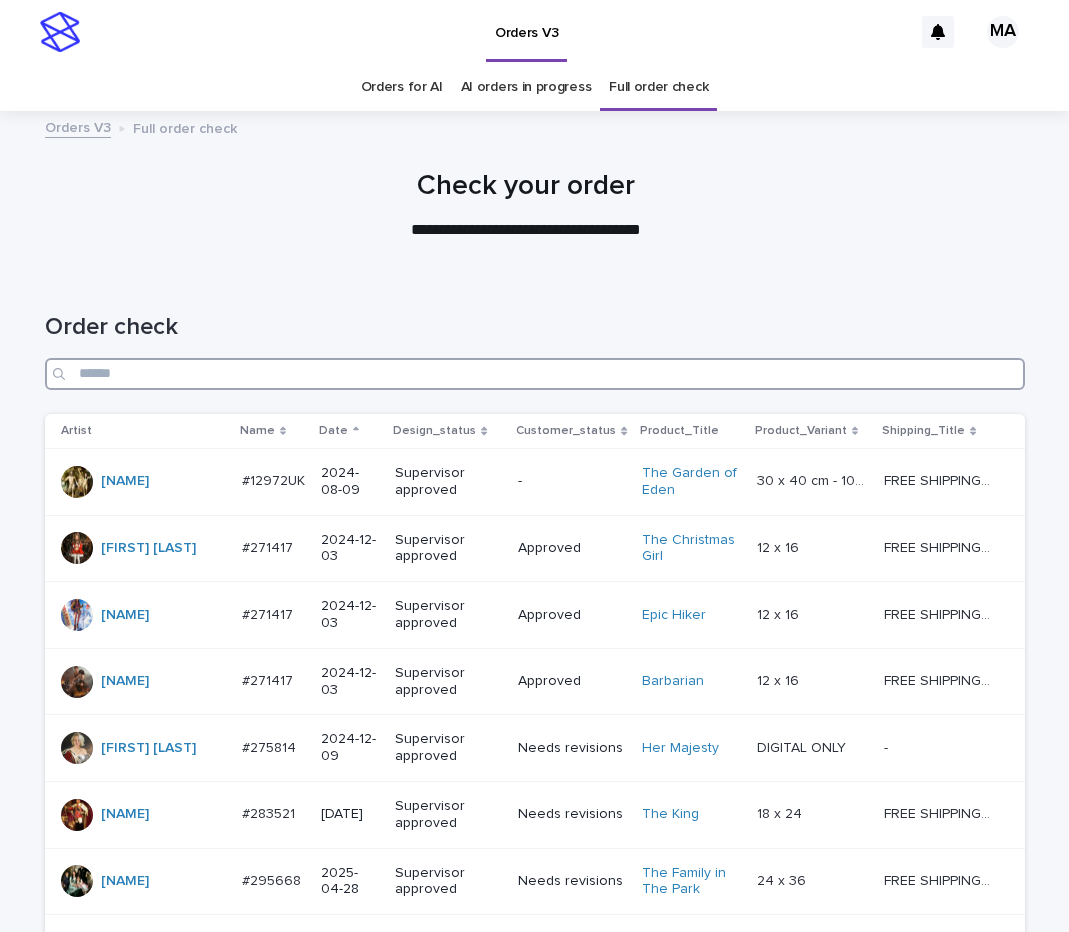 click at bounding box center (535, 374) 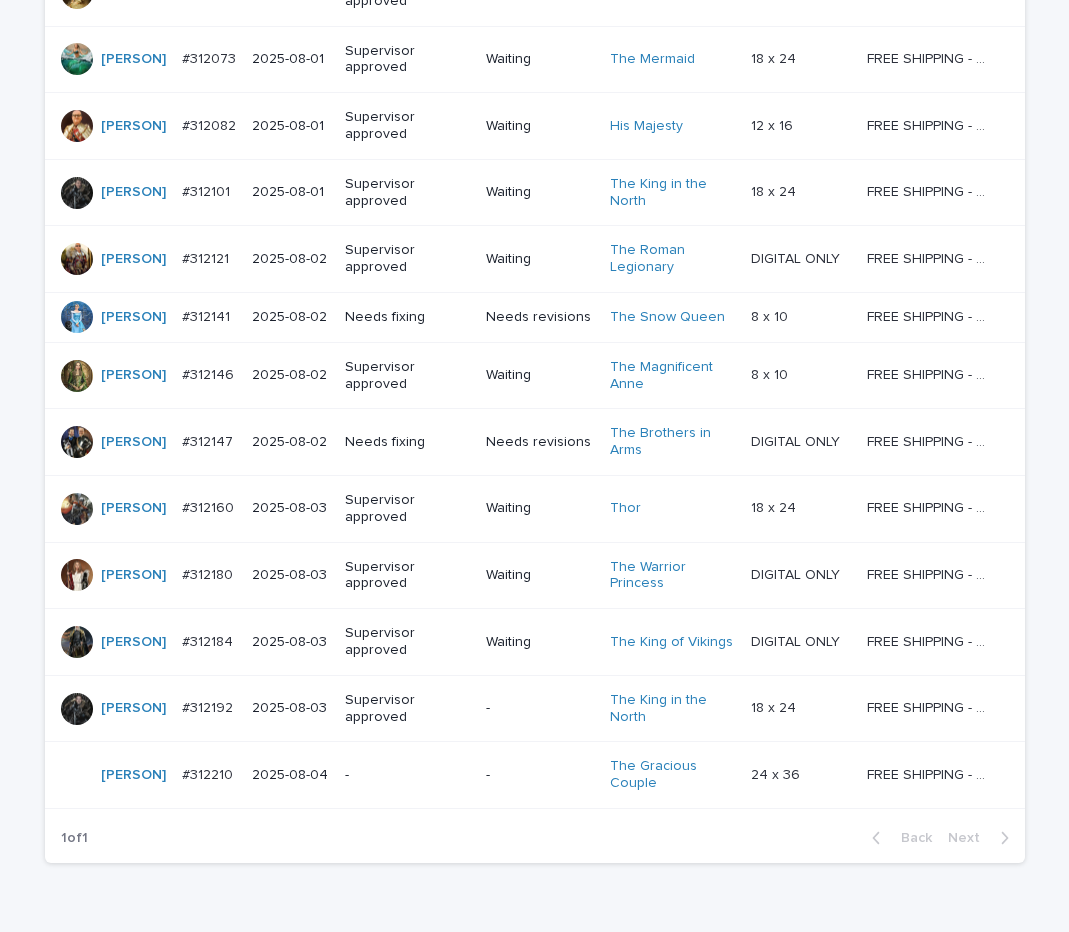 scroll, scrollTop: 504, scrollLeft: 0, axis: vertical 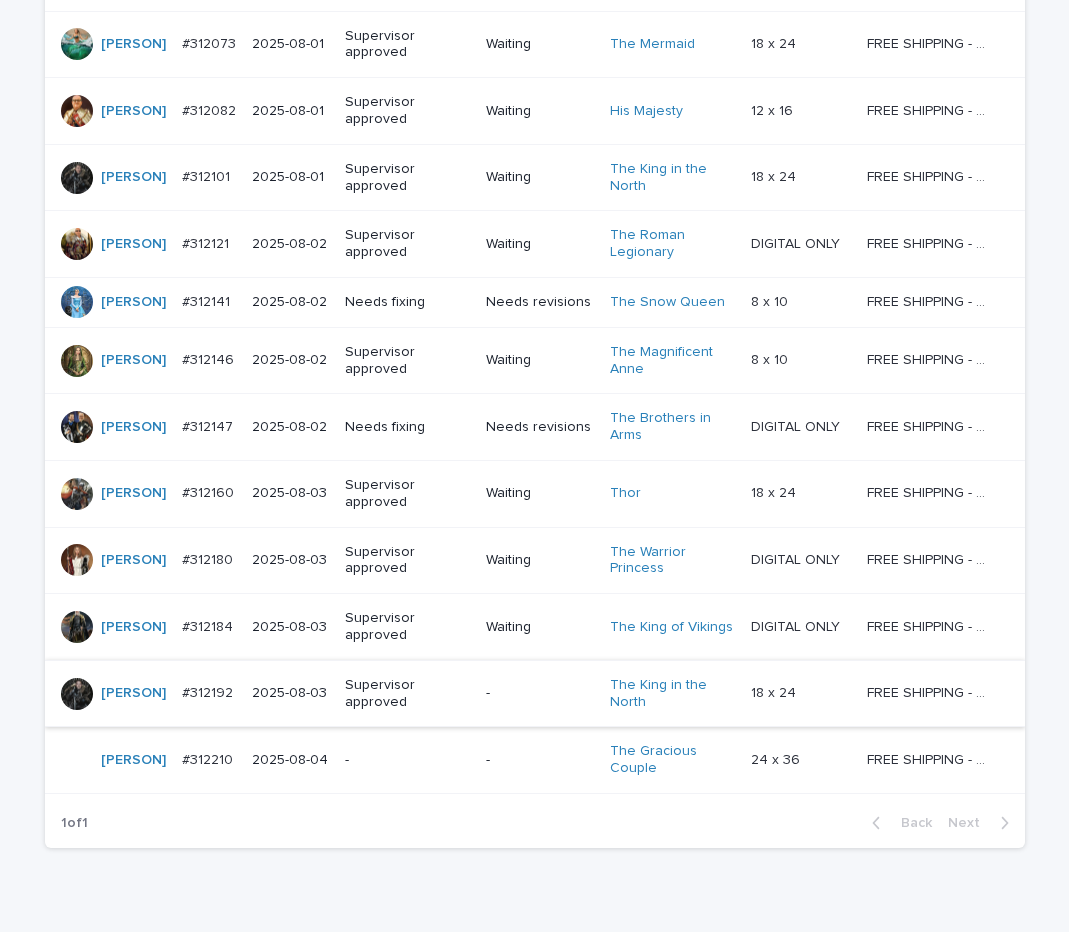 type on "****" 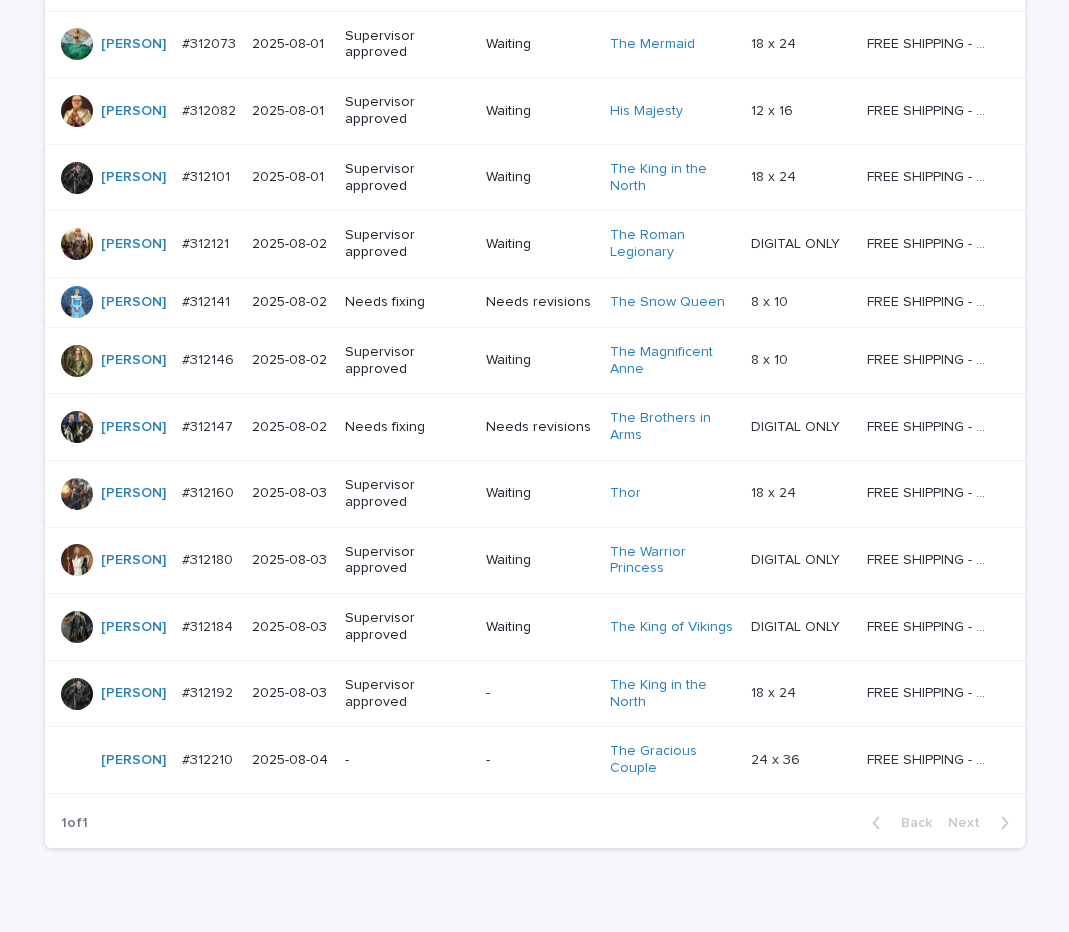 click on "-" at bounding box center [540, 693] 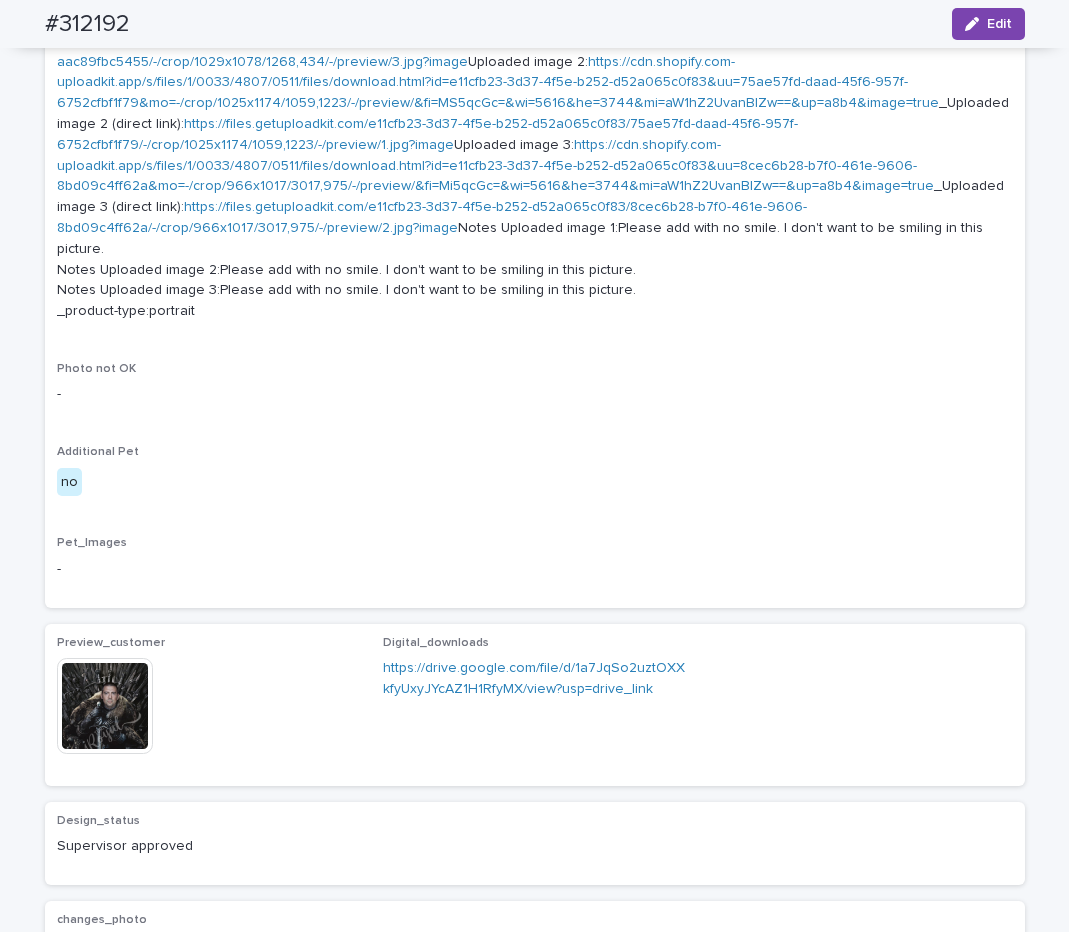 scroll, scrollTop: 924, scrollLeft: 0, axis: vertical 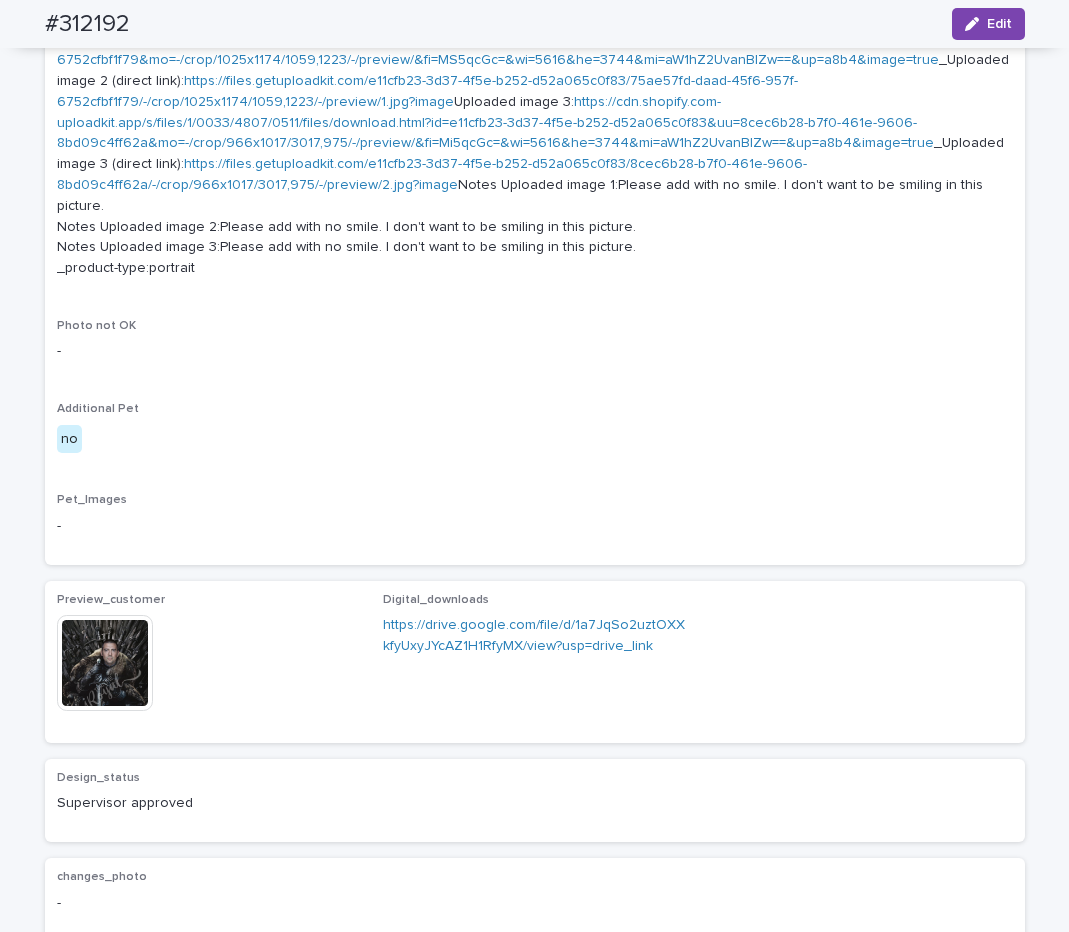 click at bounding box center (105, 663) 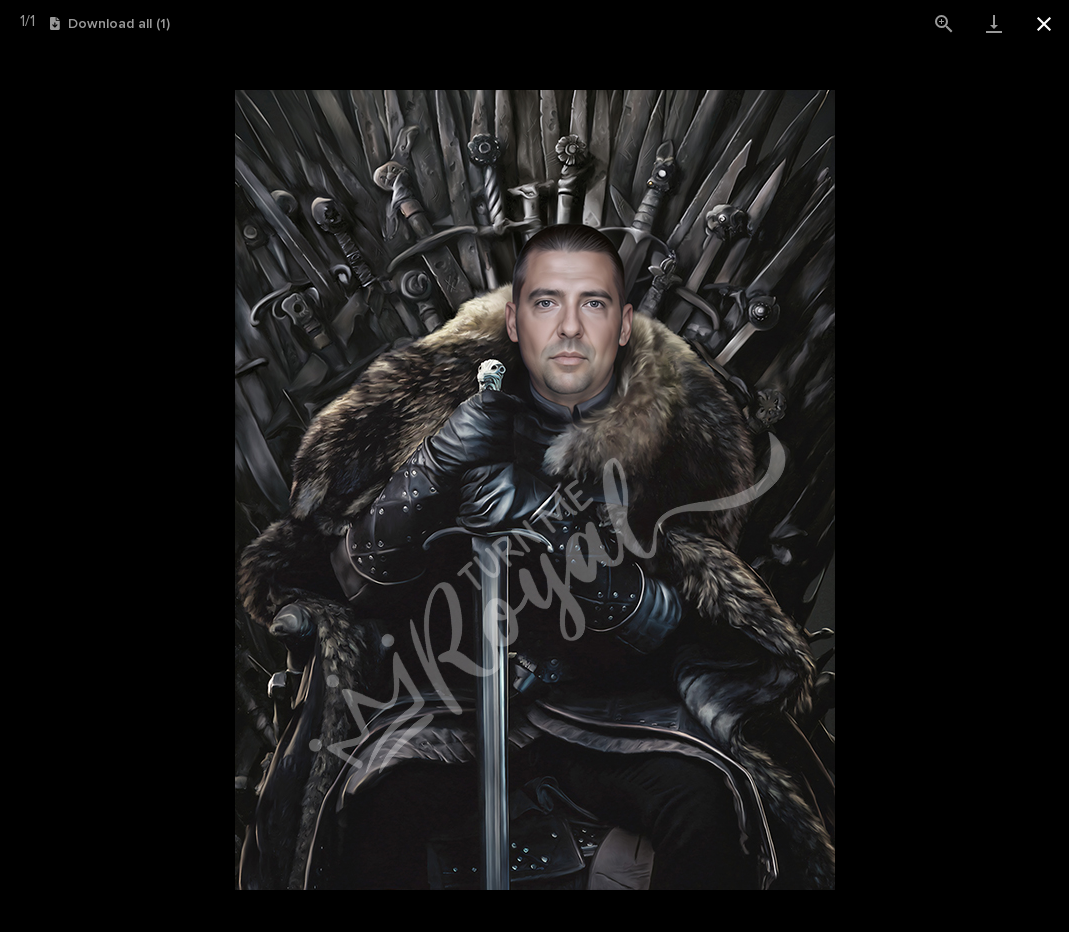 click at bounding box center [1044, 23] 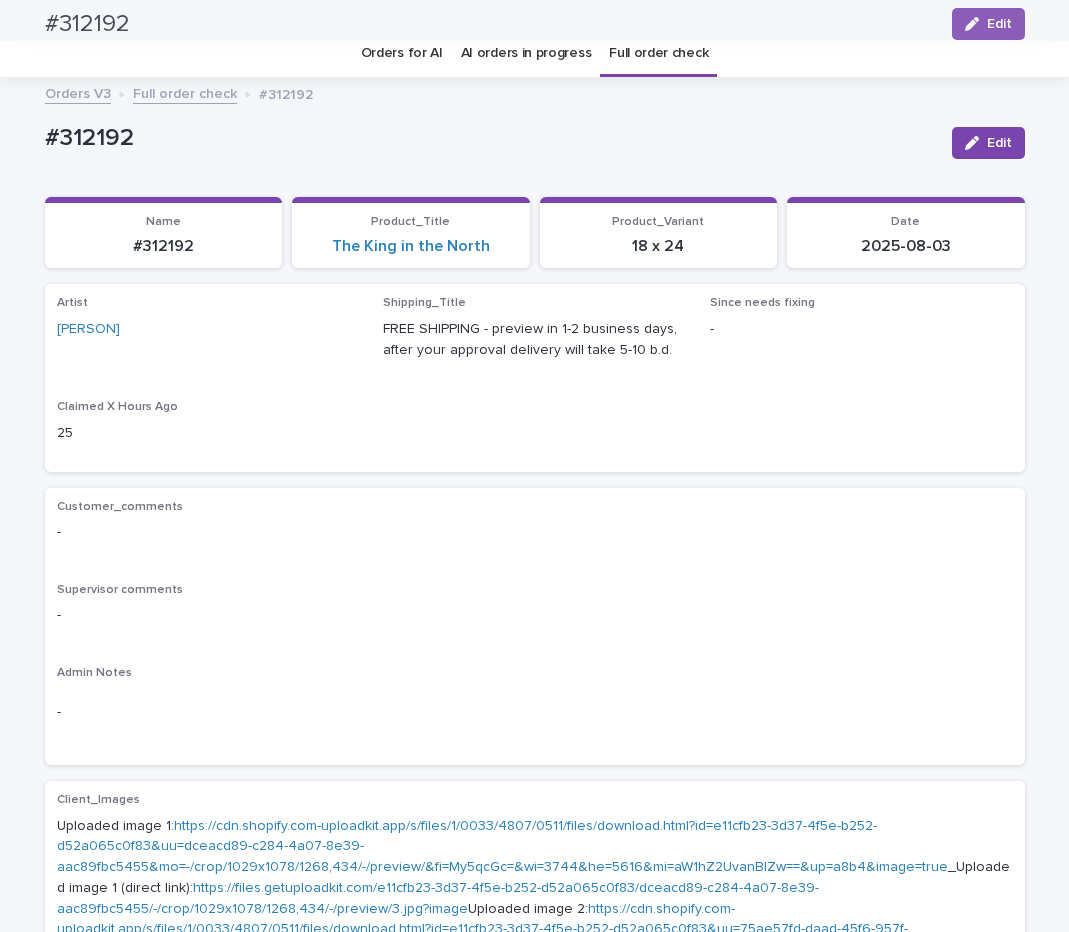 scroll, scrollTop: 0, scrollLeft: 0, axis: both 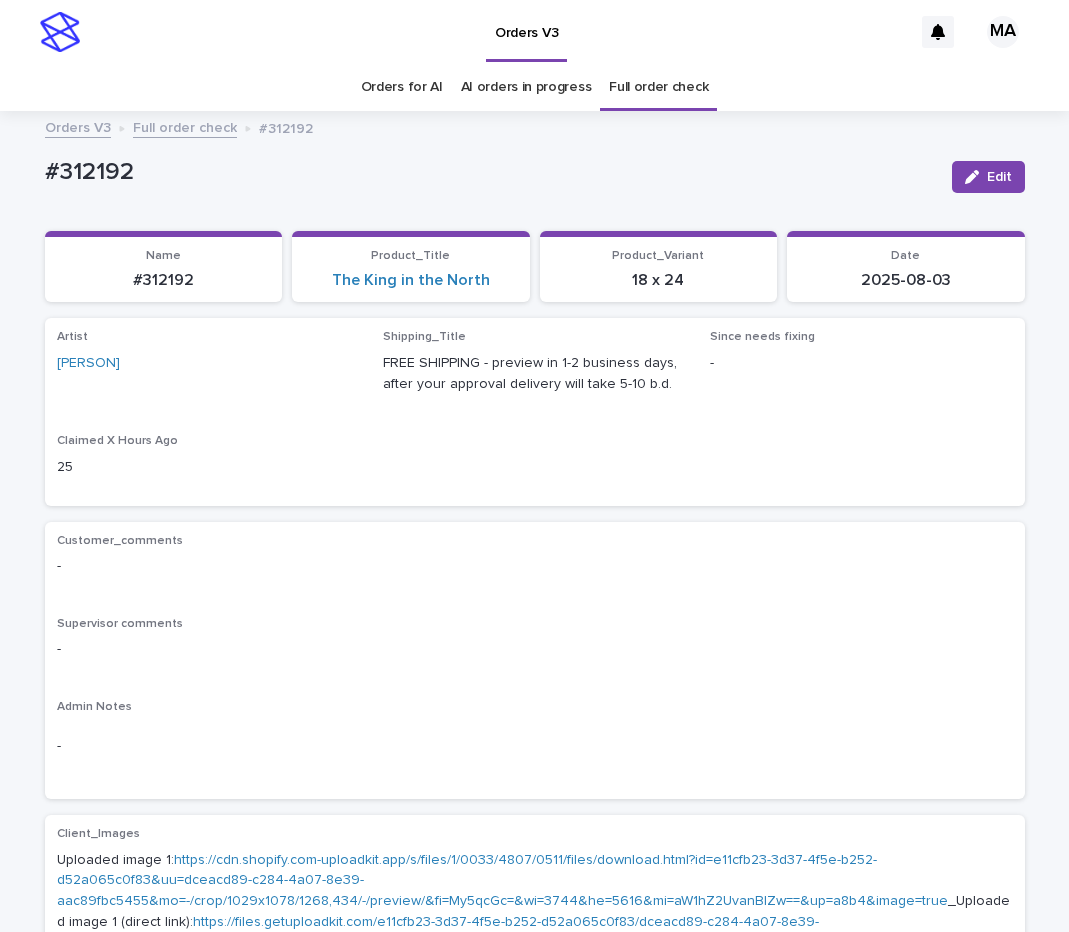 click on "Full order check" at bounding box center [185, 126] 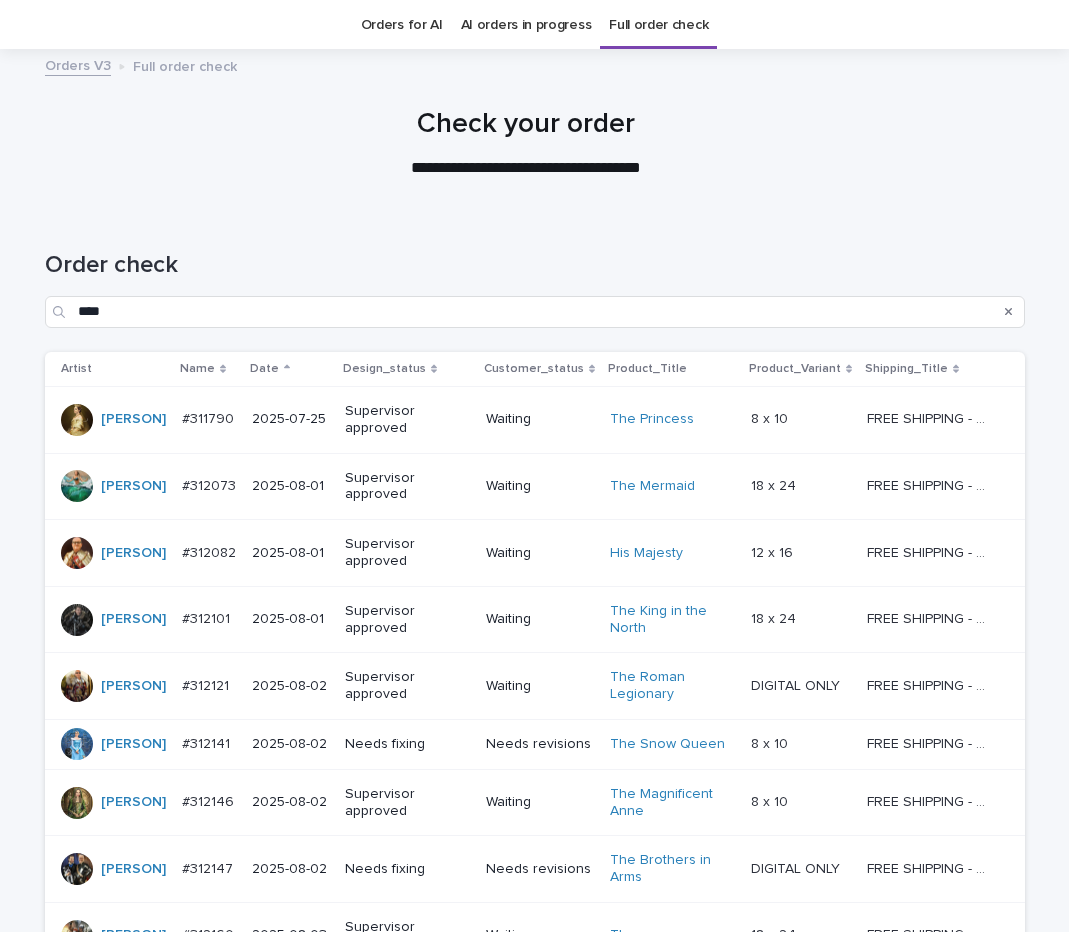 scroll, scrollTop: 64, scrollLeft: 0, axis: vertical 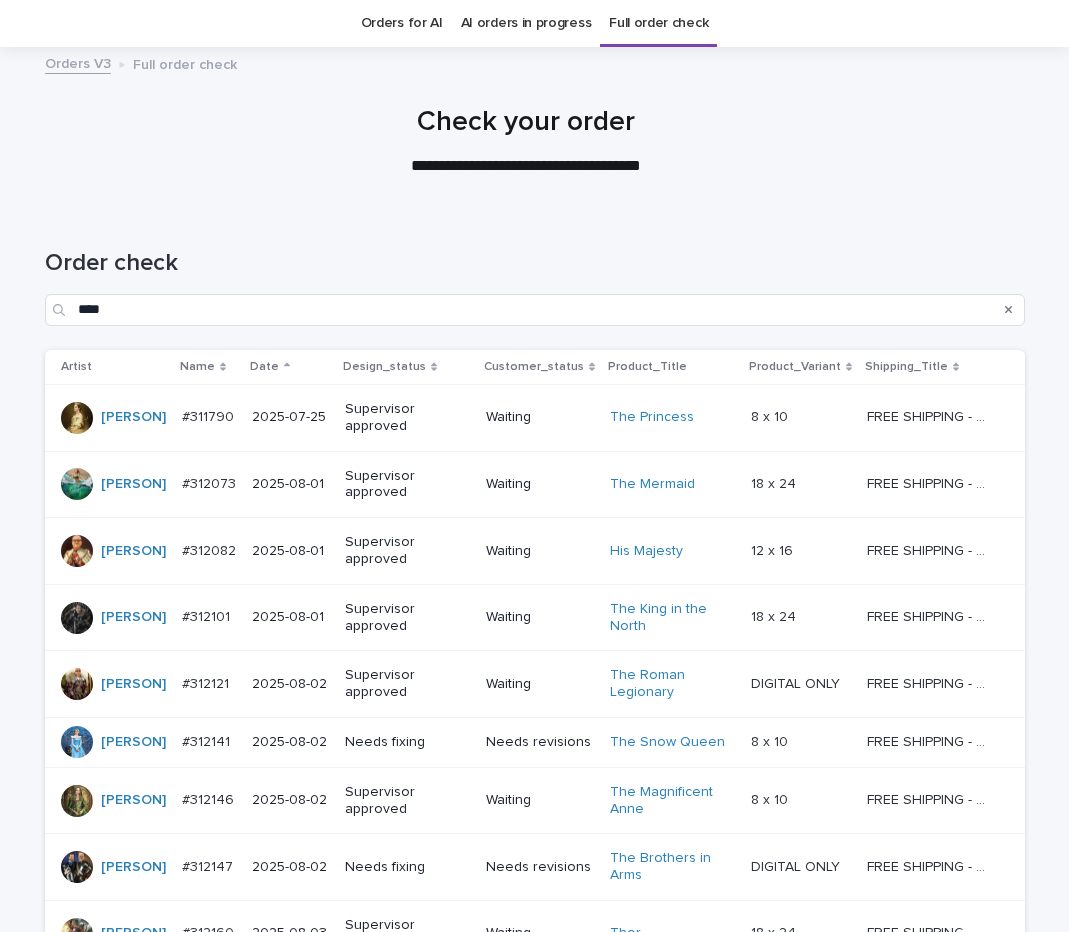 click on "Waiting" at bounding box center [540, 549] 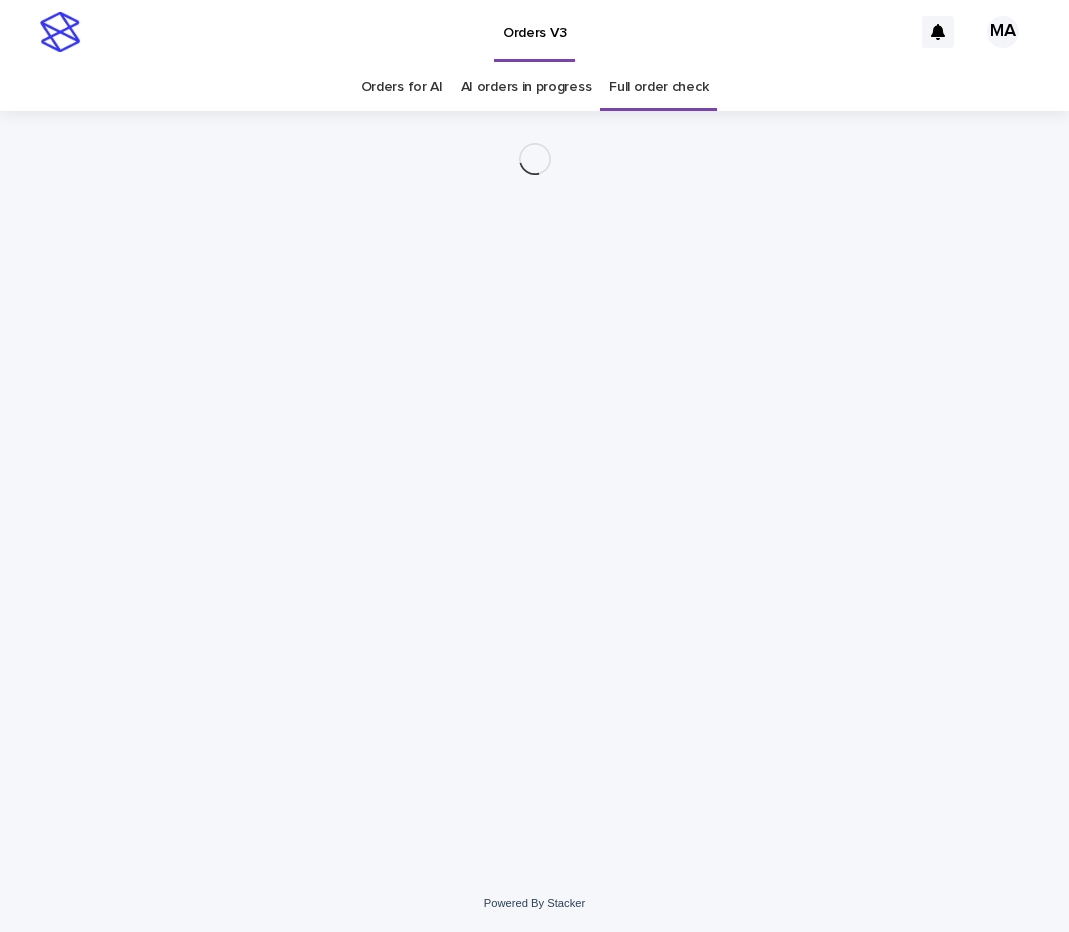 scroll, scrollTop: 0, scrollLeft: 0, axis: both 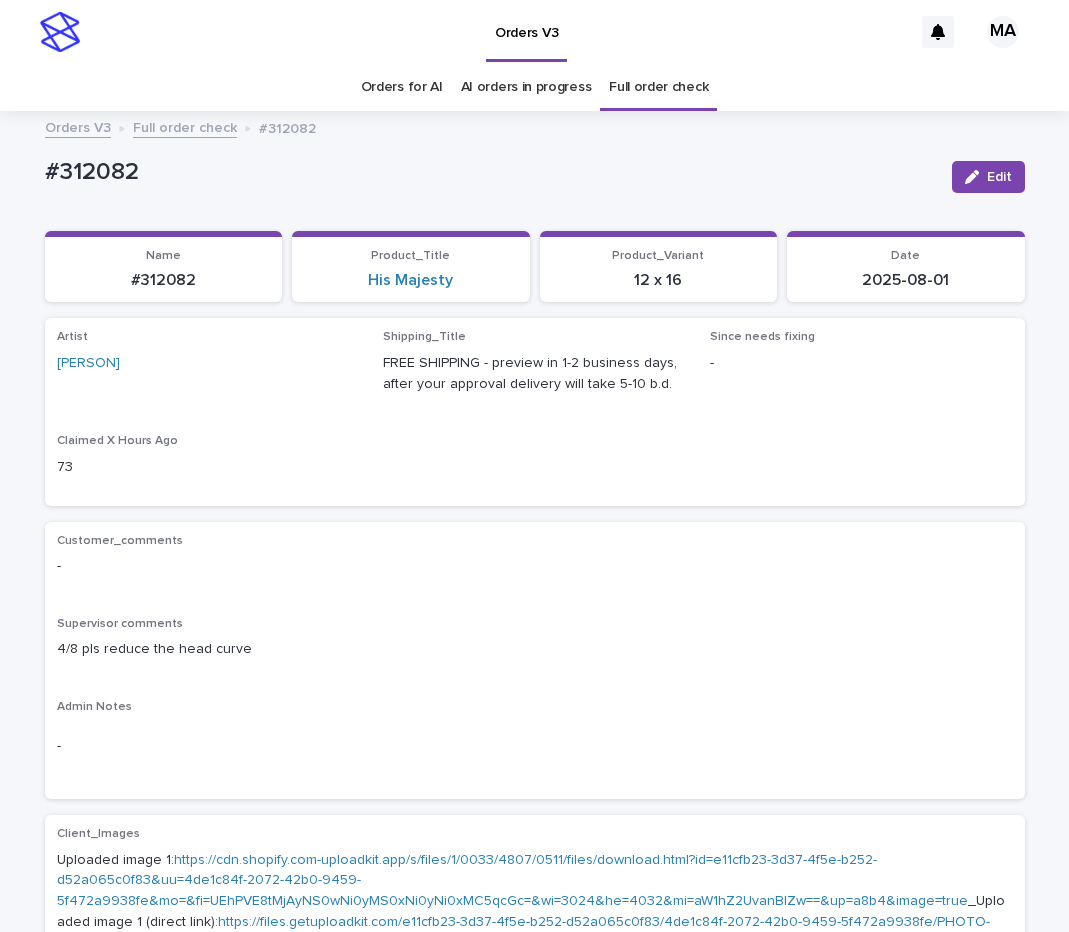 click on "Full order check" at bounding box center [185, 126] 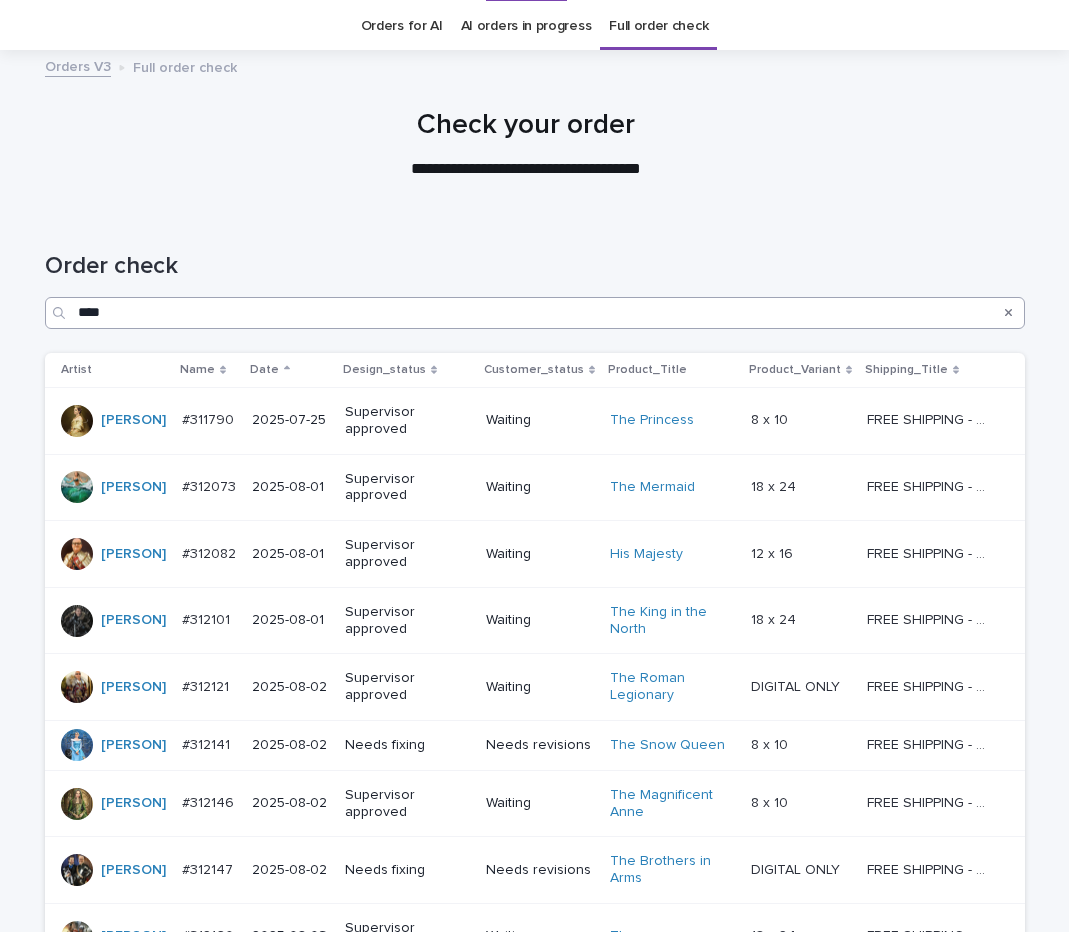scroll, scrollTop: 64, scrollLeft: 0, axis: vertical 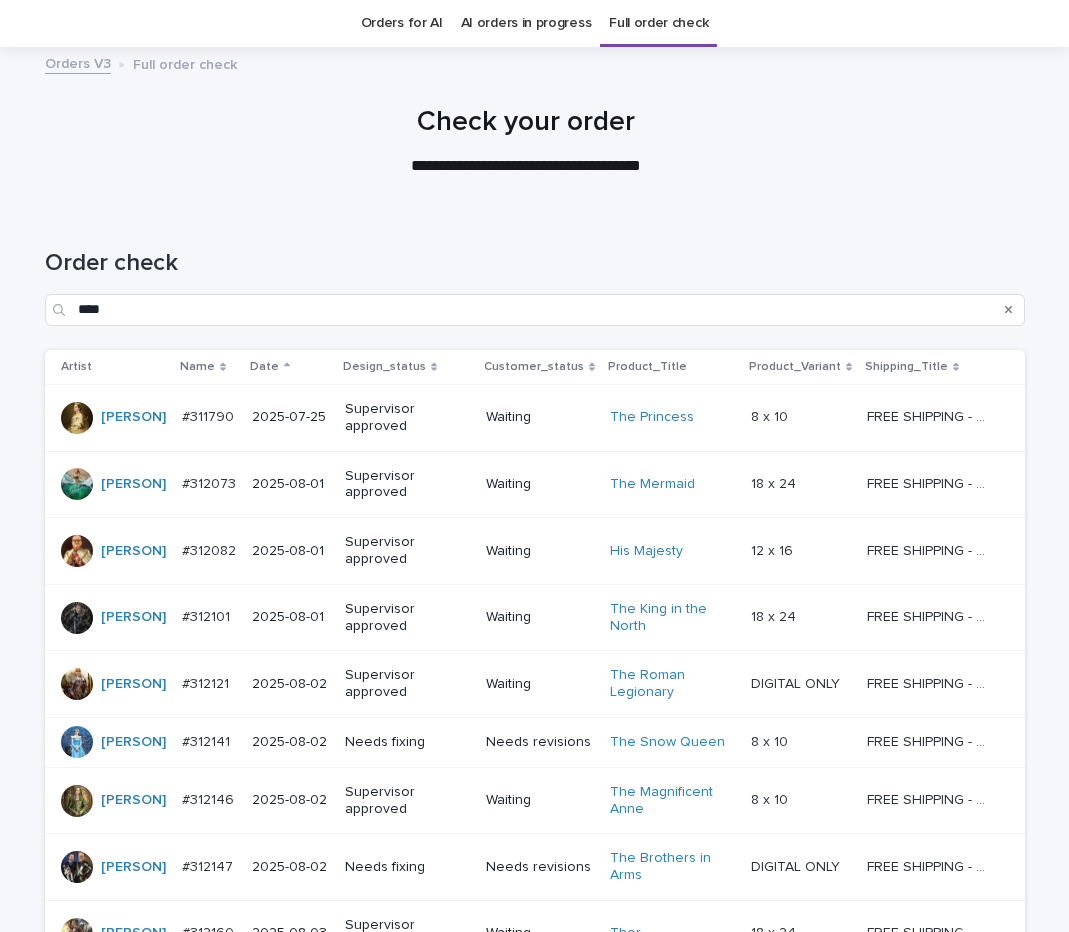 click on "AI orders in progress" at bounding box center [526, 23] 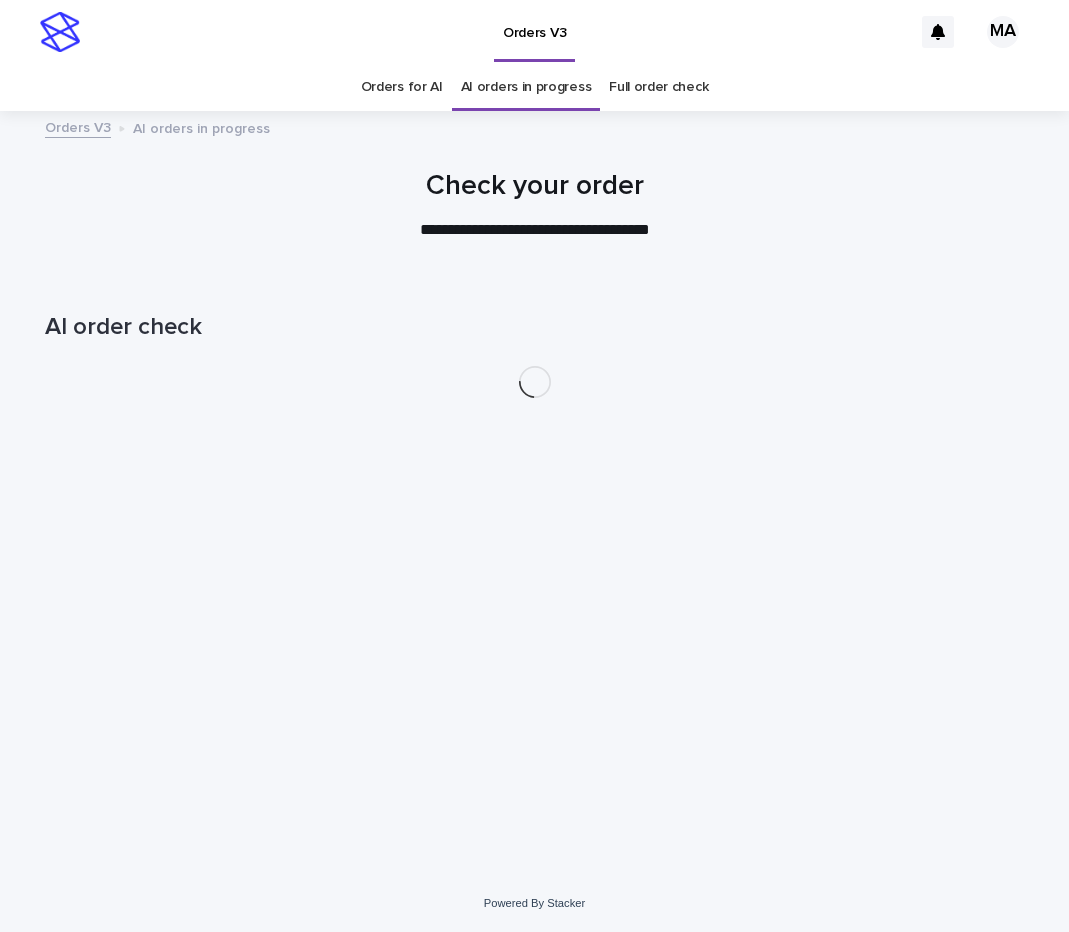 scroll, scrollTop: 0, scrollLeft: 0, axis: both 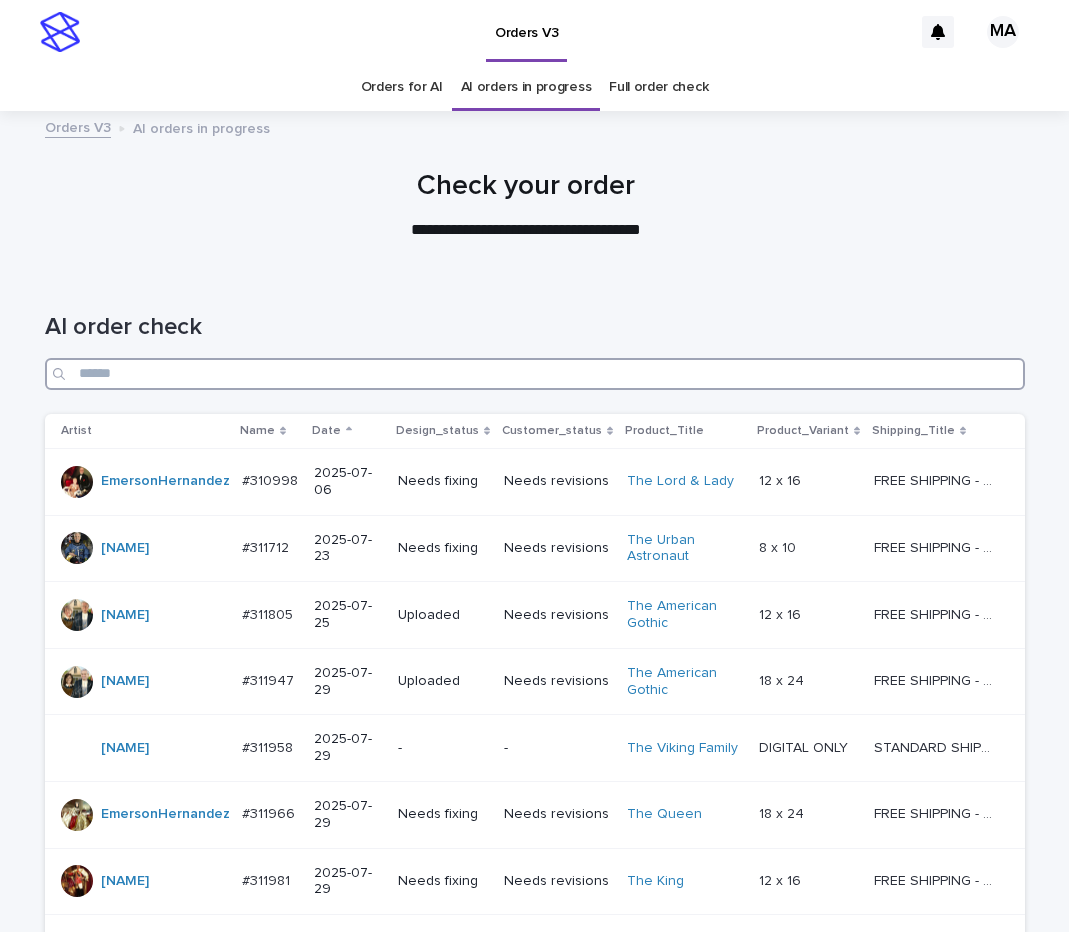 click at bounding box center (535, 374) 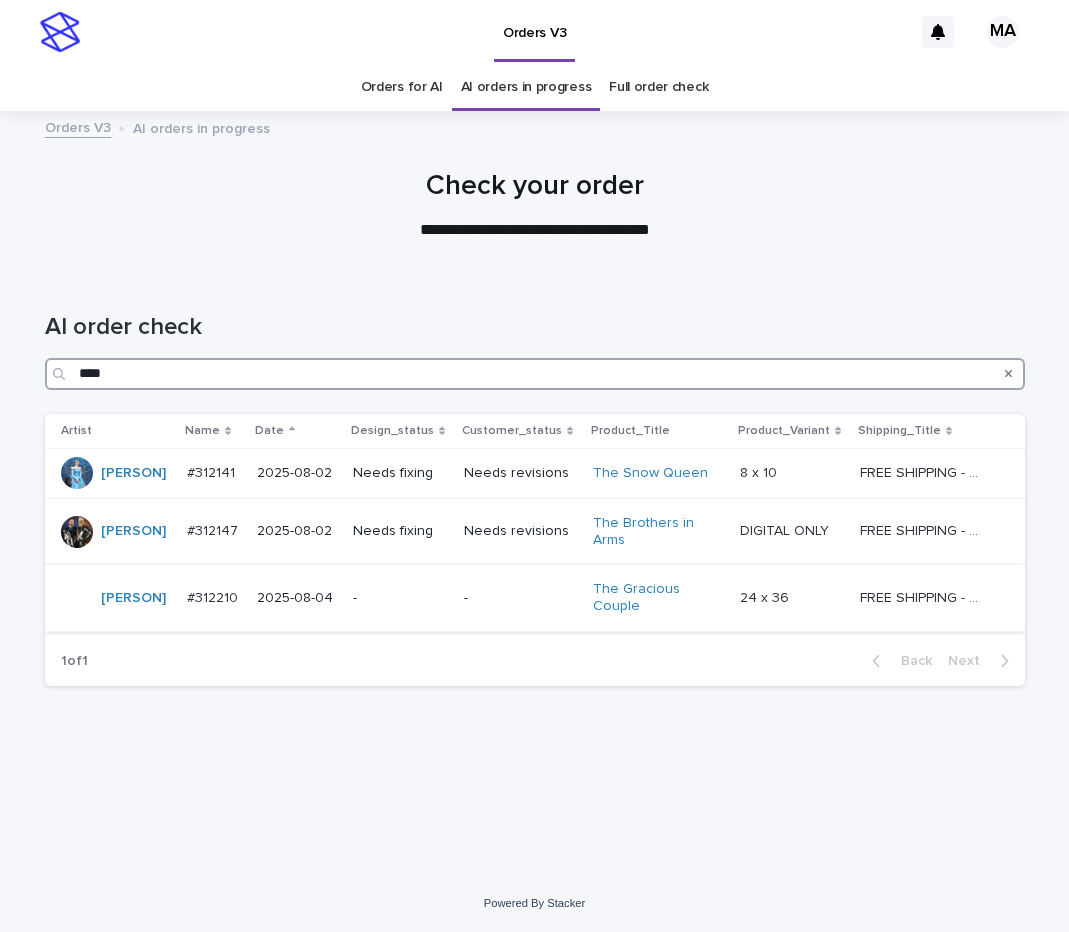 type on "****" 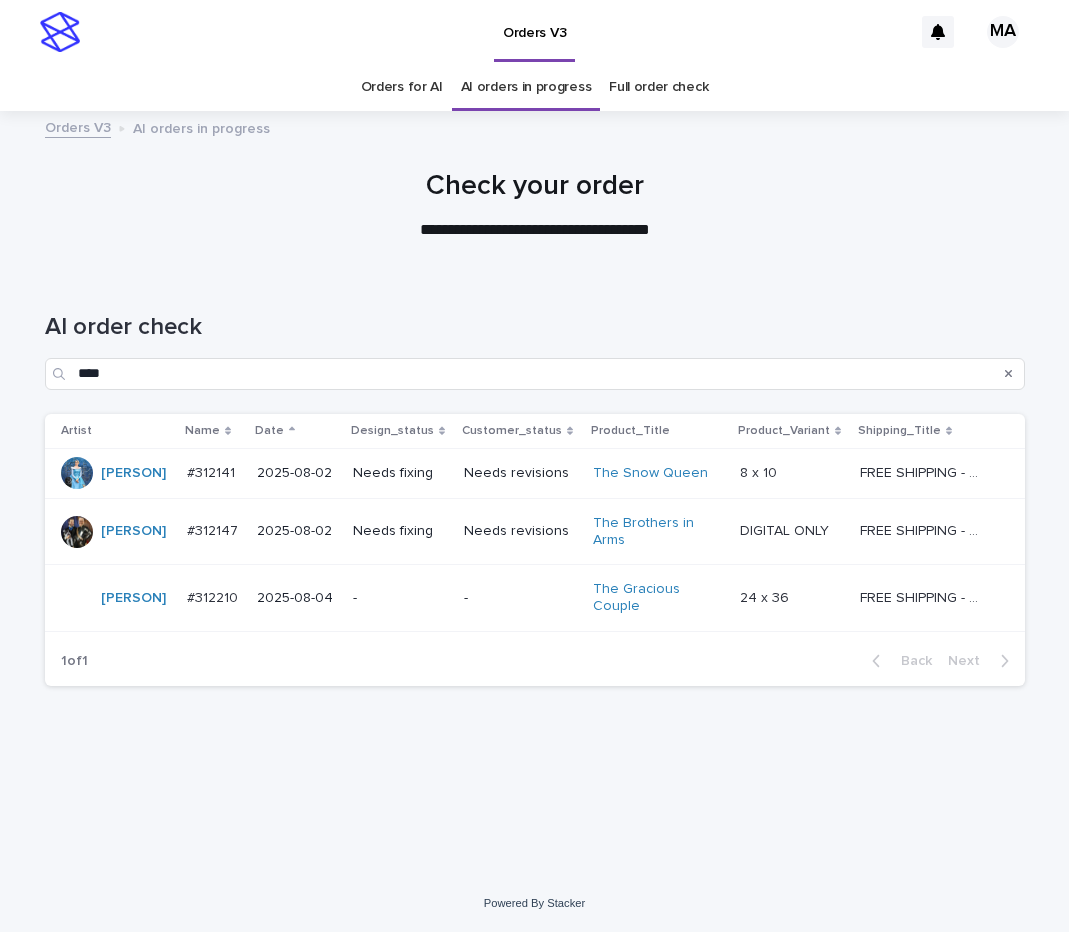 click on "-" at bounding box center (400, 598) 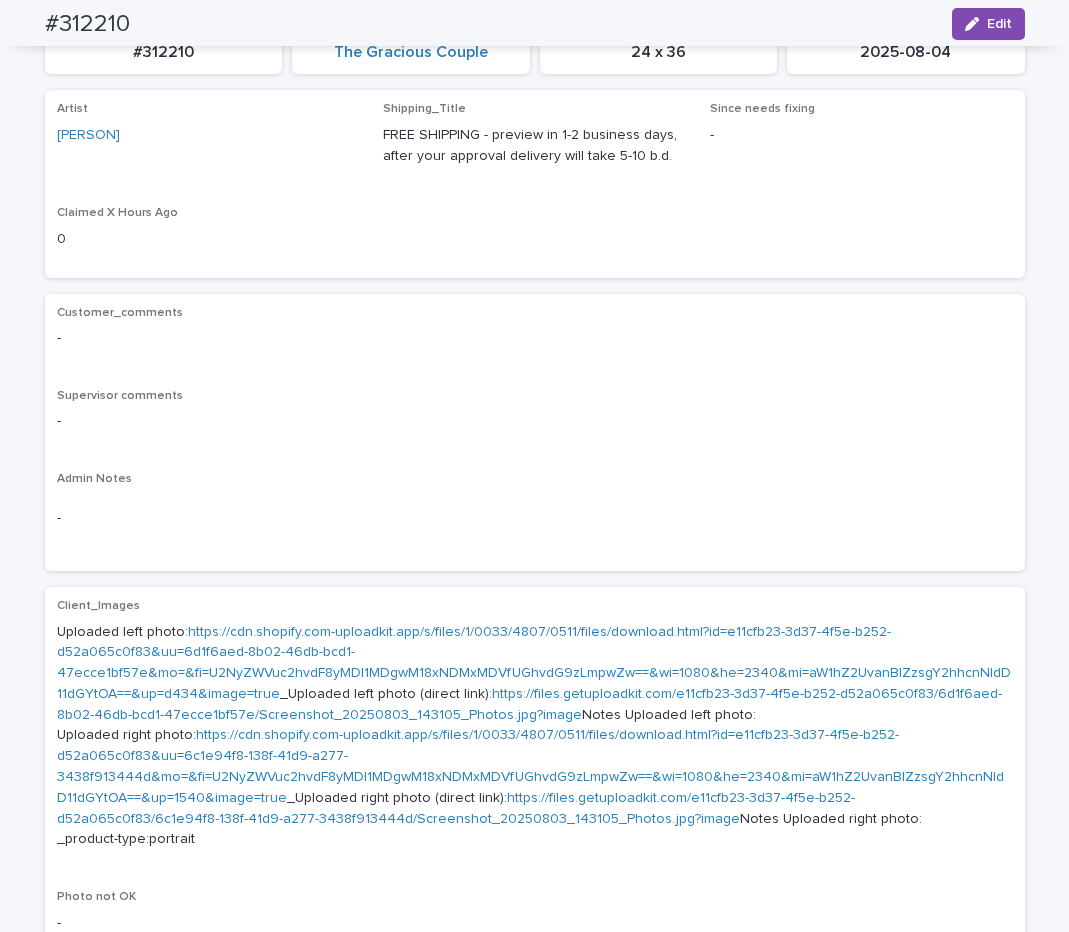scroll, scrollTop: 68, scrollLeft: 0, axis: vertical 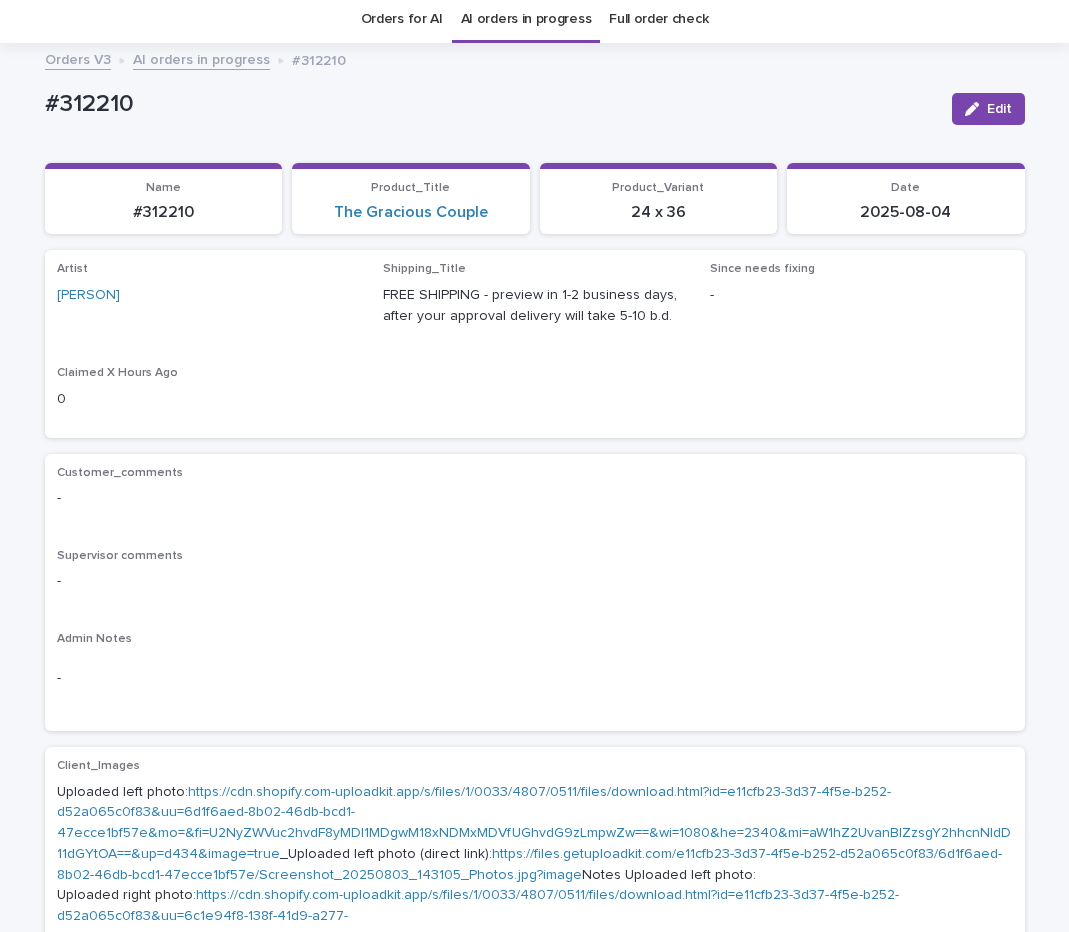 click on "Artist [NAME]   Shipping_Title FREE SHIPPING - preview in 1-2 business days, after your approval delivery will take 5-10 b.d. Since needs fixing - Claimed X Hours Ago 0" at bounding box center (535, 343) 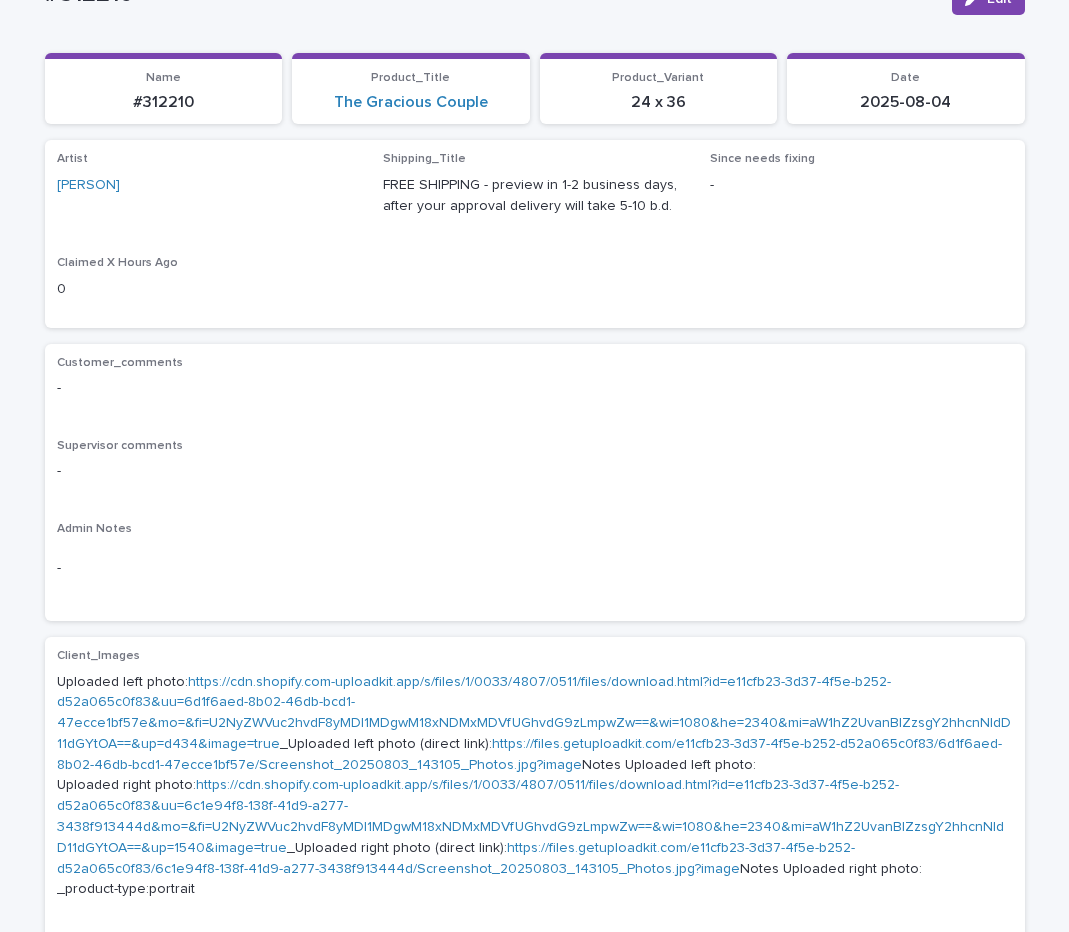 scroll, scrollTop: 404, scrollLeft: 0, axis: vertical 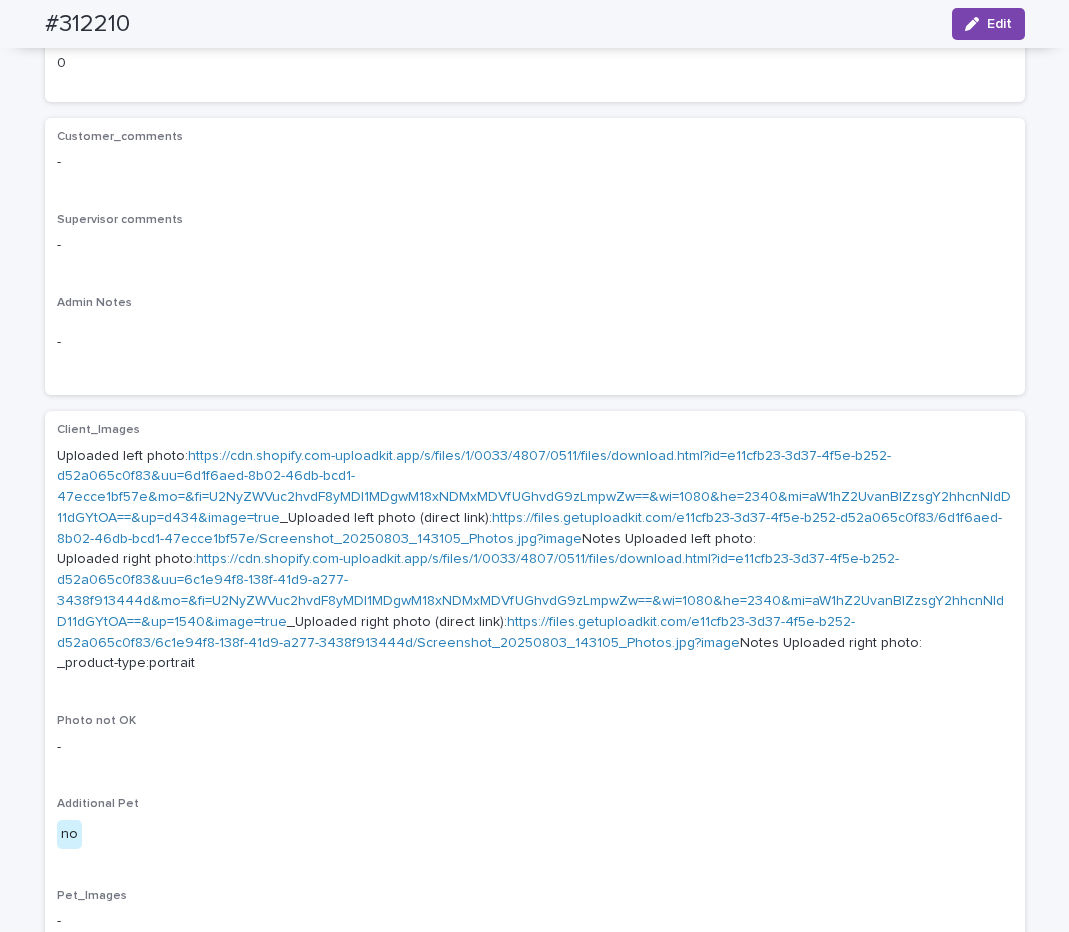click on "https://cdn.shopify.com-uploadkit.app/s/files/1/0033/4807/0511/files/download.html?id=e11cfb23-3d37-4f5e-b252-d52a065c0f83&uu=6c1e94f8-138f-41d9-a277-3438f913444d&mo=&fi=U2NyZWVuc2hvdF8yMDI1MDgwM18xNDMxMDVfUGhvdG9zLmpwZw==&wi=1080&he=2340&mi=aW1hZ2UvanBlZzsgY2hhcnNldD11dGYtOA==&up=1540&image=true" at bounding box center [530, 590] 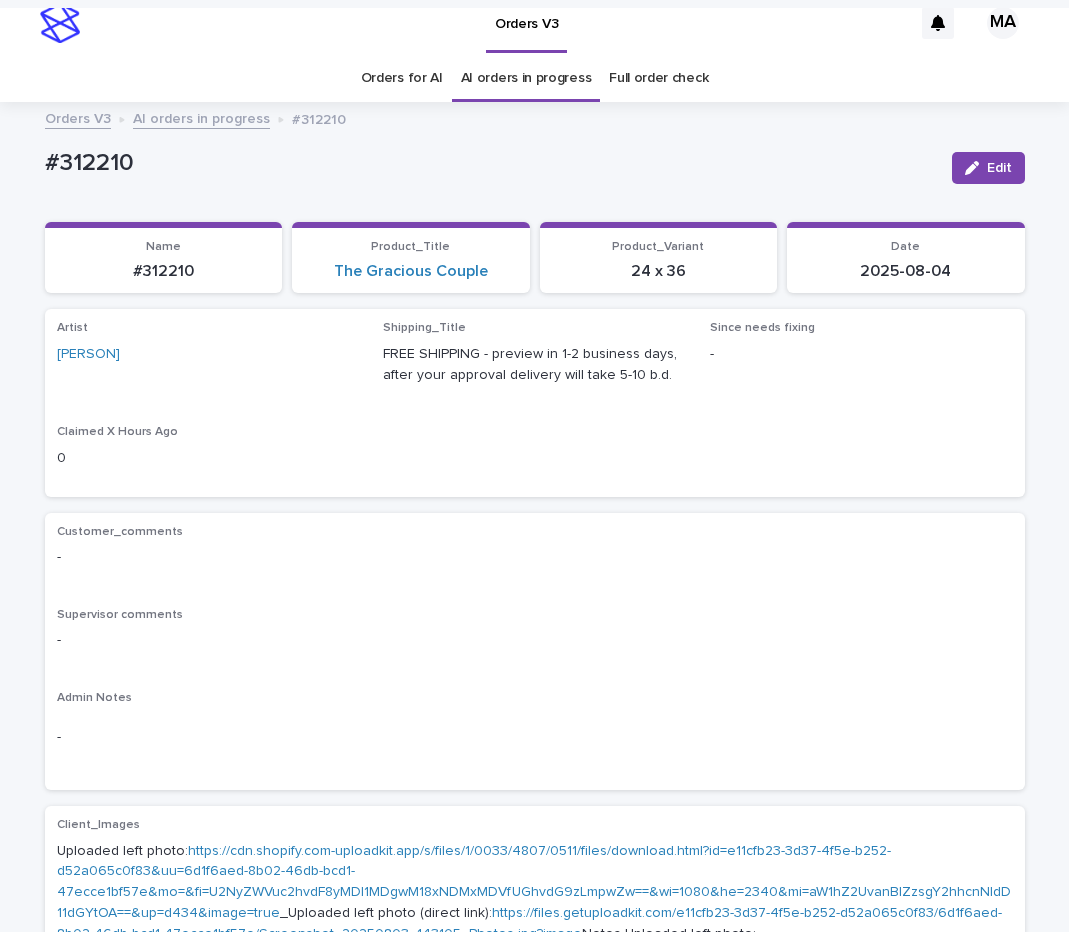 scroll, scrollTop: 0, scrollLeft: 0, axis: both 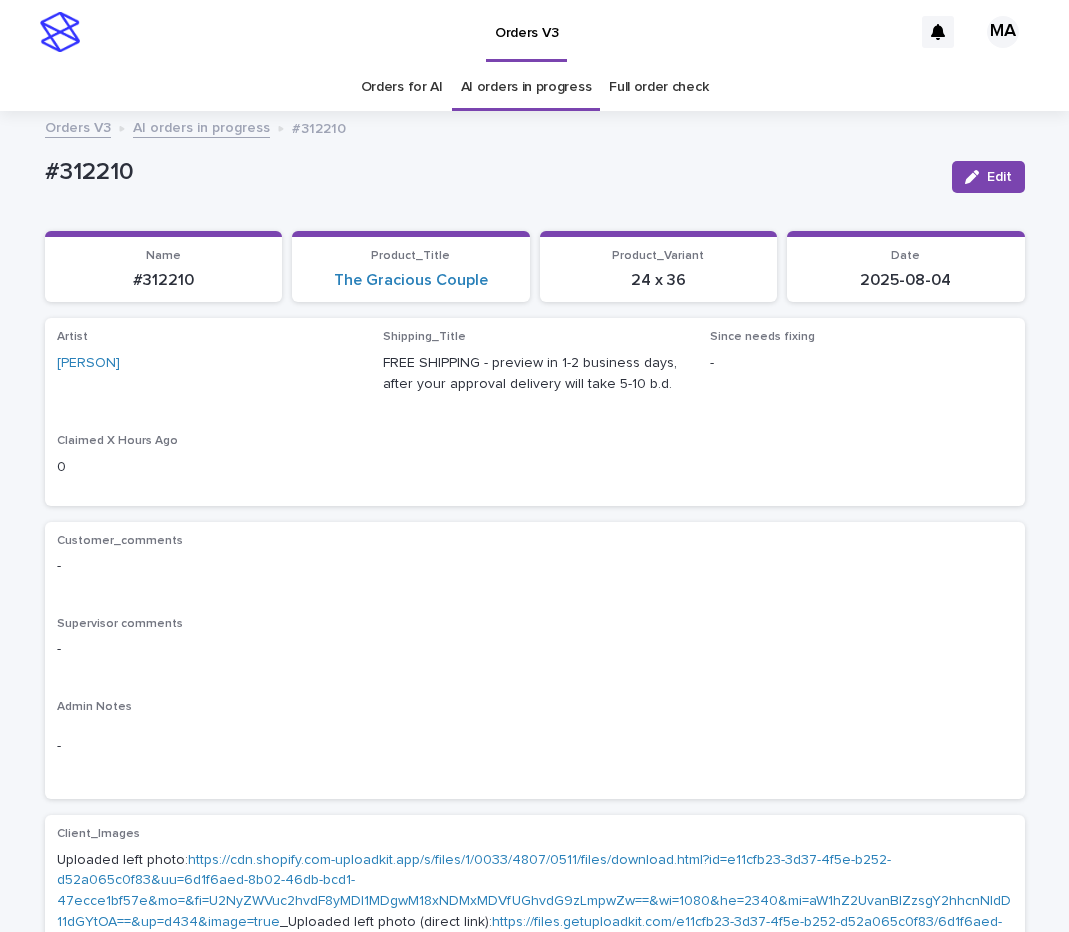 click on "#312210" at bounding box center [490, 172] 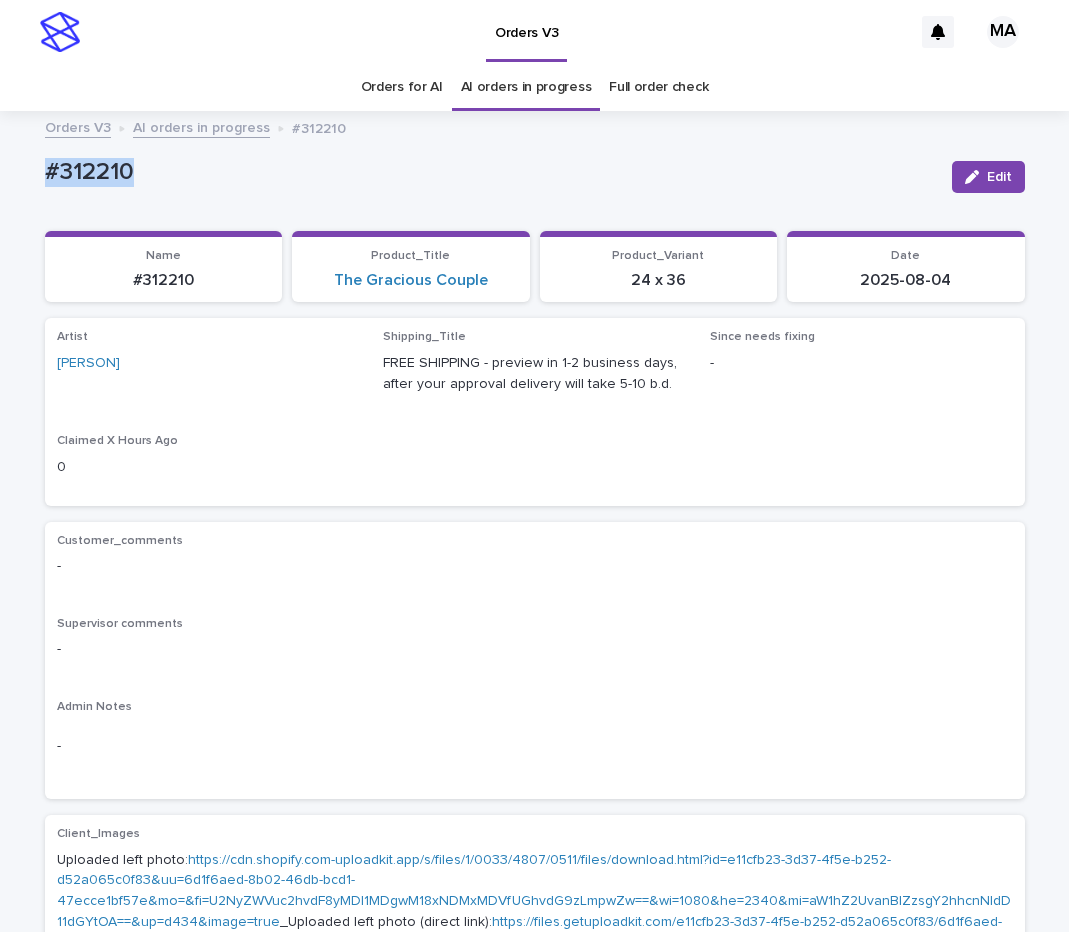 drag, startPoint x: 184, startPoint y: 184, endPoint x: 17, endPoint y: 182, distance: 167.01198 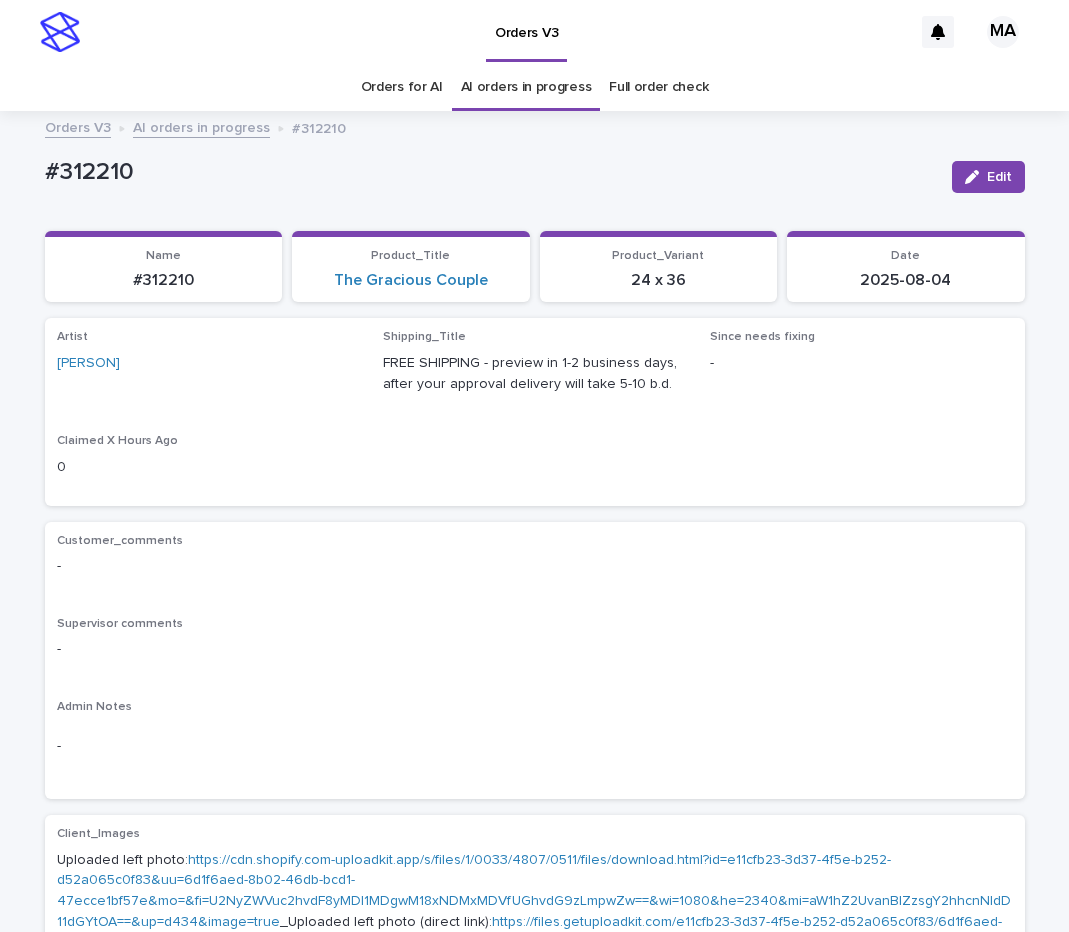 click on "Supervisor comments" at bounding box center [535, 624] 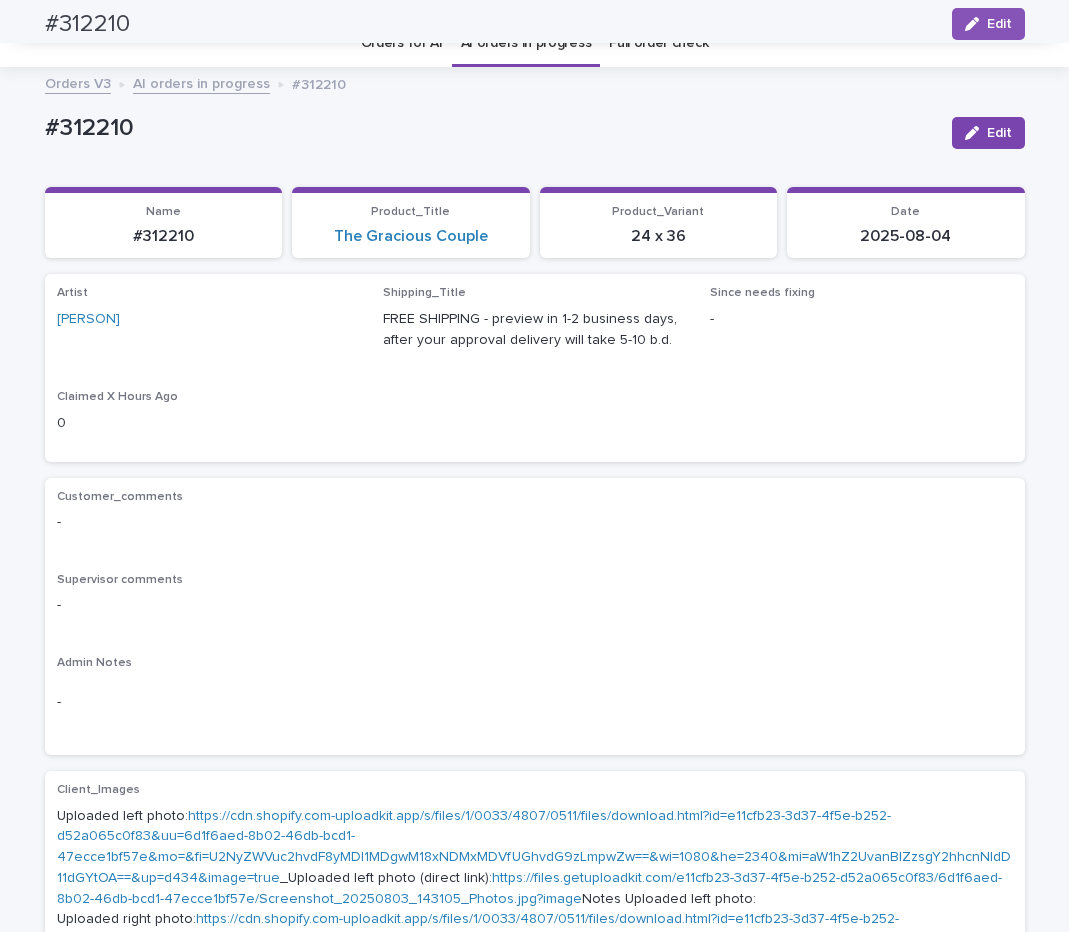 scroll, scrollTop: 0, scrollLeft: 0, axis: both 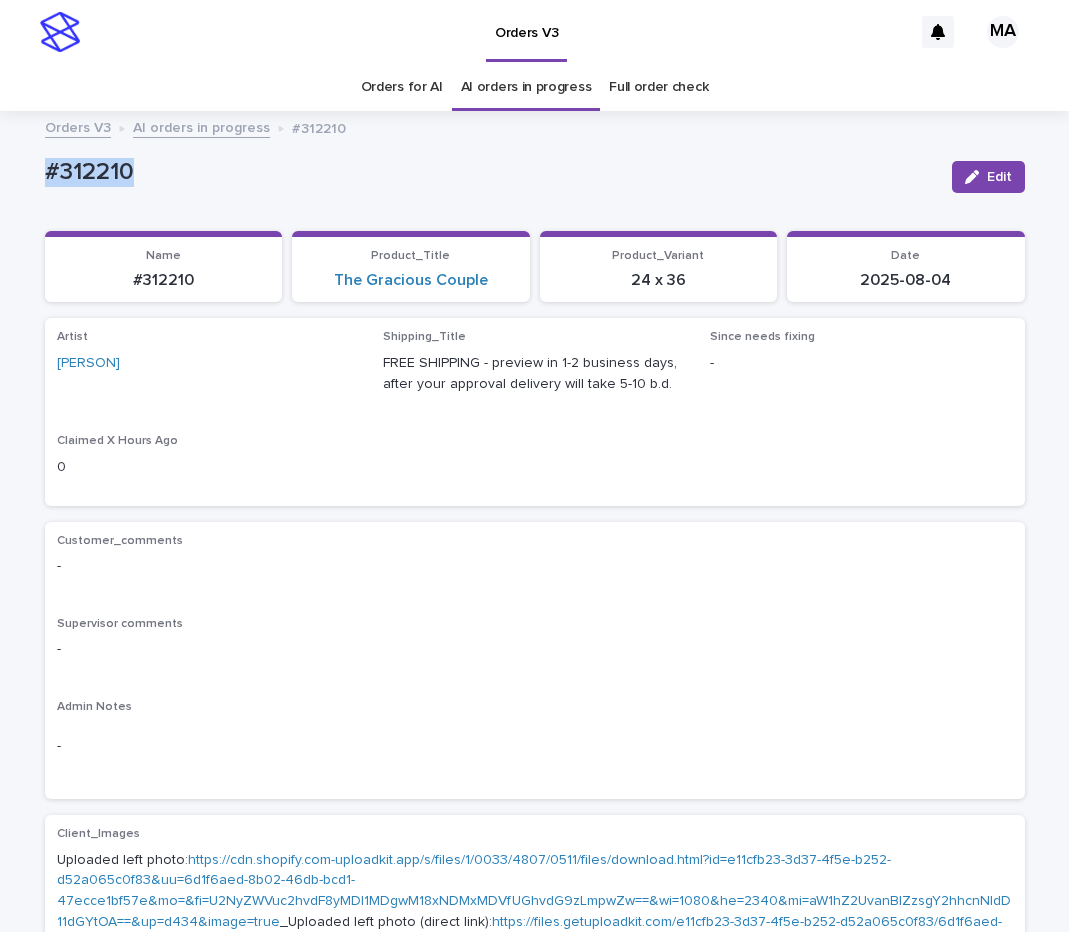 drag, startPoint x: 22, startPoint y: 175, endPoint x: 7, endPoint y: 175, distance: 15 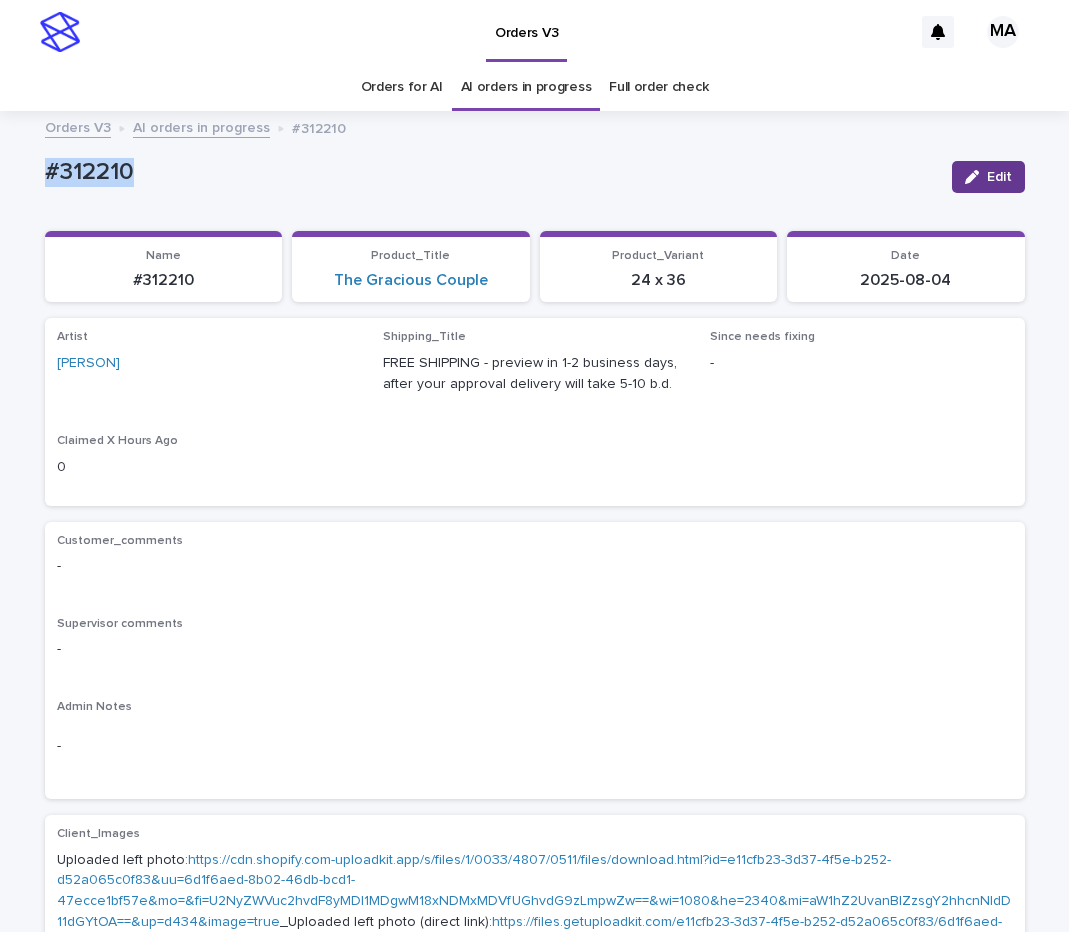 click on "Edit" at bounding box center [988, 177] 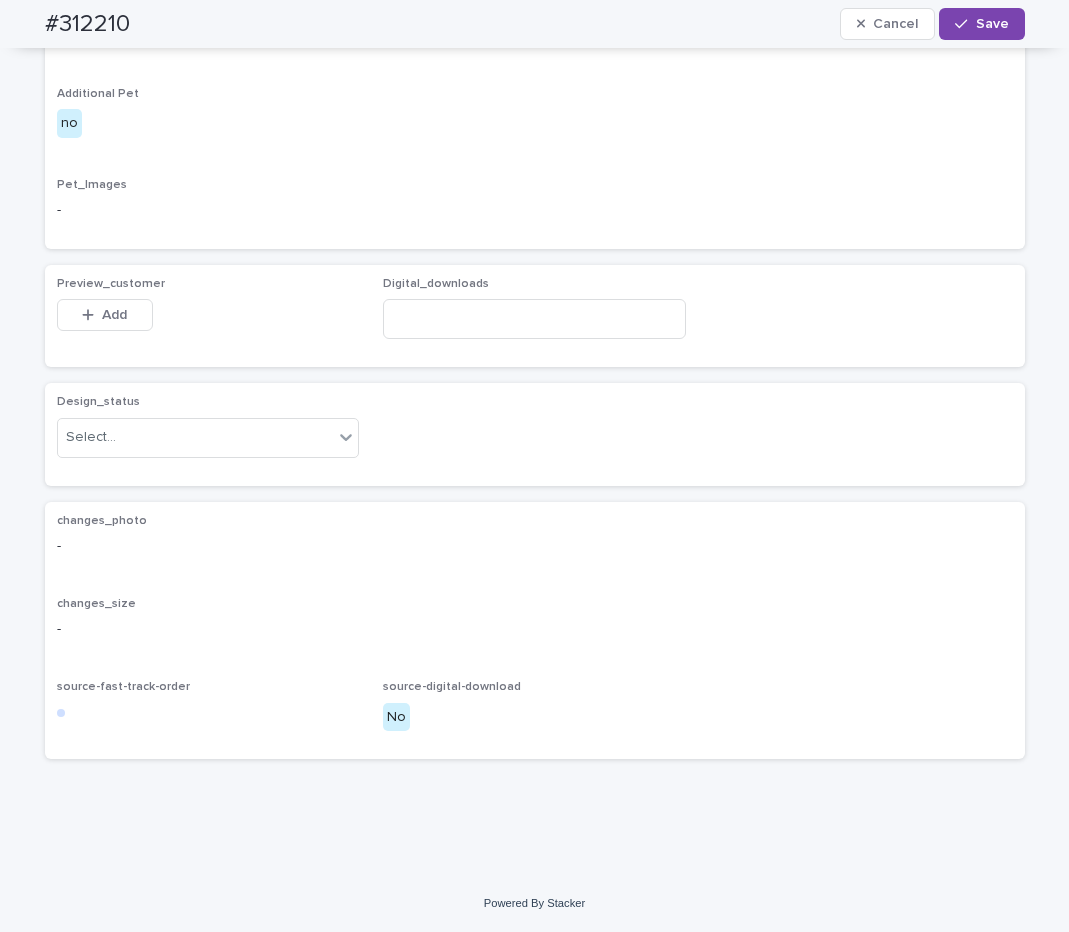 scroll, scrollTop: 1218, scrollLeft: 0, axis: vertical 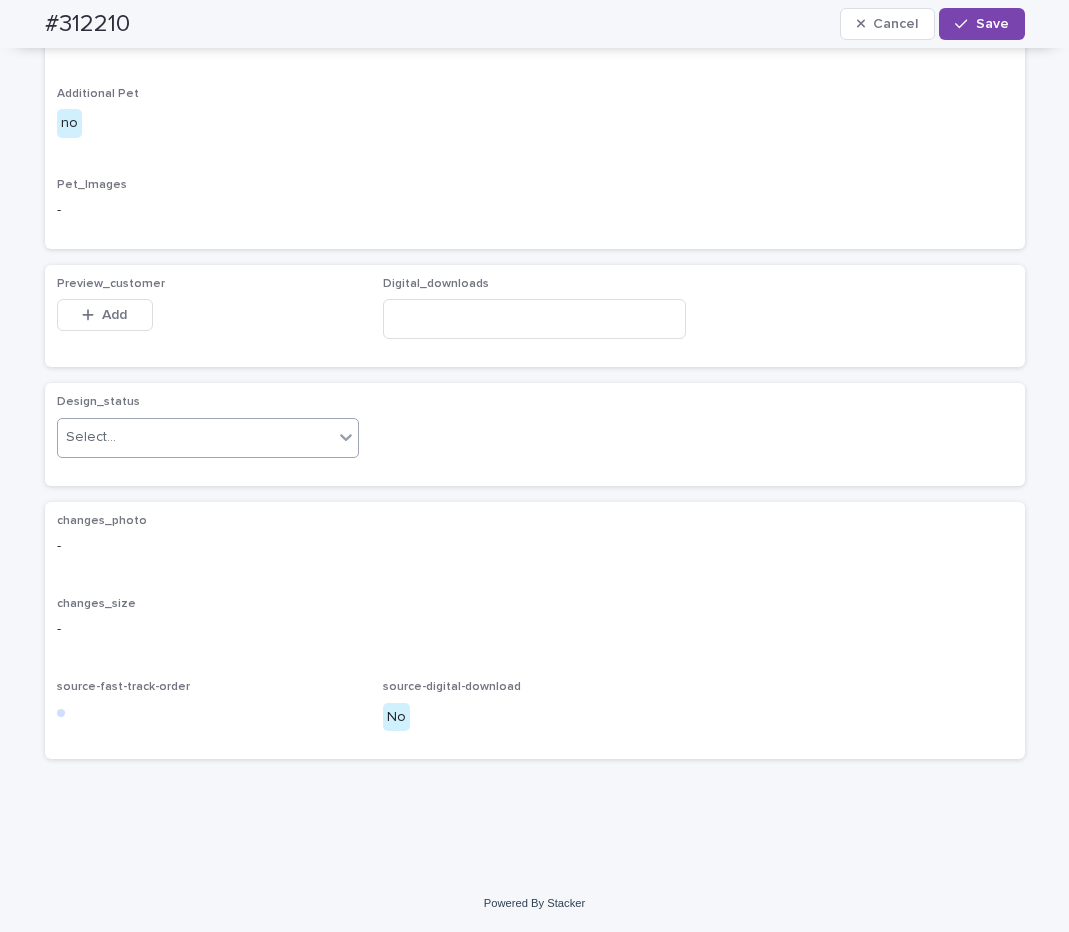 click 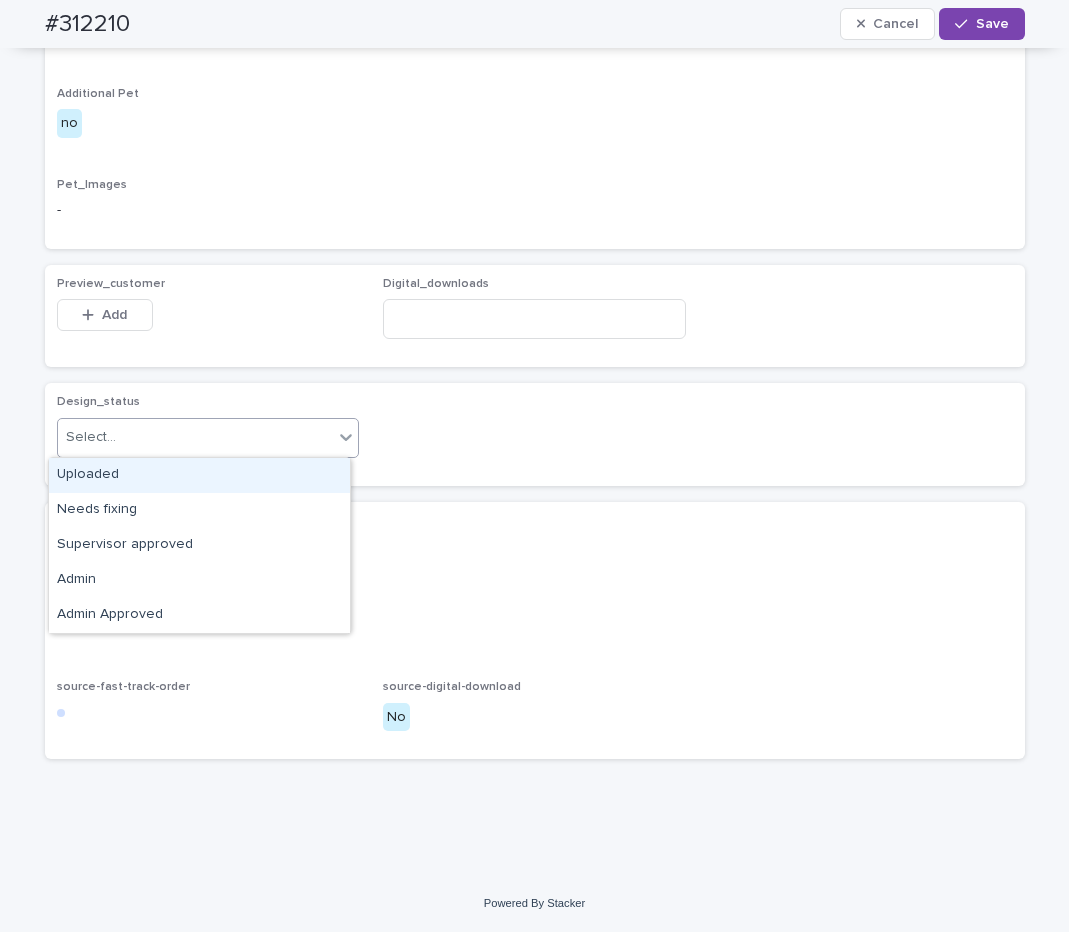 click on "Uploaded" at bounding box center [199, 475] 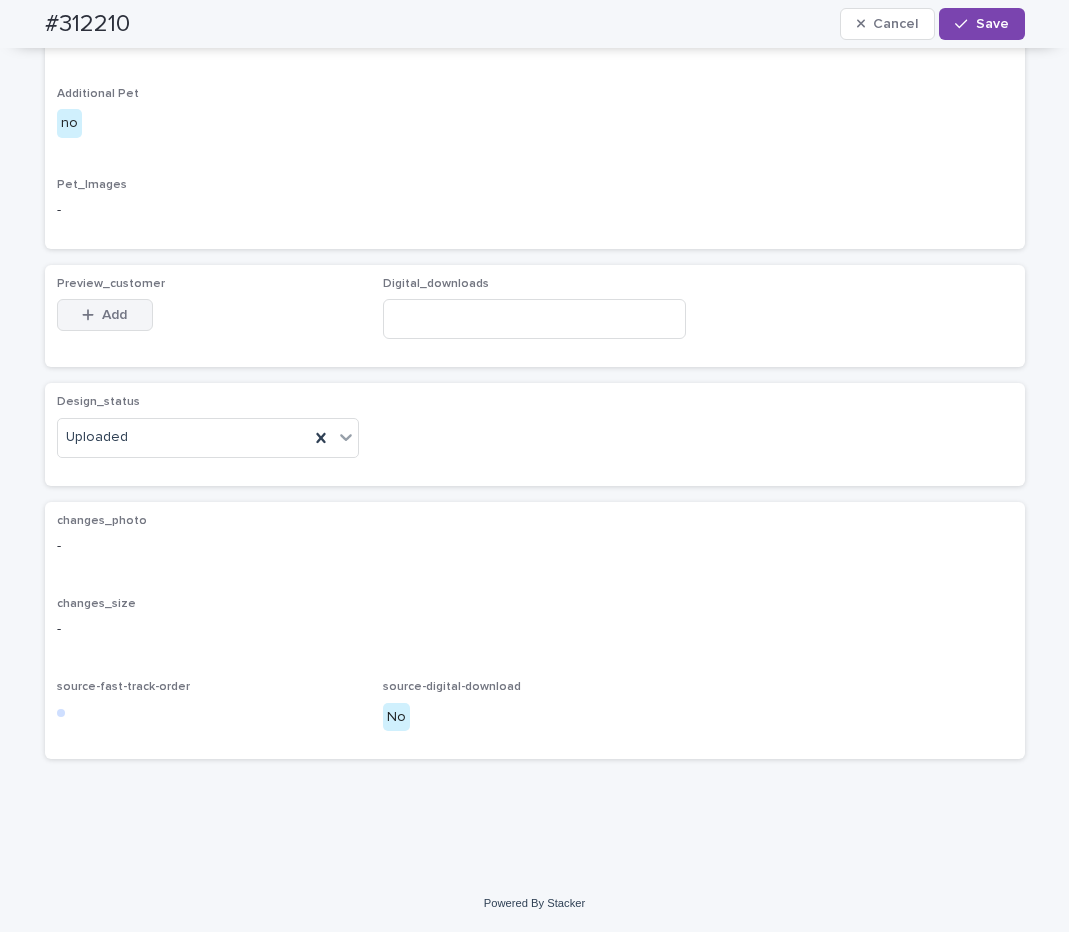 click on "Add" at bounding box center (114, 315) 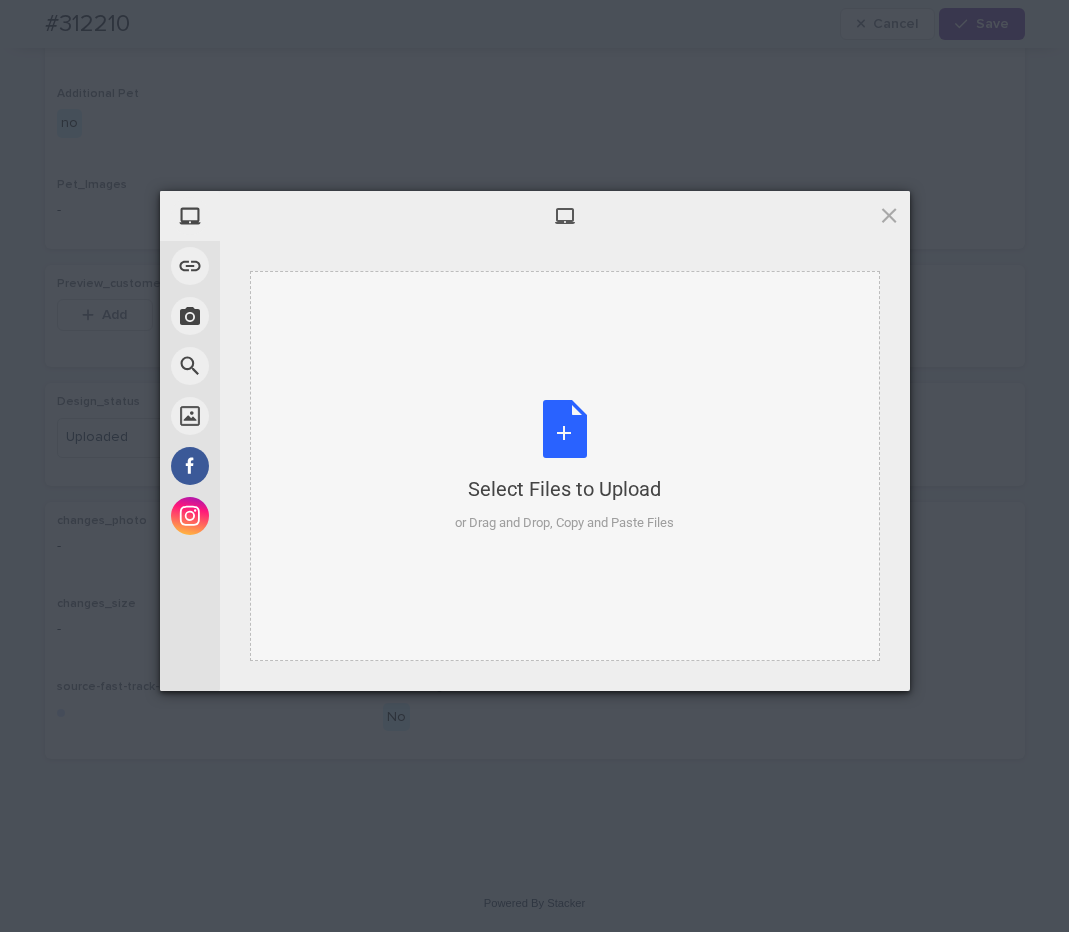 click on "Select Files to Upload
or Drag and Drop, Copy and Paste Files" at bounding box center (564, 466) 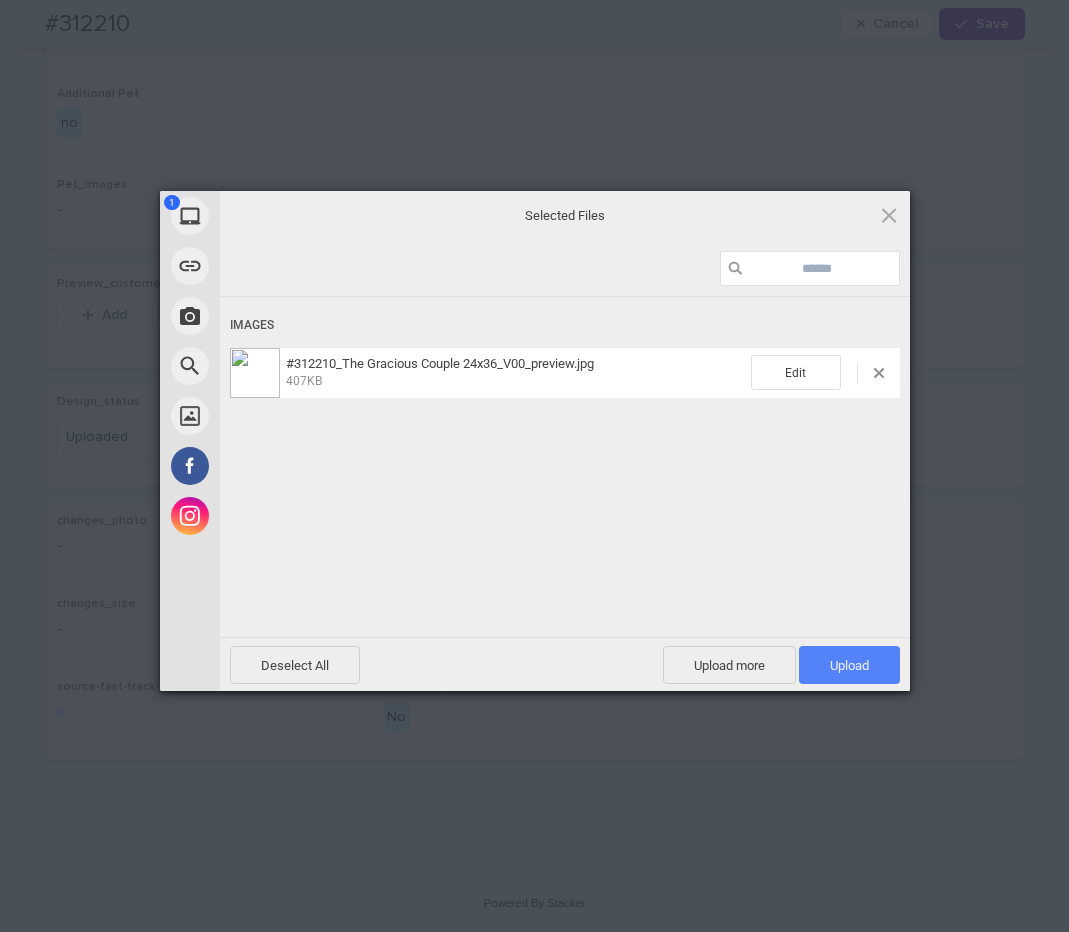 click on "Upload
1" at bounding box center (849, 665) 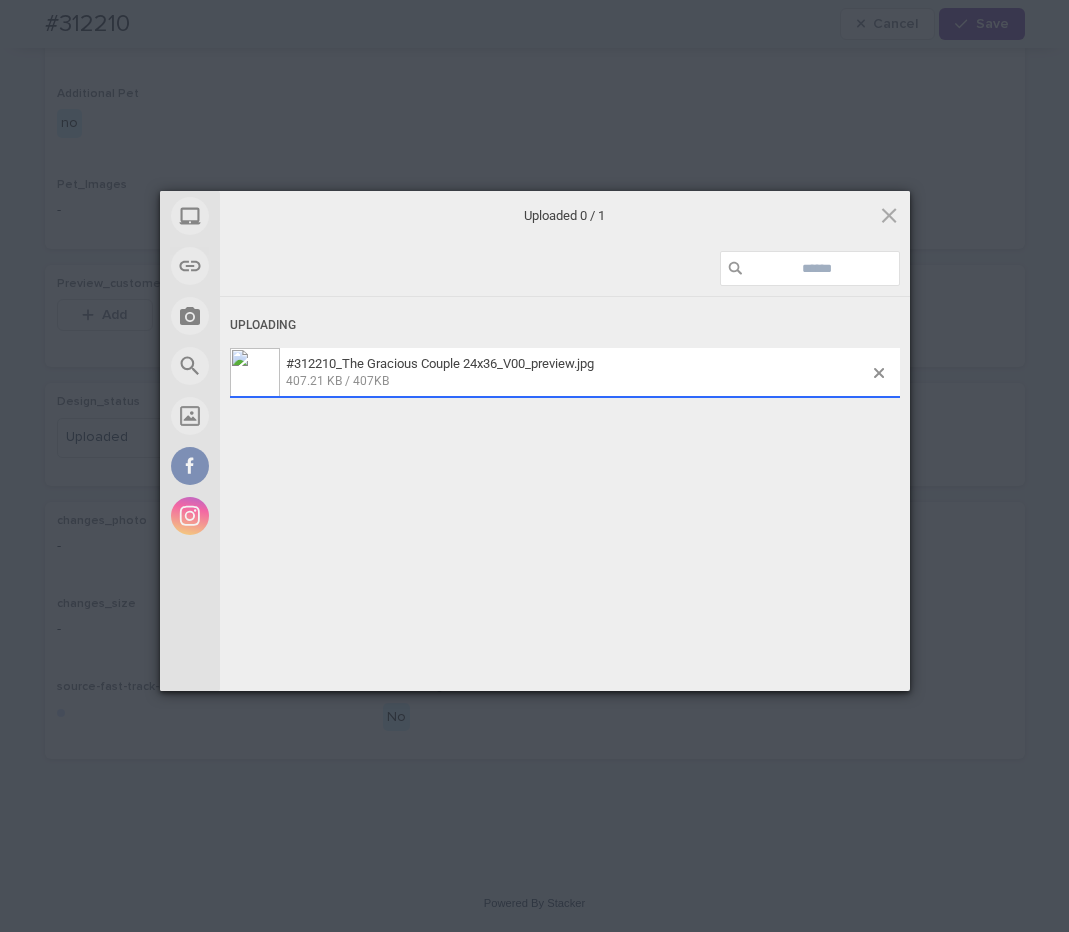 scroll, scrollTop: 1218, scrollLeft: 0, axis: vertical 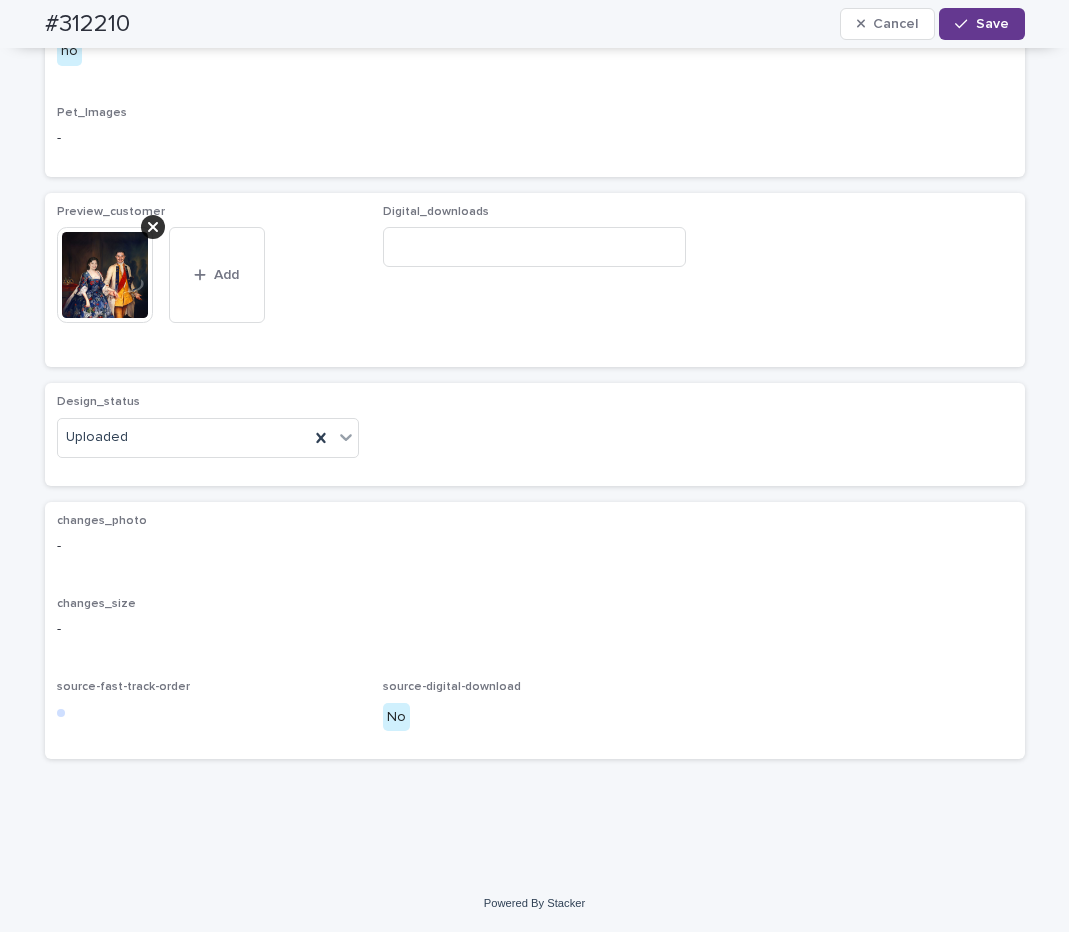 click on "Save" at bounding box center (992, 24) 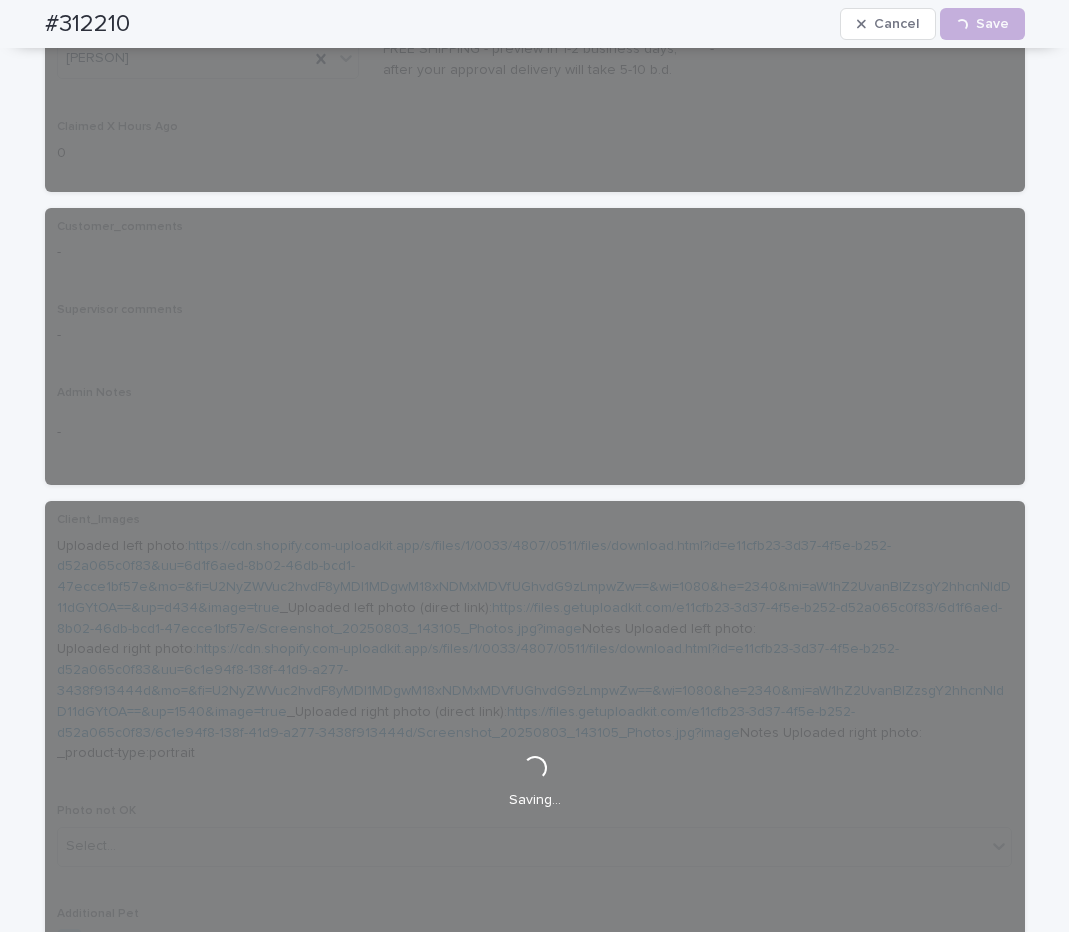 scroll, scrollTop: 0, scrollLeft: 0, axis: both 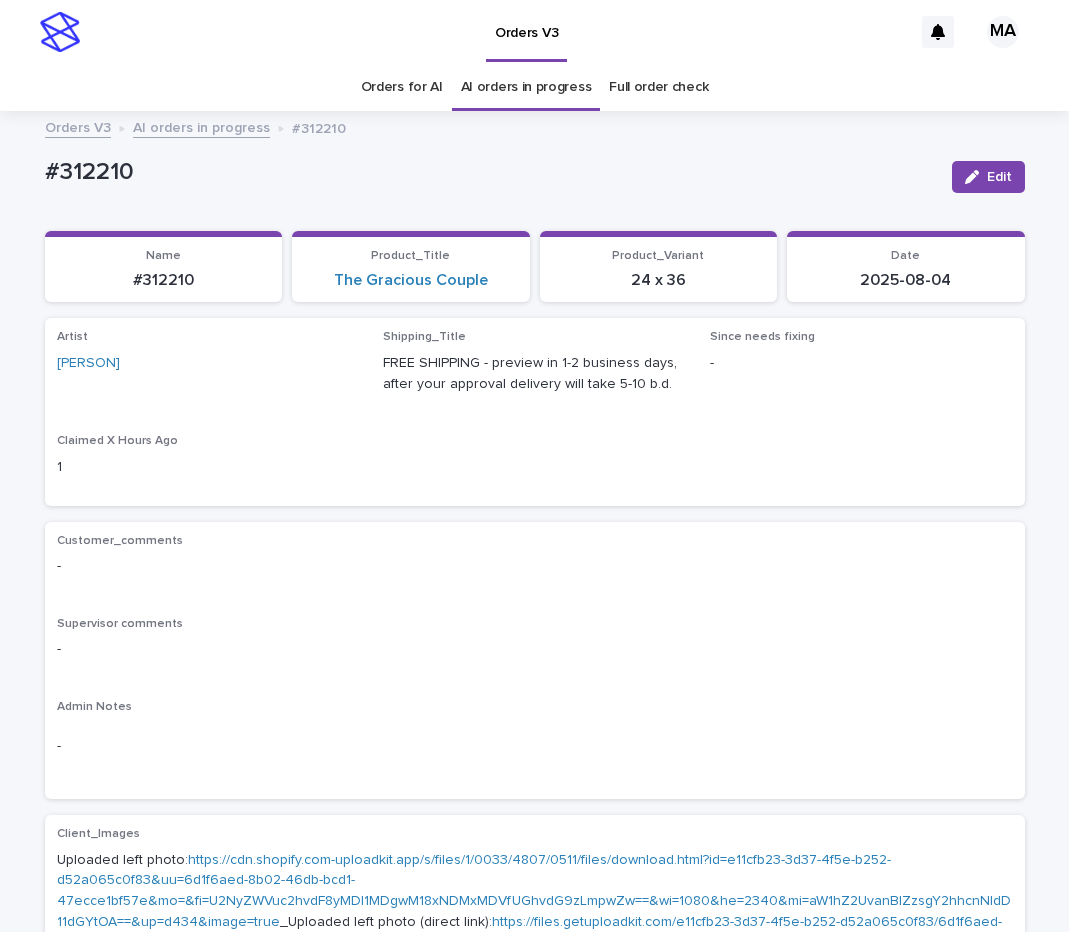 click on "AI orders in progress" at bounding box center [201, 126] 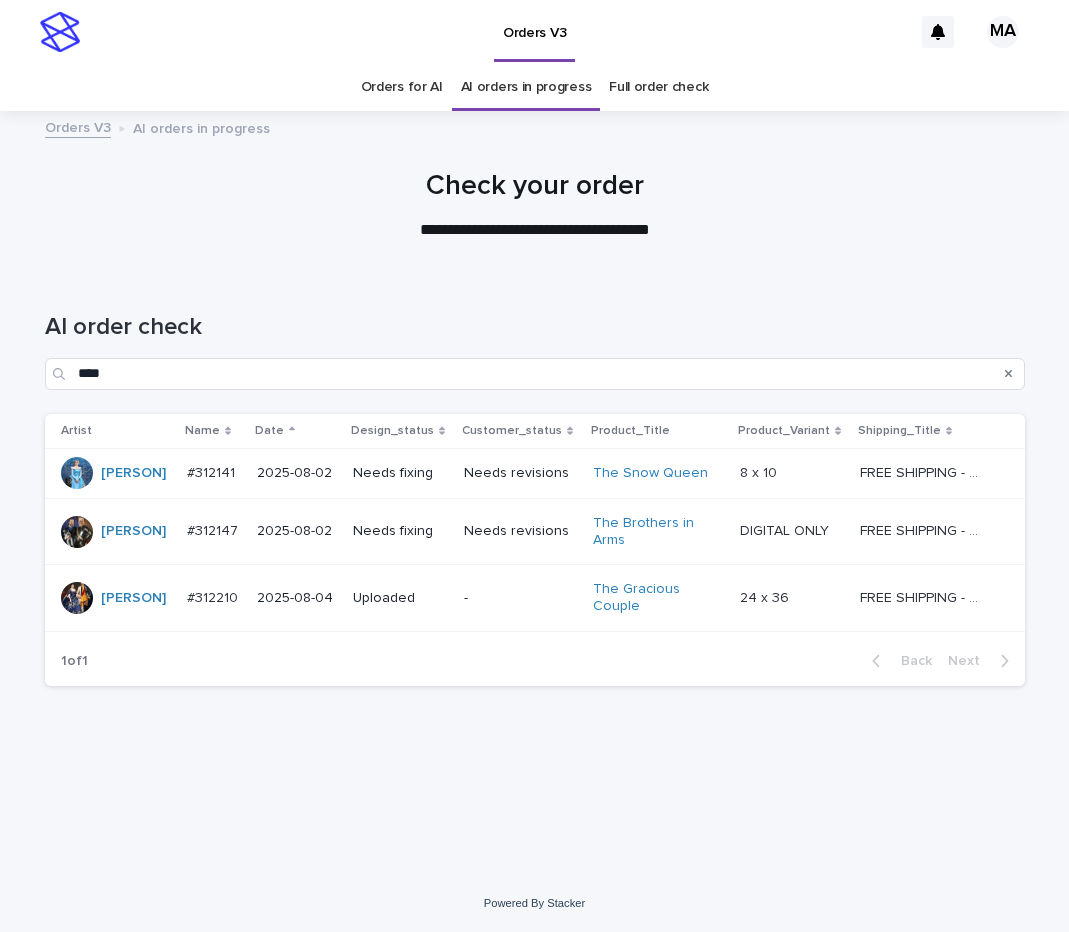 click on "8 x 10 8 x 10" at bounding box center [792, 473] 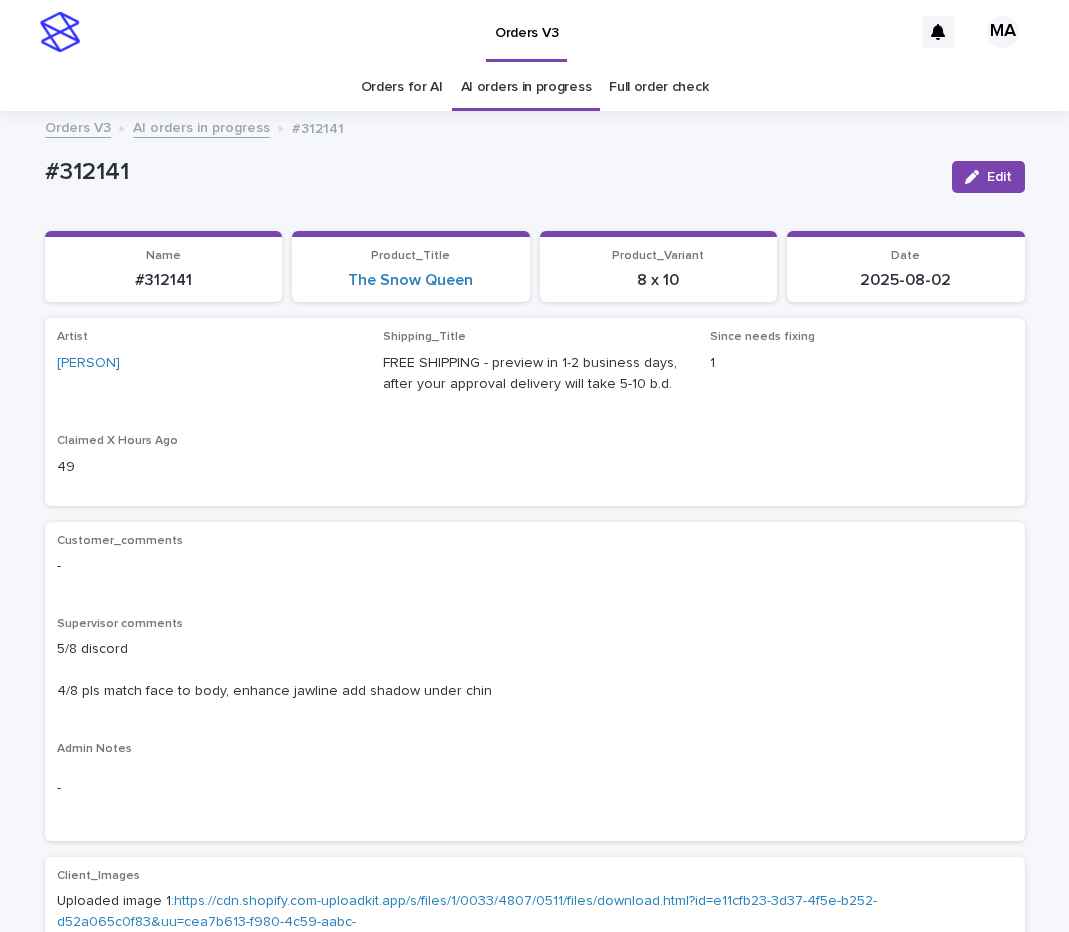 click on "#312141" at bounding box center (490, 172) 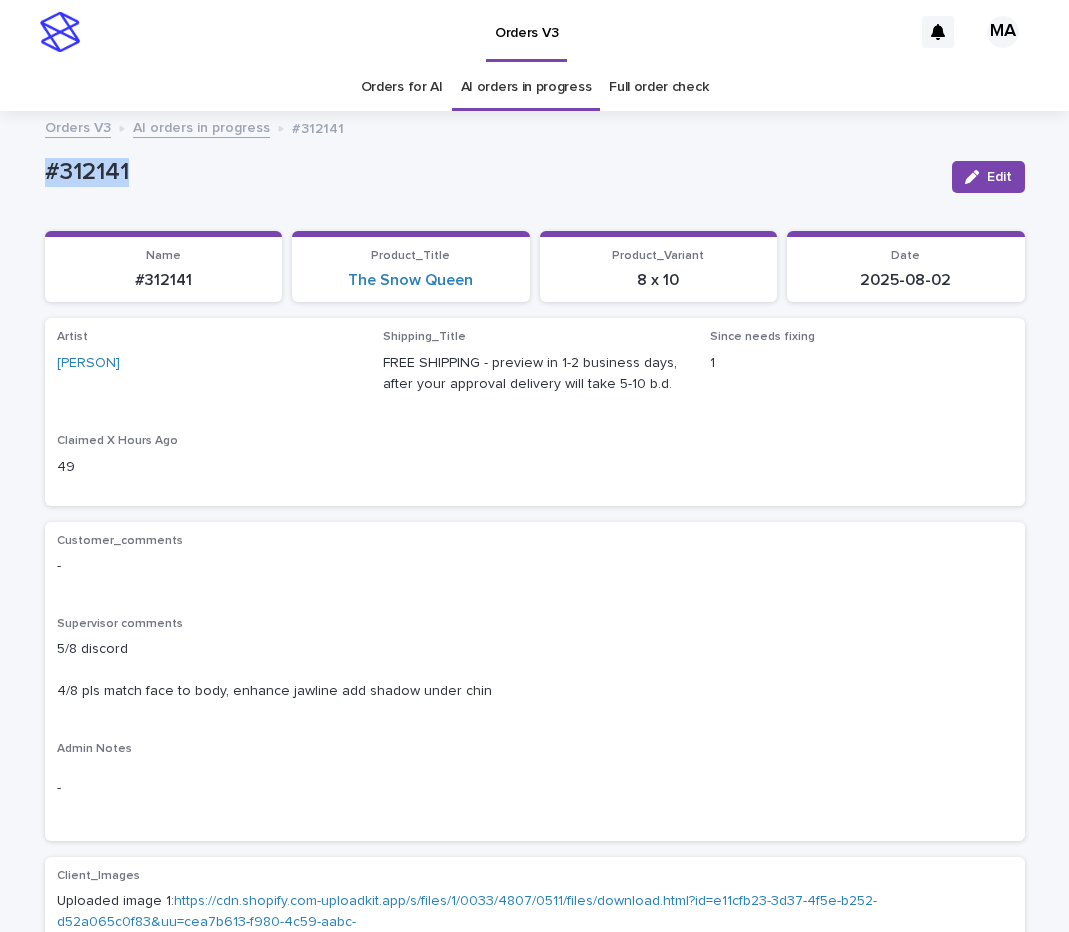 drag, startPoint x: 125, startPoint y: 175, endPoint x: 7, endPoint y: 180, distance: 118.10589 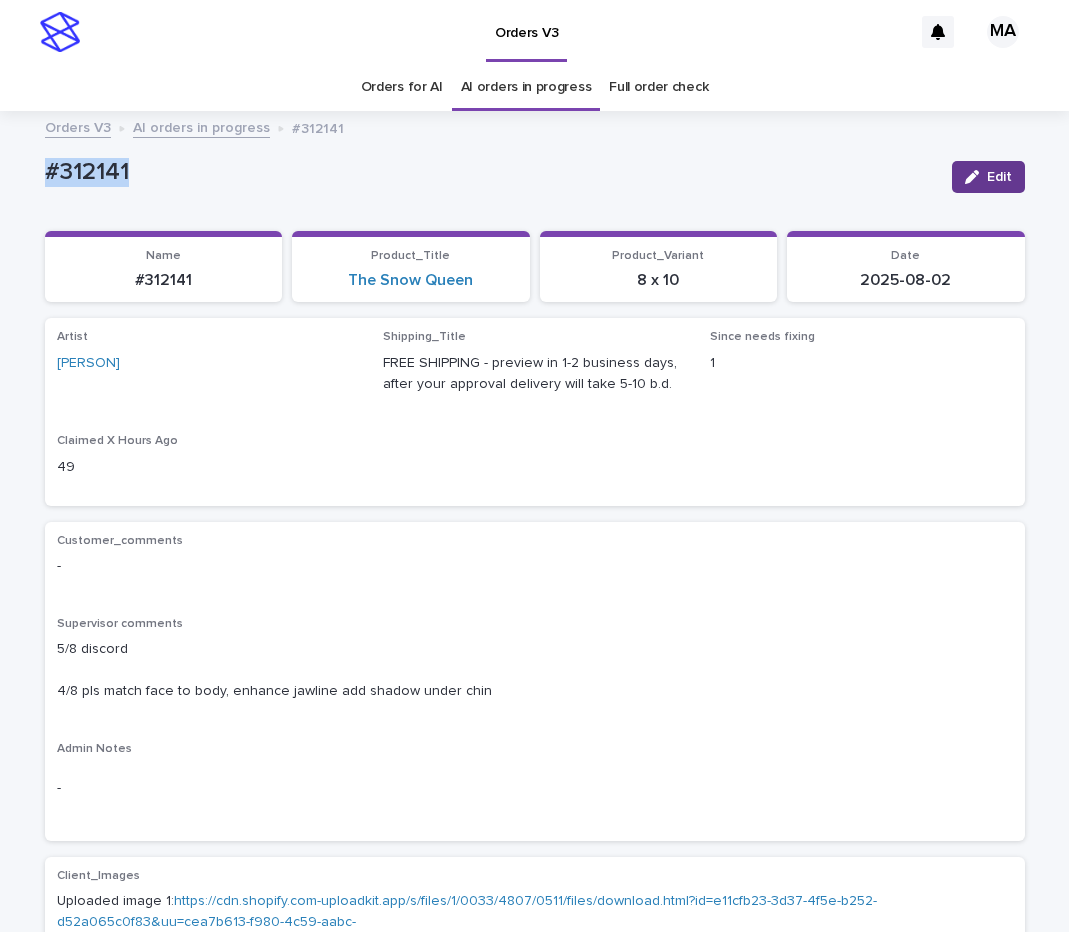 click 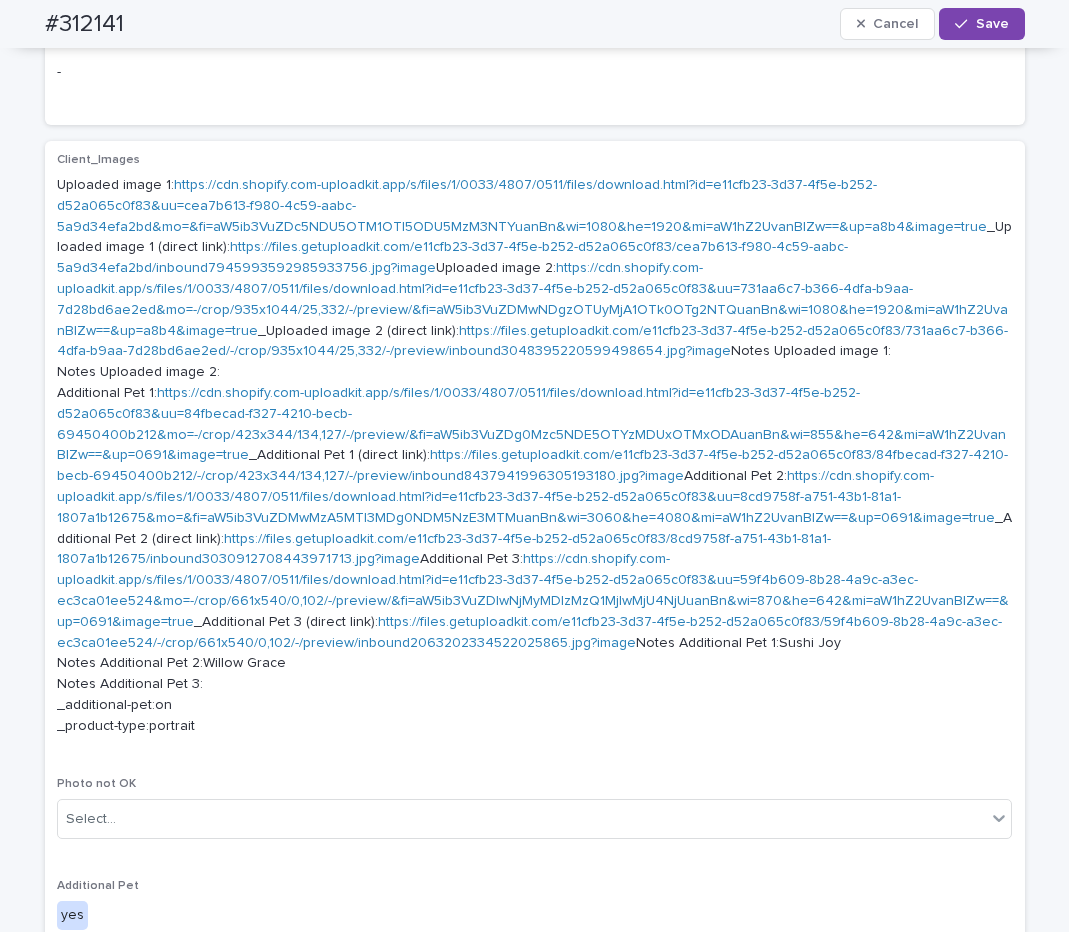scroll, scrollTop: 588, scrollLeft: 0, axis: vertical 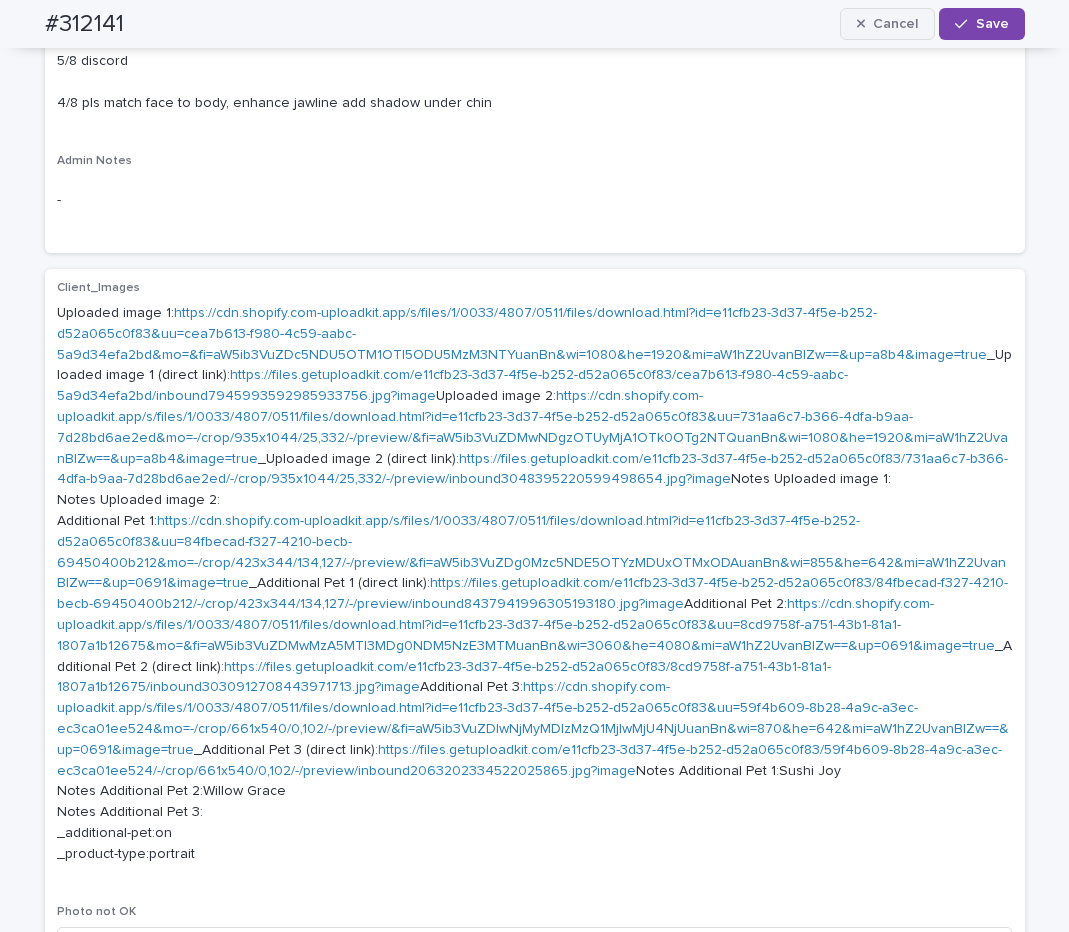 click on "Cancel" at bounding box center (888, 24) 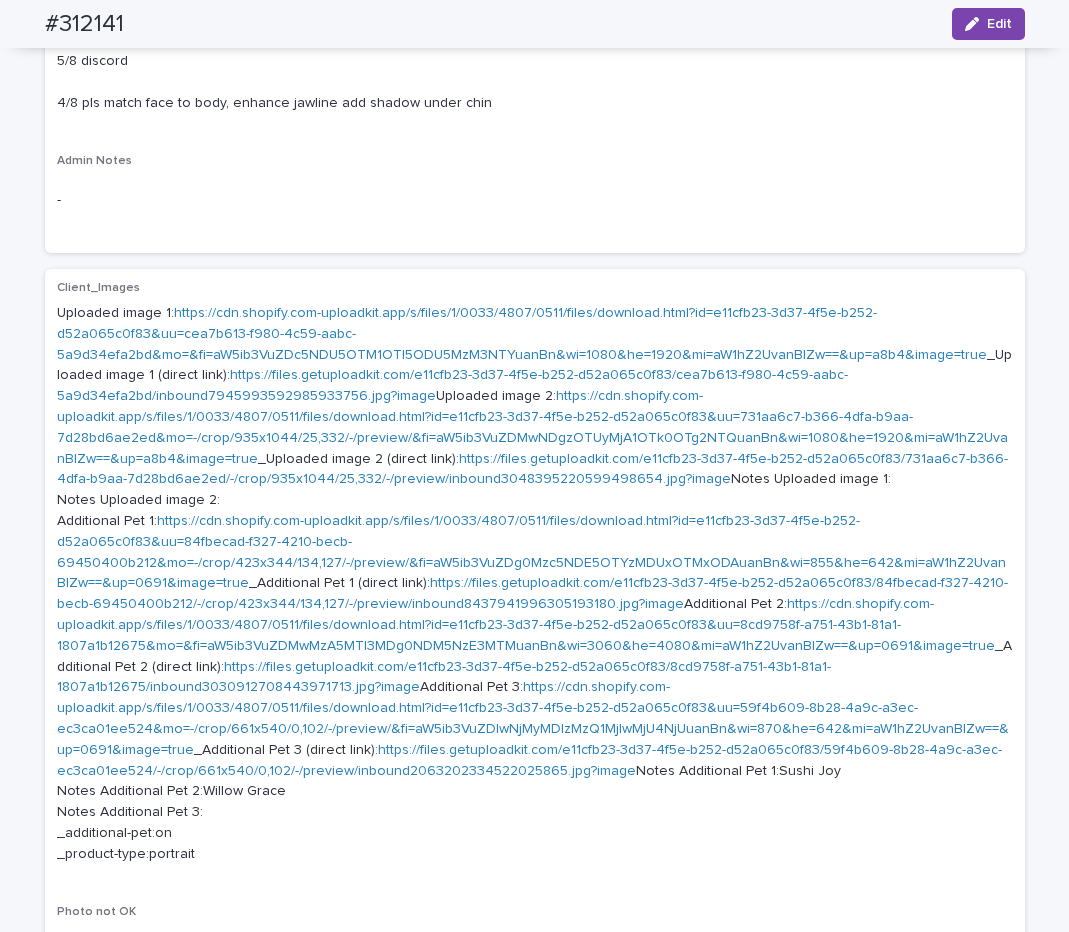 drag, startPoint x: 492, startPoint y: 179, endPoint x: 492, endPoint y: 160, distance: 19 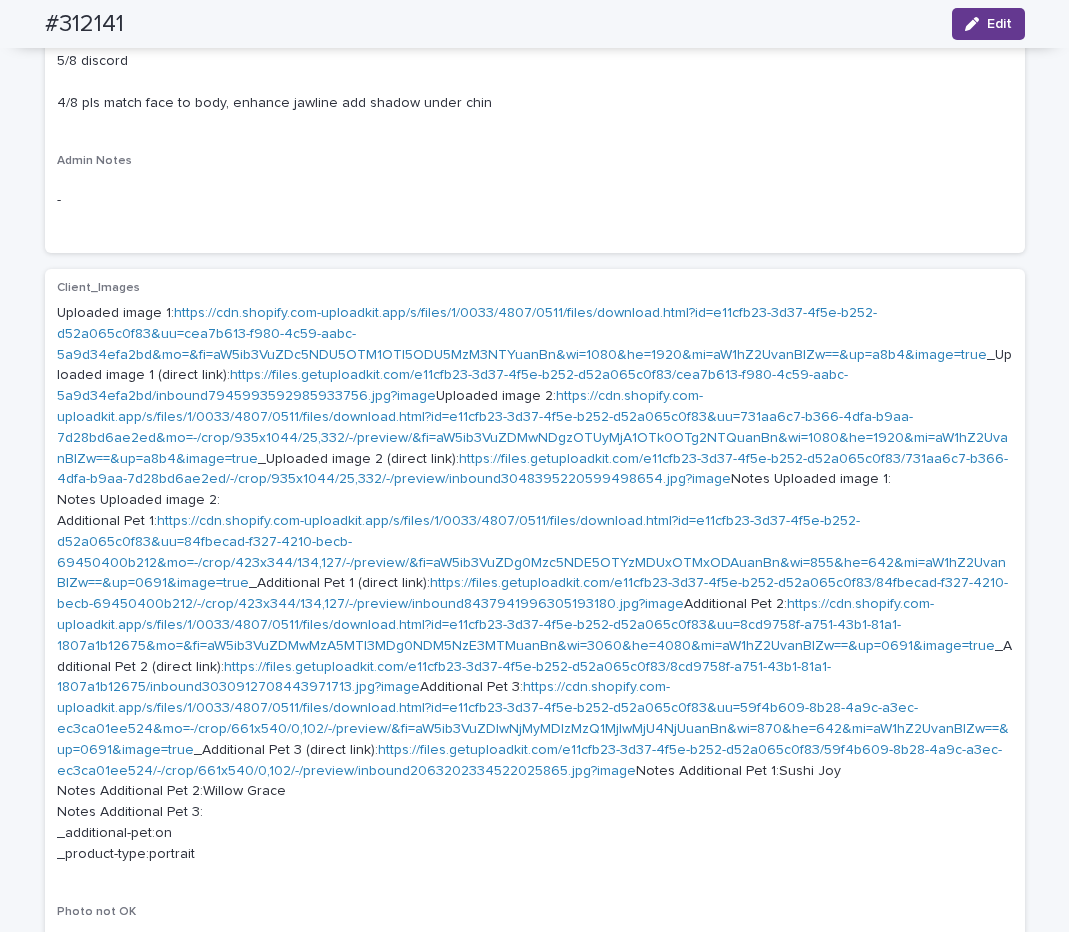 click on "Edit" at bounding box center [988, 24] 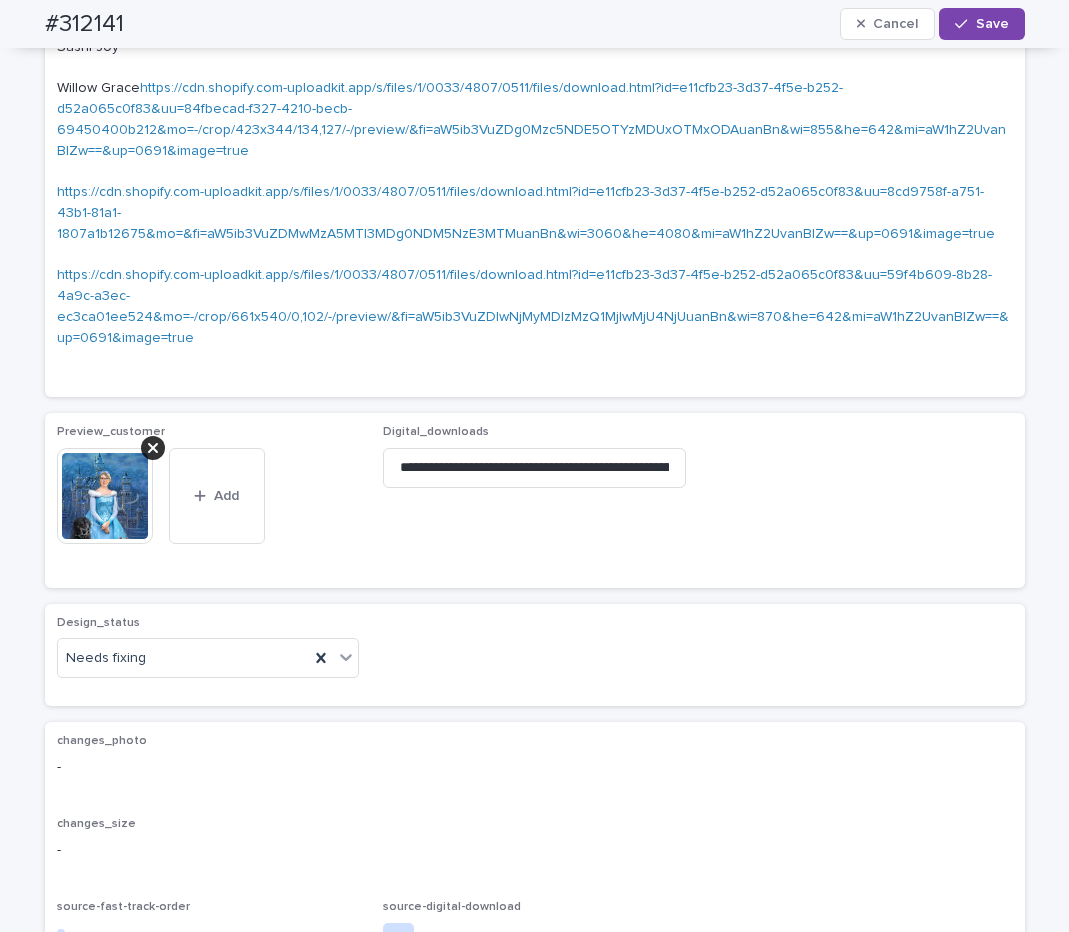 scroll, scrollTop: 1848, scrollLeft: 0, axis: vertical 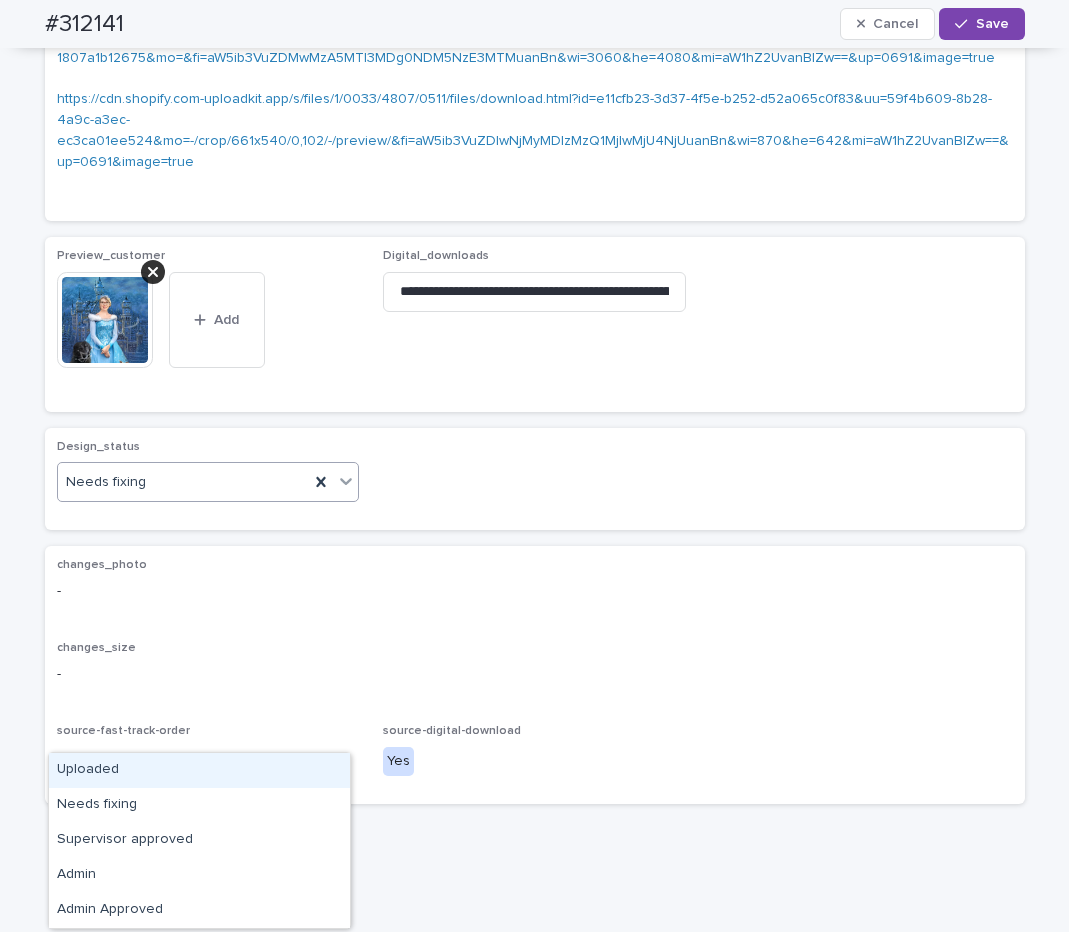 click 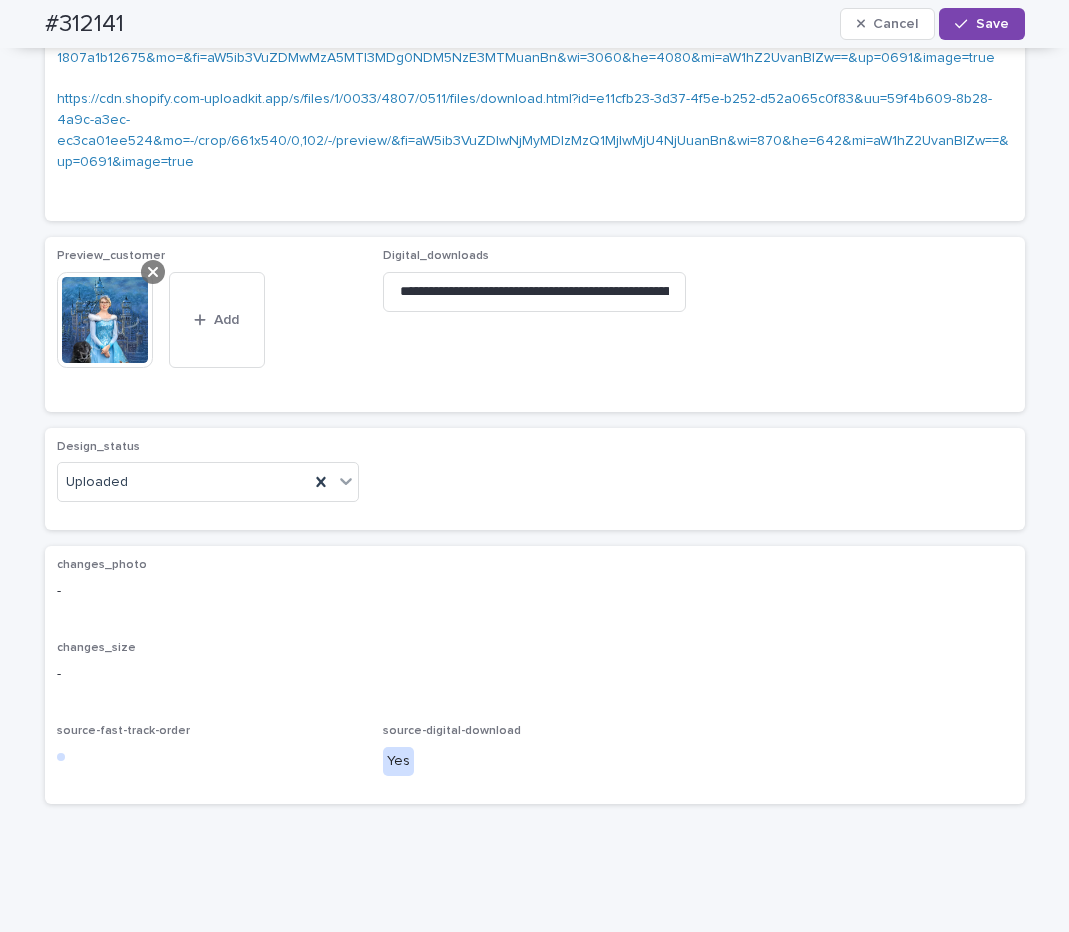 click 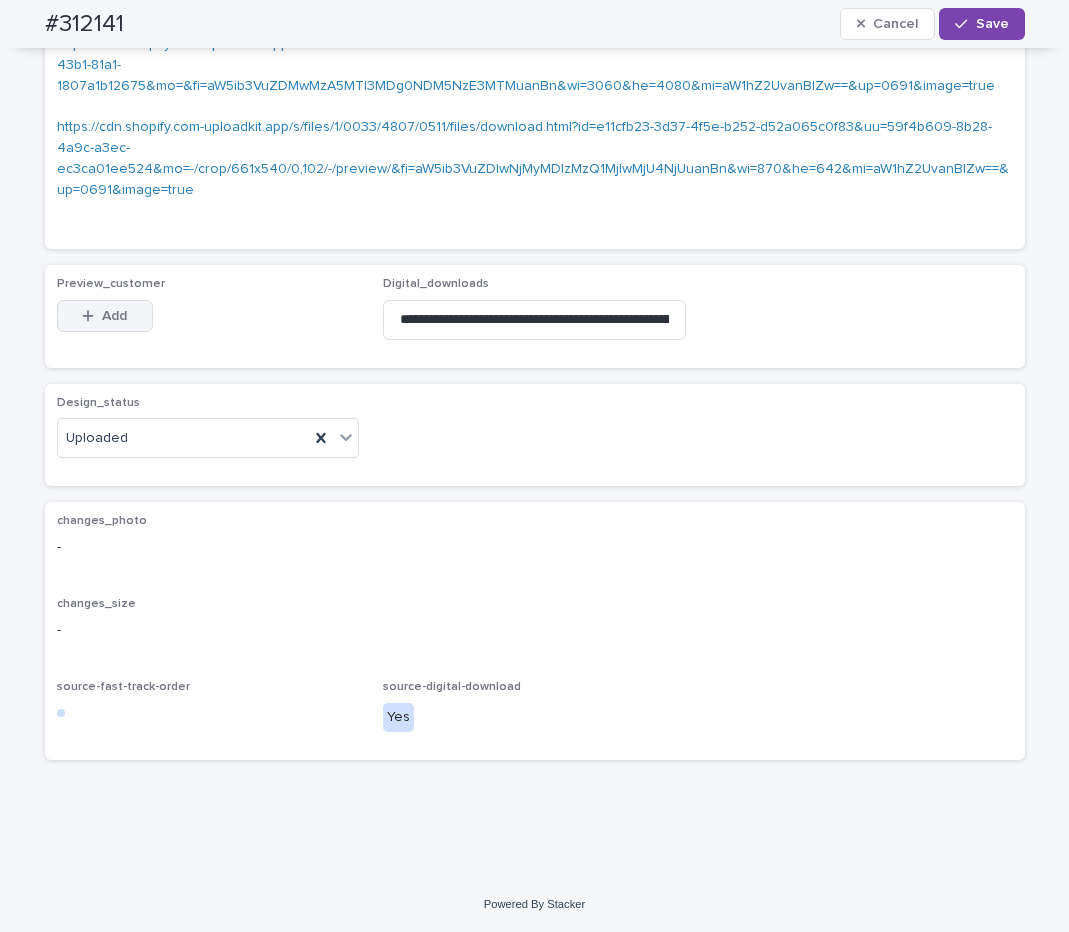 click on "Add" at bounding box center (105, 316) 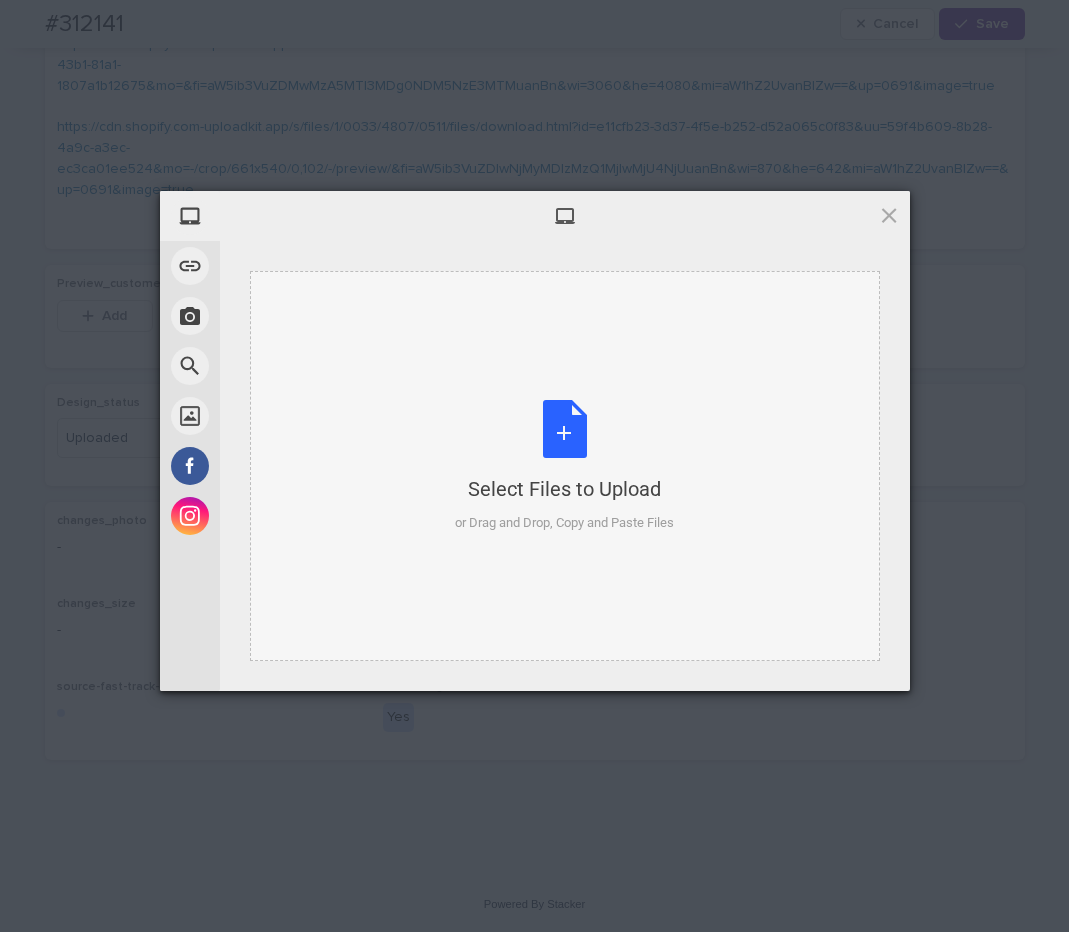 click on "Select Files to Upload
or Drag and Drop, Copy and Paste Files" at bounding box center [564, 466] 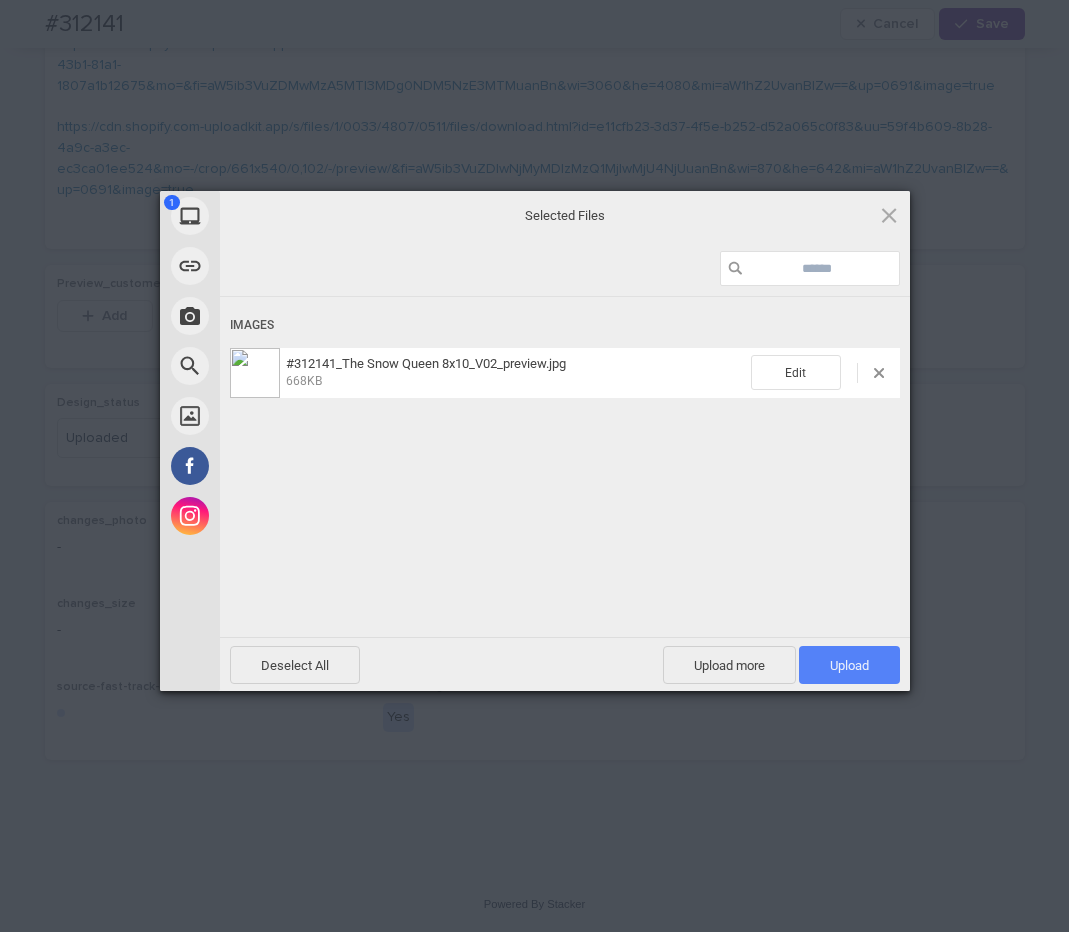 click on "Upload
1" at bounding box center (849, 665) 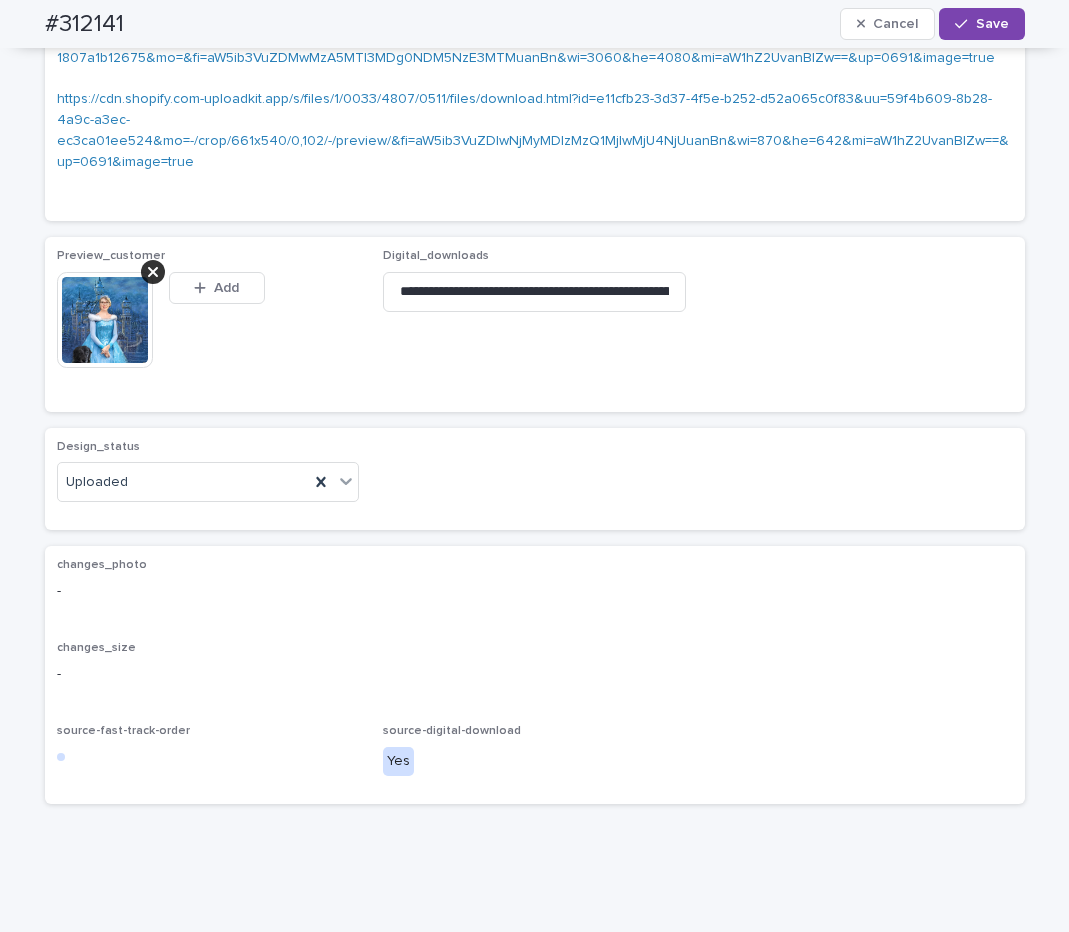 scroll, scrollTop: 1848, scrollLeft: 0, axis: vertical 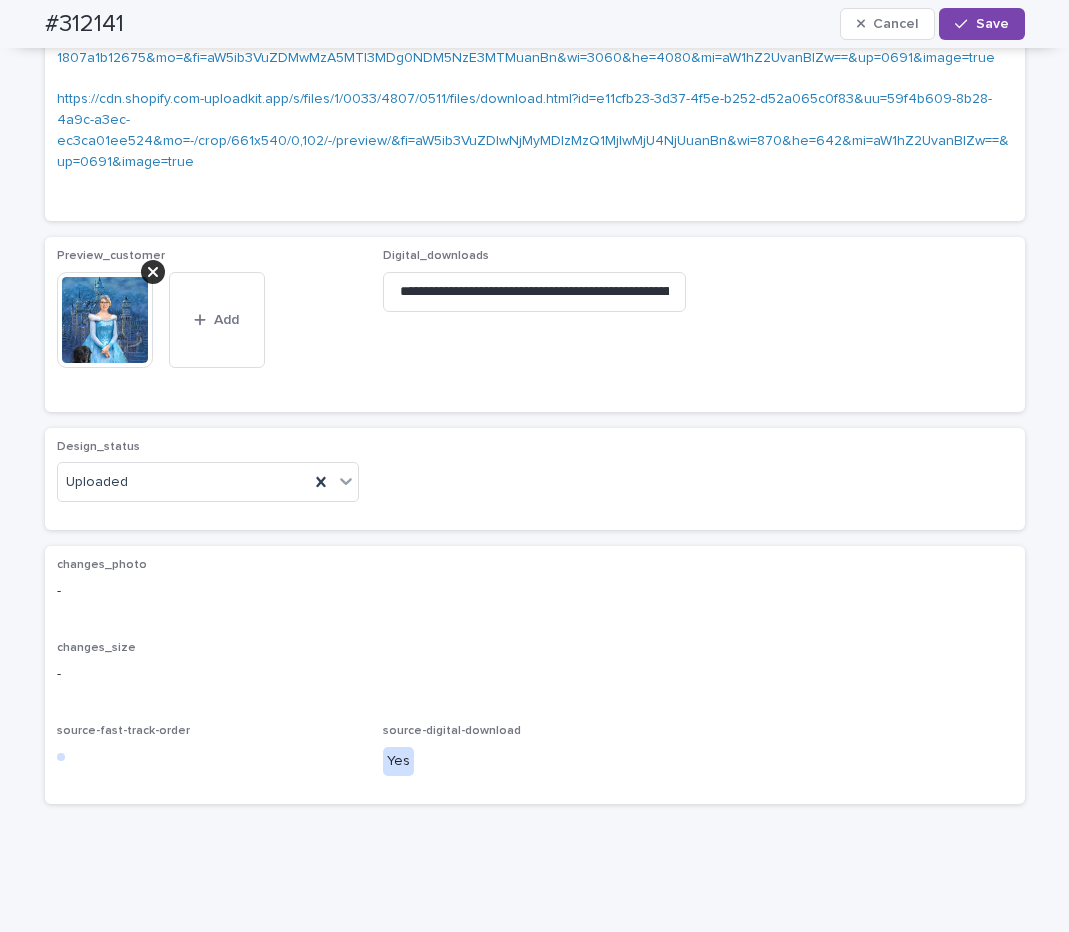 click on "Save" at bounding box center [992, 24] 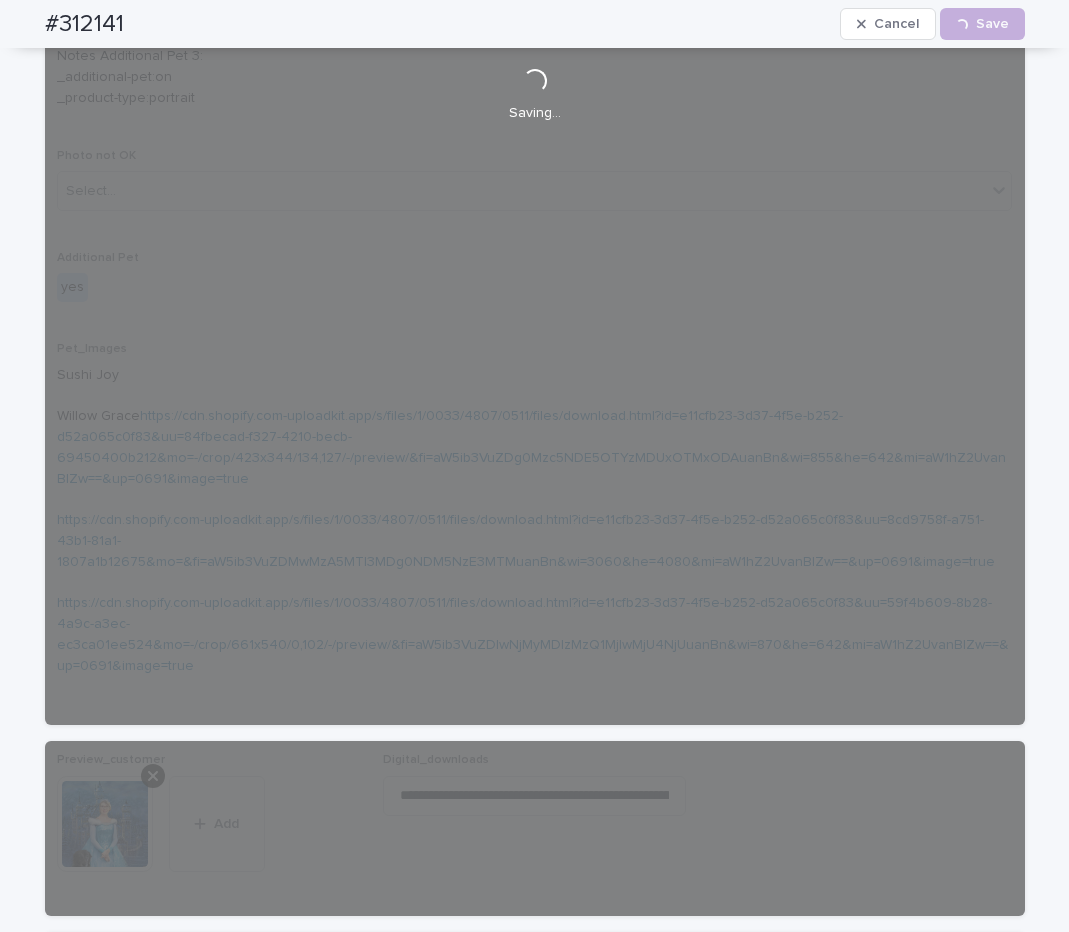 scroll, scrollTop: 1176, scrollLeft: 0, axis: vertical 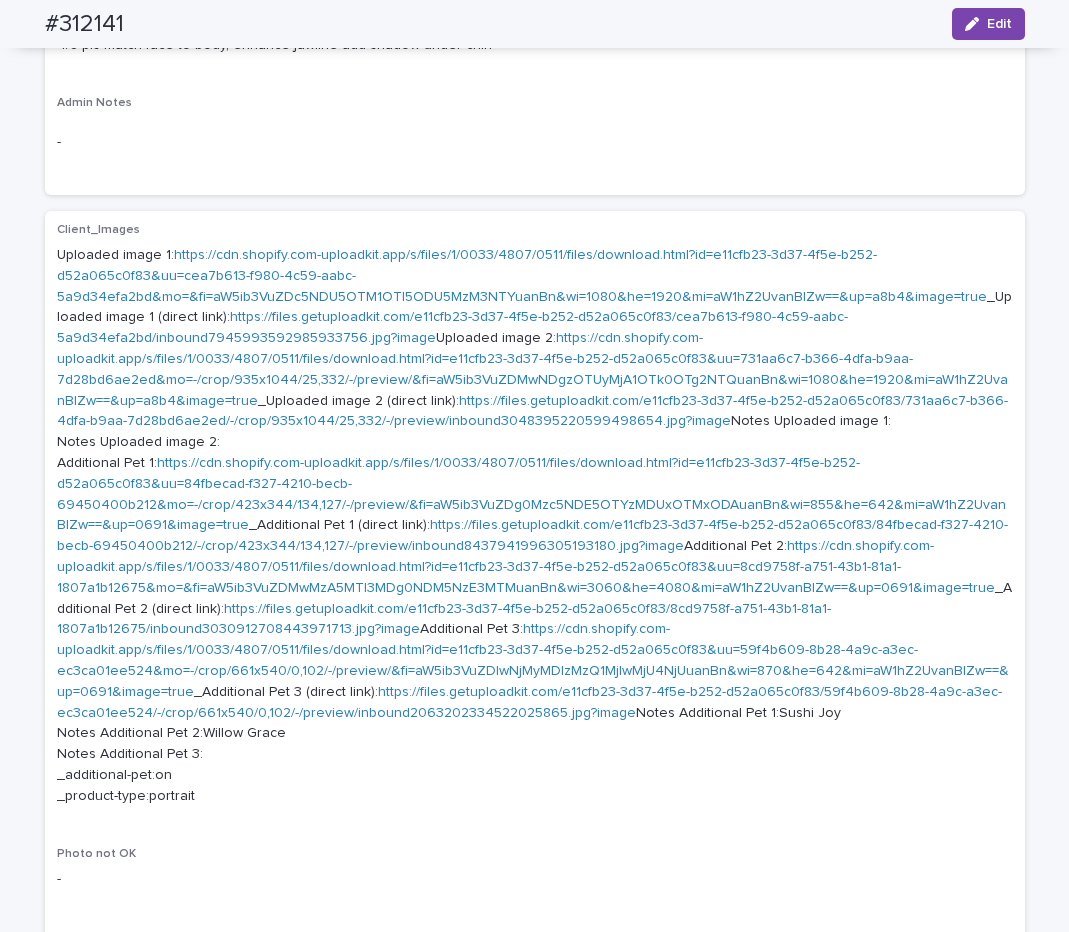 click on "https://cdn.shopify.com-uploadkit.app/s/files/1/0033/4807/0511/files/download.html?id=e11cfb23-3d37-4f5e-b252-d52a065c0f83&uu=cea7b613-f980-4c59-aabc-5a9d34efa2bd&mo=&fi=aW5ib3VuZDc5NDU5OTM1OTI5ODU5MzM3NTYuanBn&wi=1080&he=1920&mi=aW1hZ2UvanBlZw==&up=a8b4&image=true" at bounding box center (522, 276) 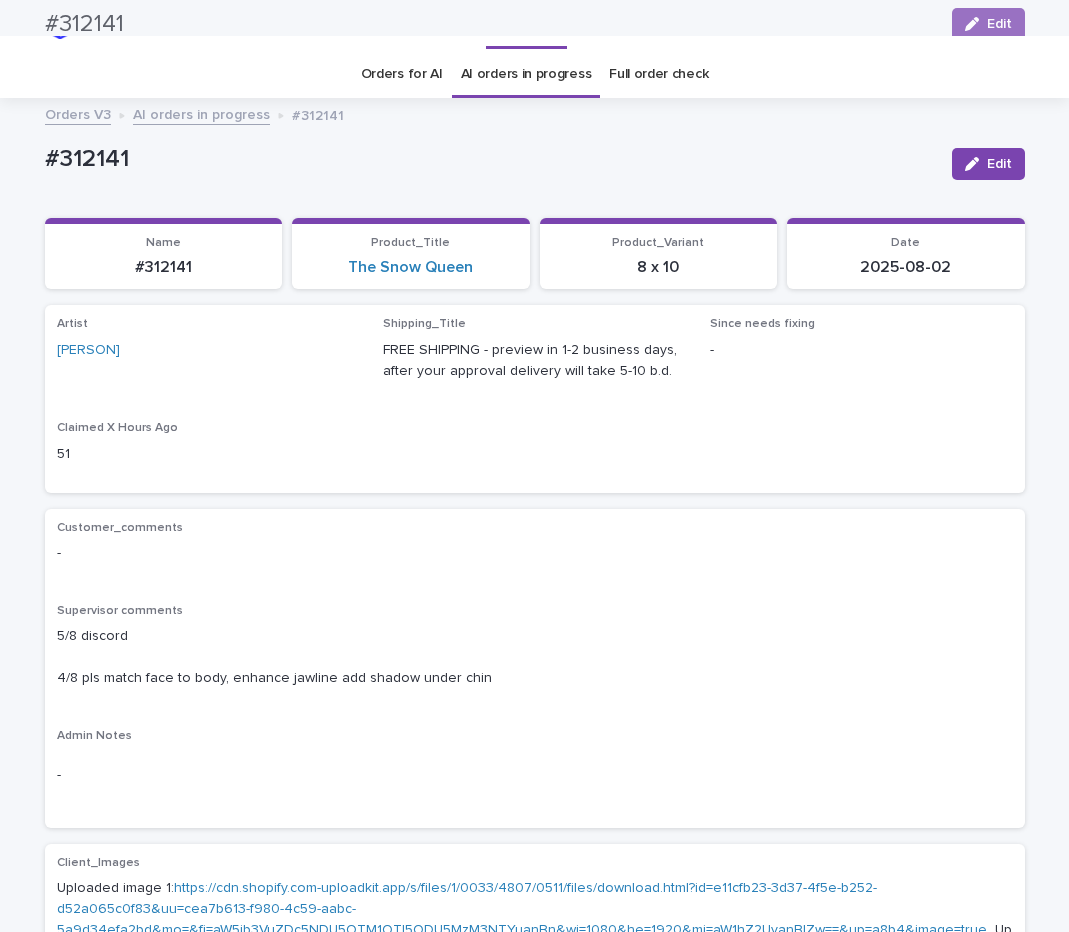 scroll, scrollTop: 0, scrollLeft: 0, axis: both 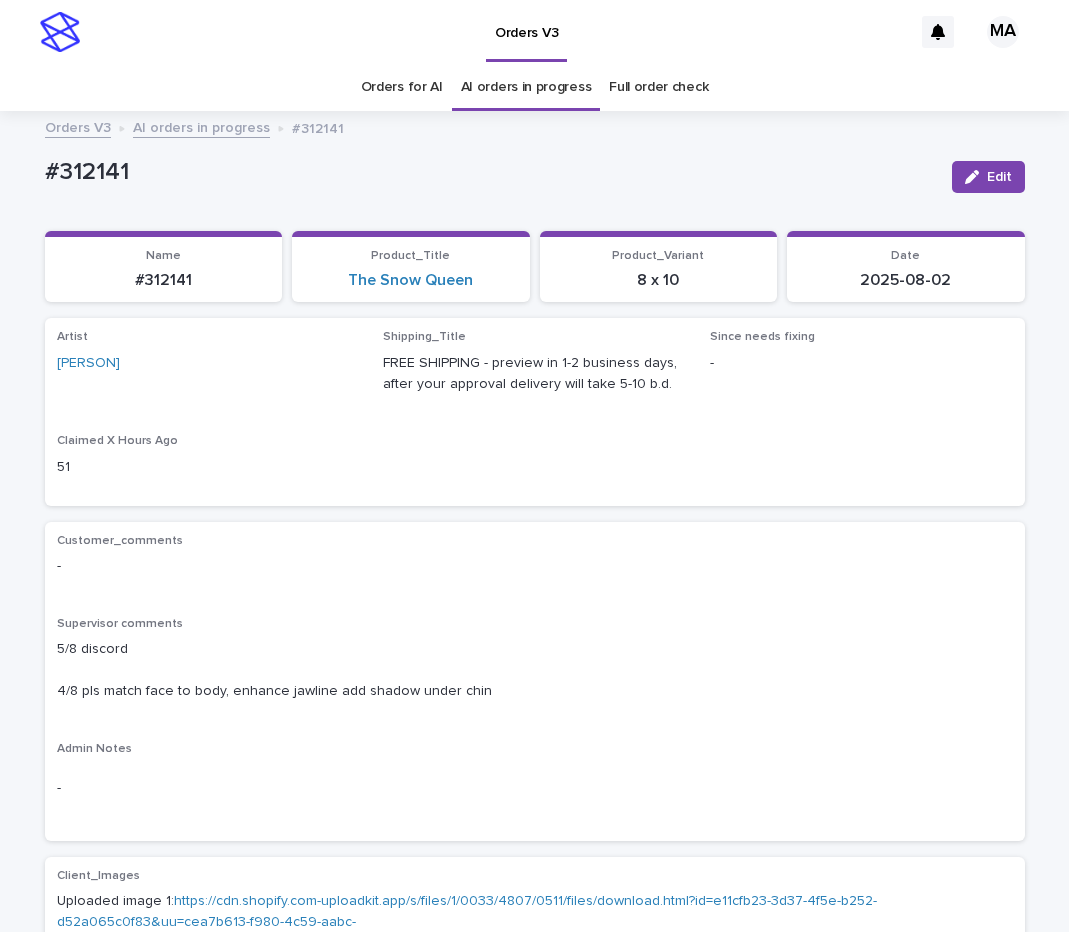 click on "AI orders in progress" at bounding box center [201, 126] 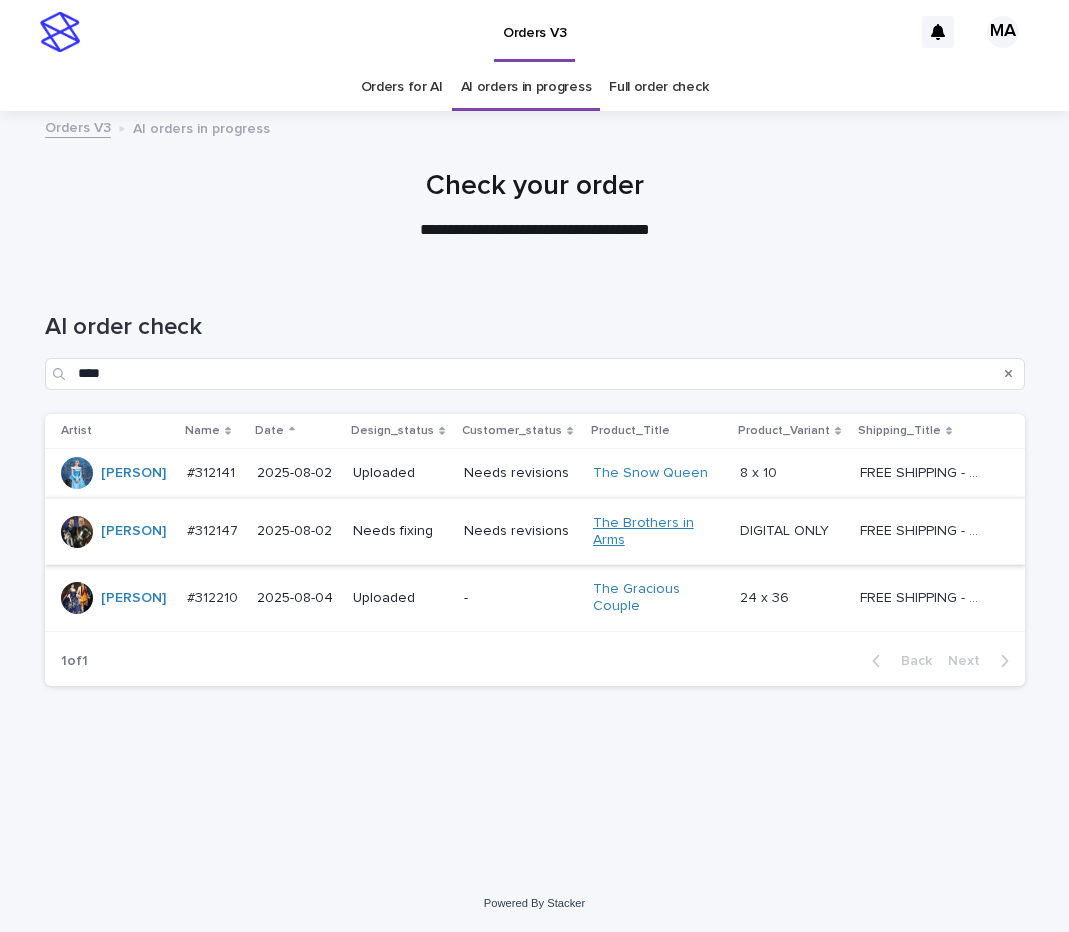 click on "The Brothers in Arms" at bounding box center (655, 532) 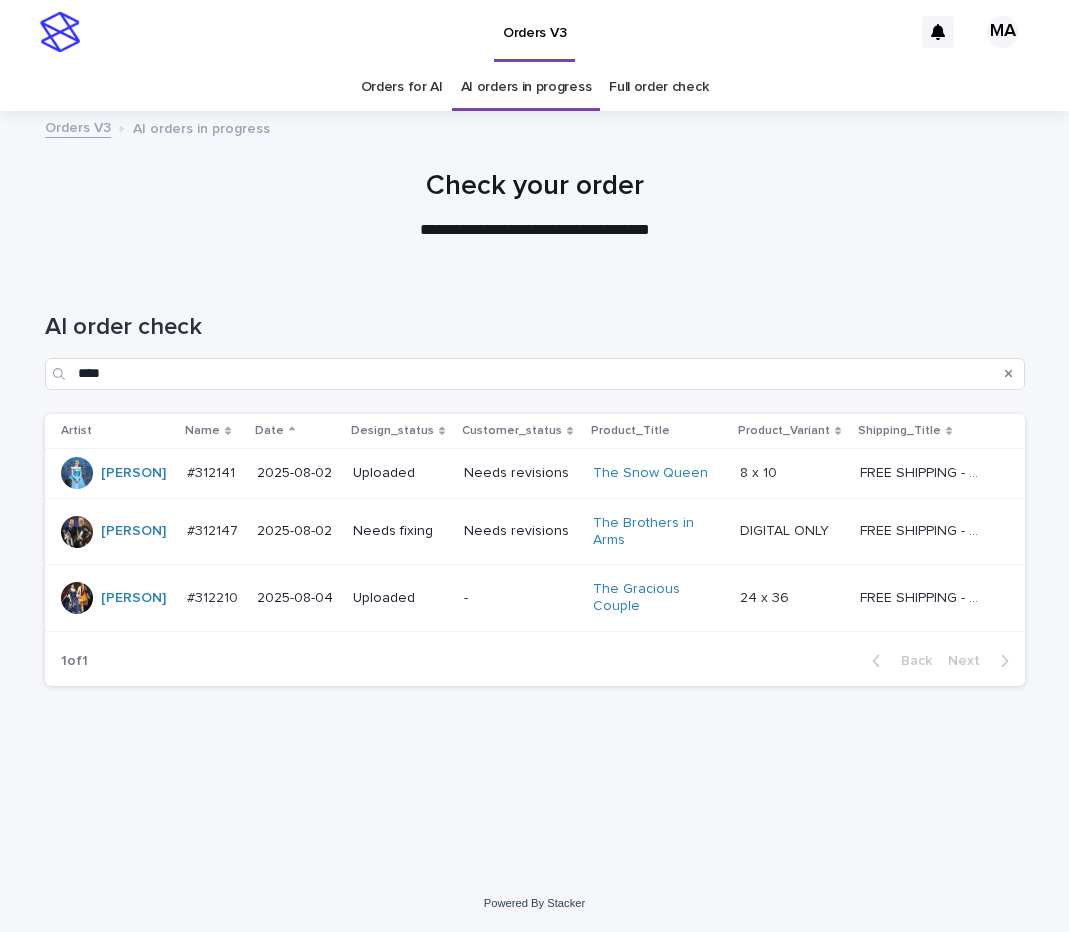 click on "DIGITAL ONLY" at bounding box center [786, 529] 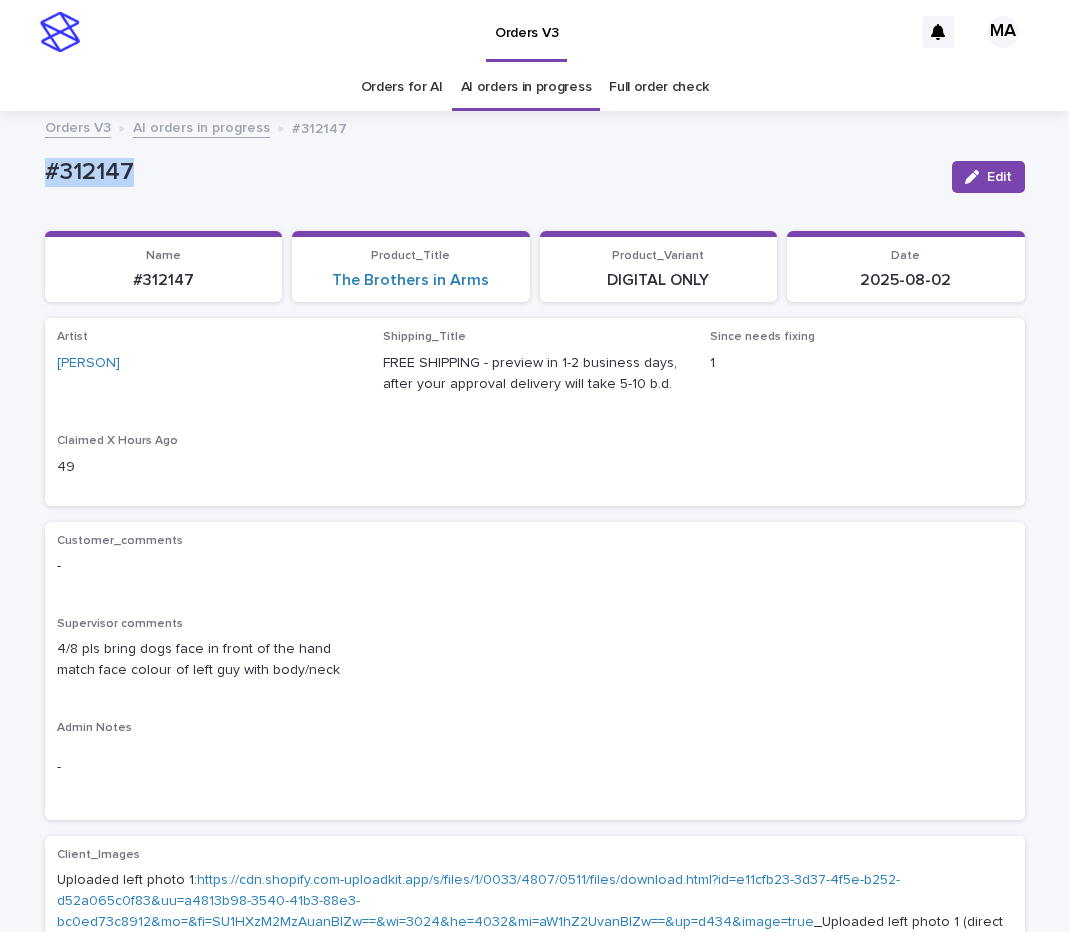 drag, startPoint x: 175, startPoint y: 175, endPoint x: 7, endPoint y: 176, distance: 168.00298 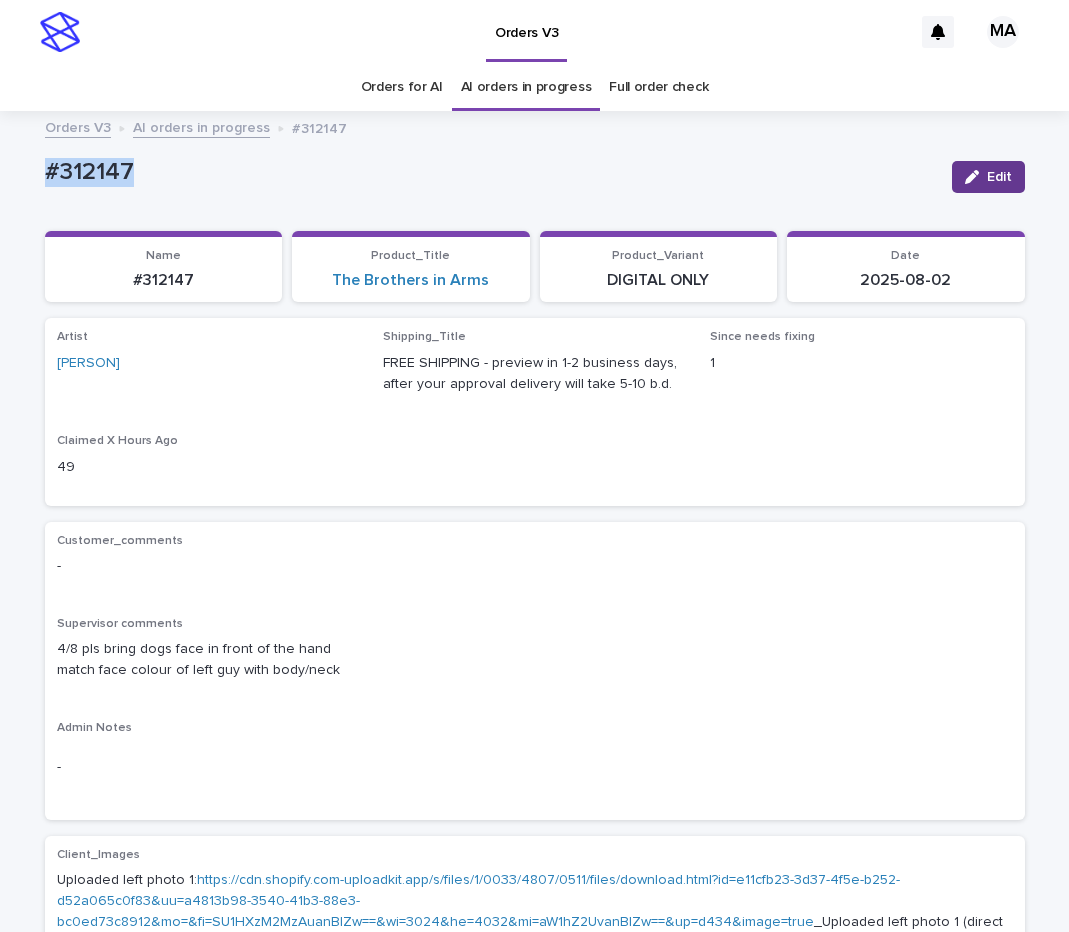 click at bounding box center [976, 177] 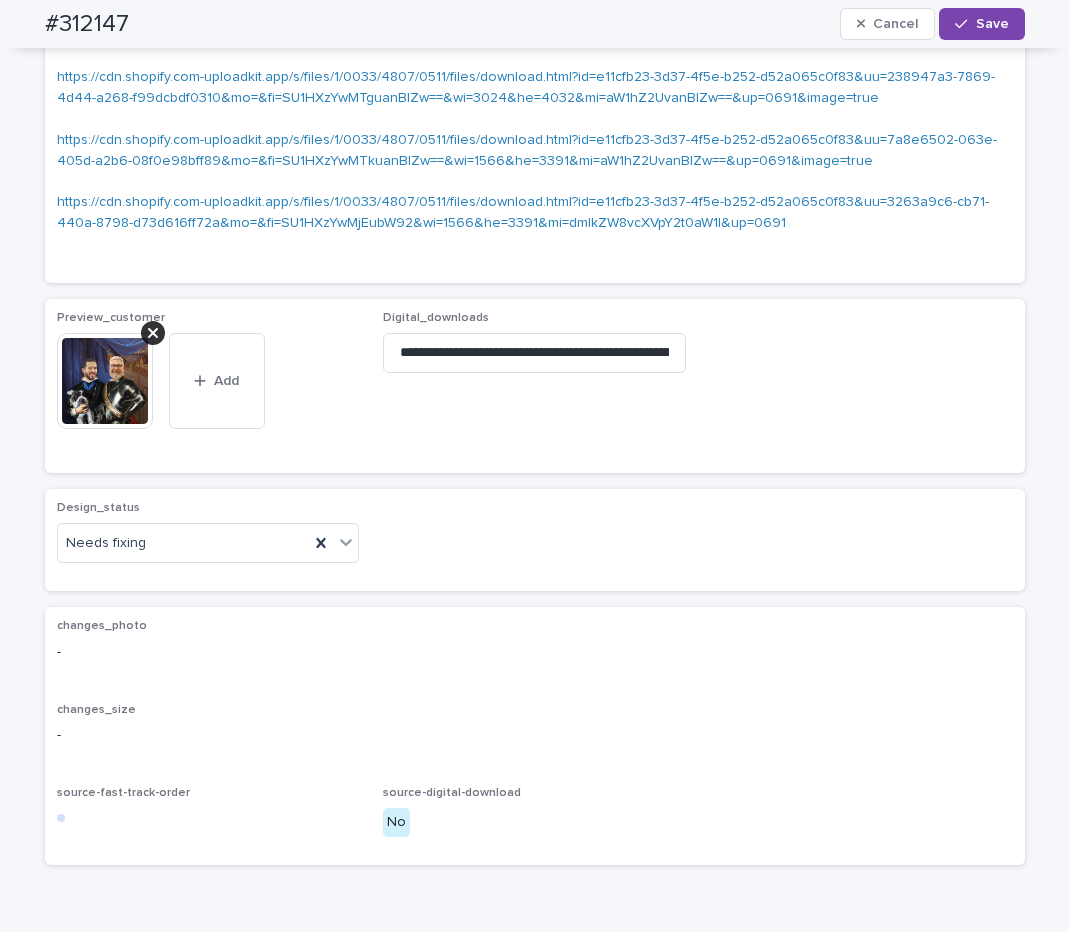 scroll, scrollTop: 2772, scrollLeft: 0, axis: vertical 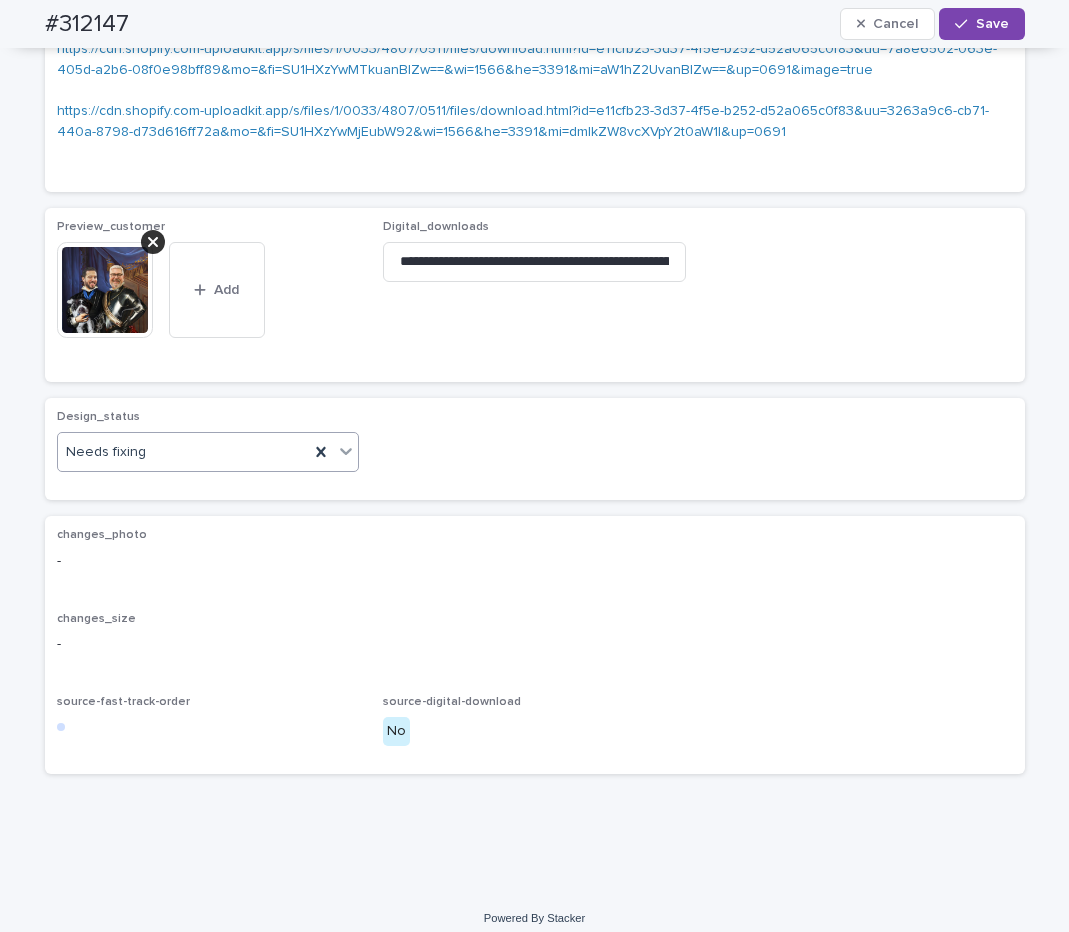 click 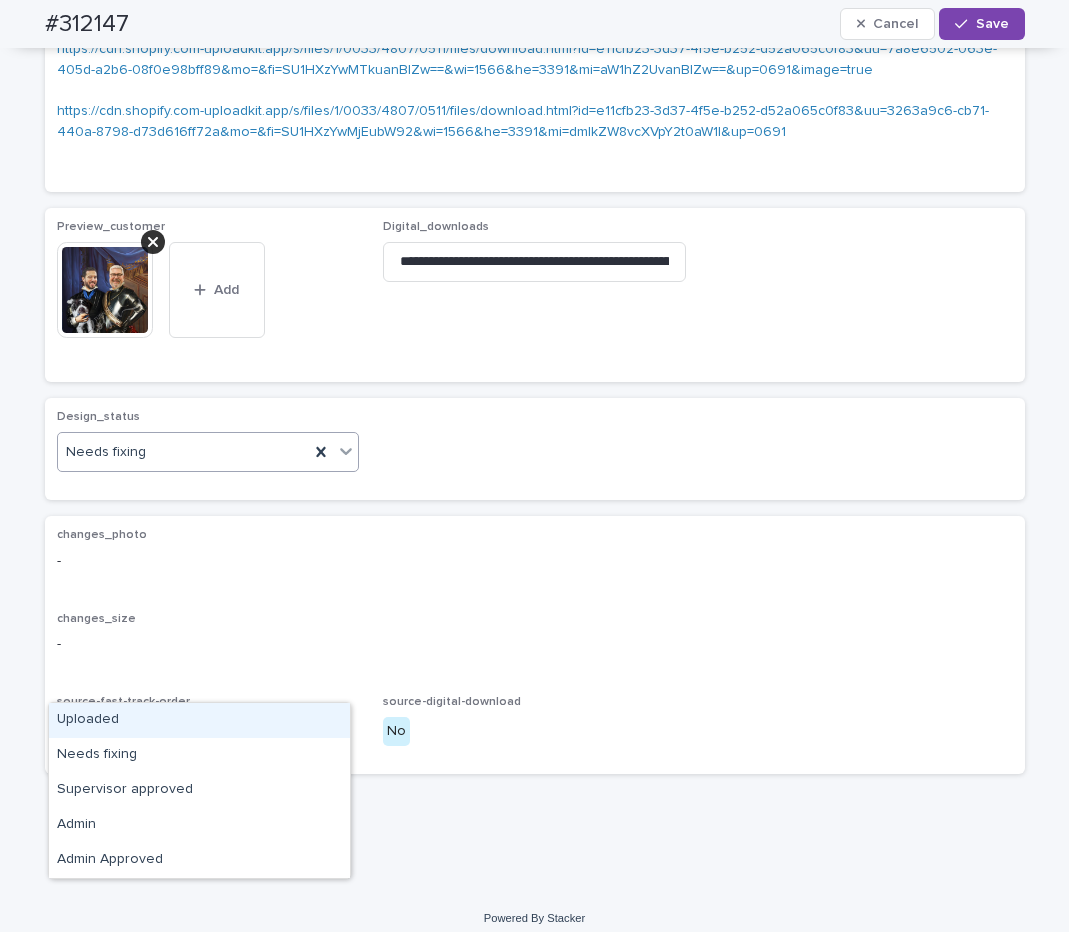 click on "Uploaded" at bounding box center [199, 720] 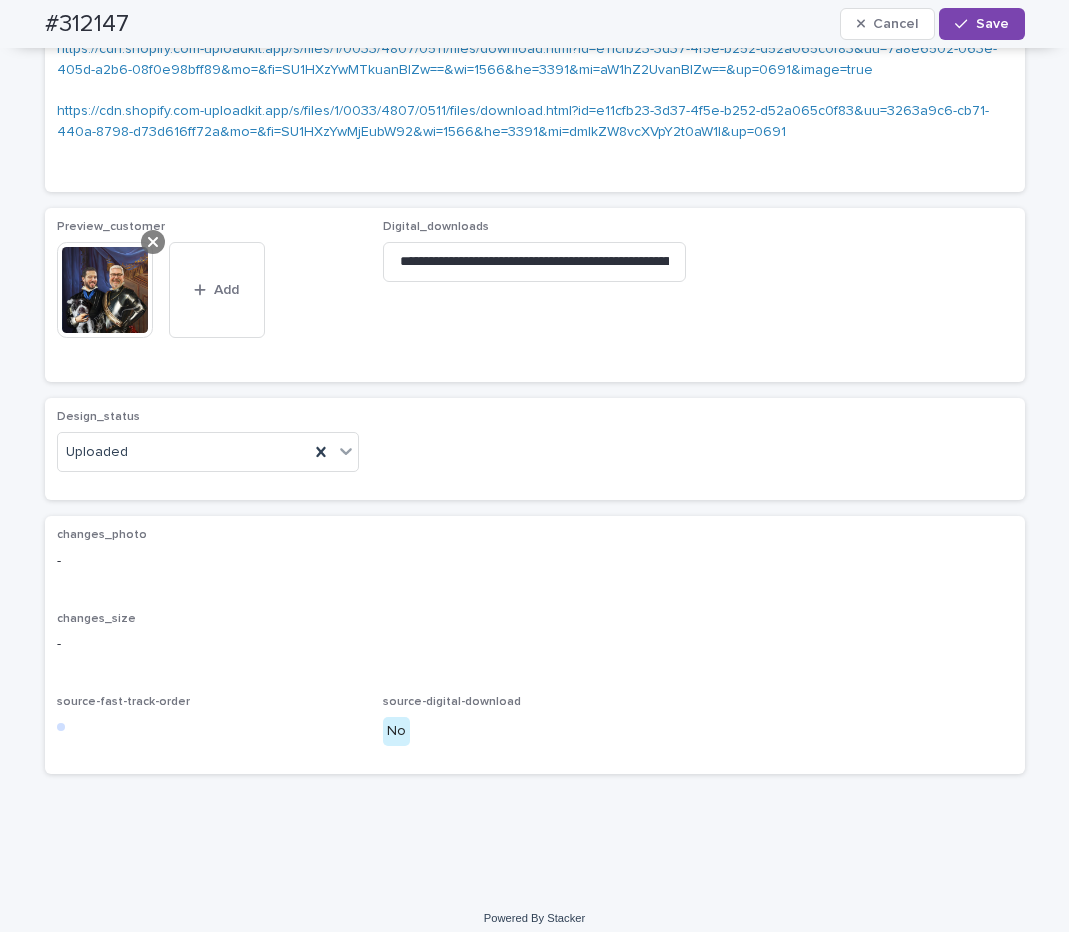 click 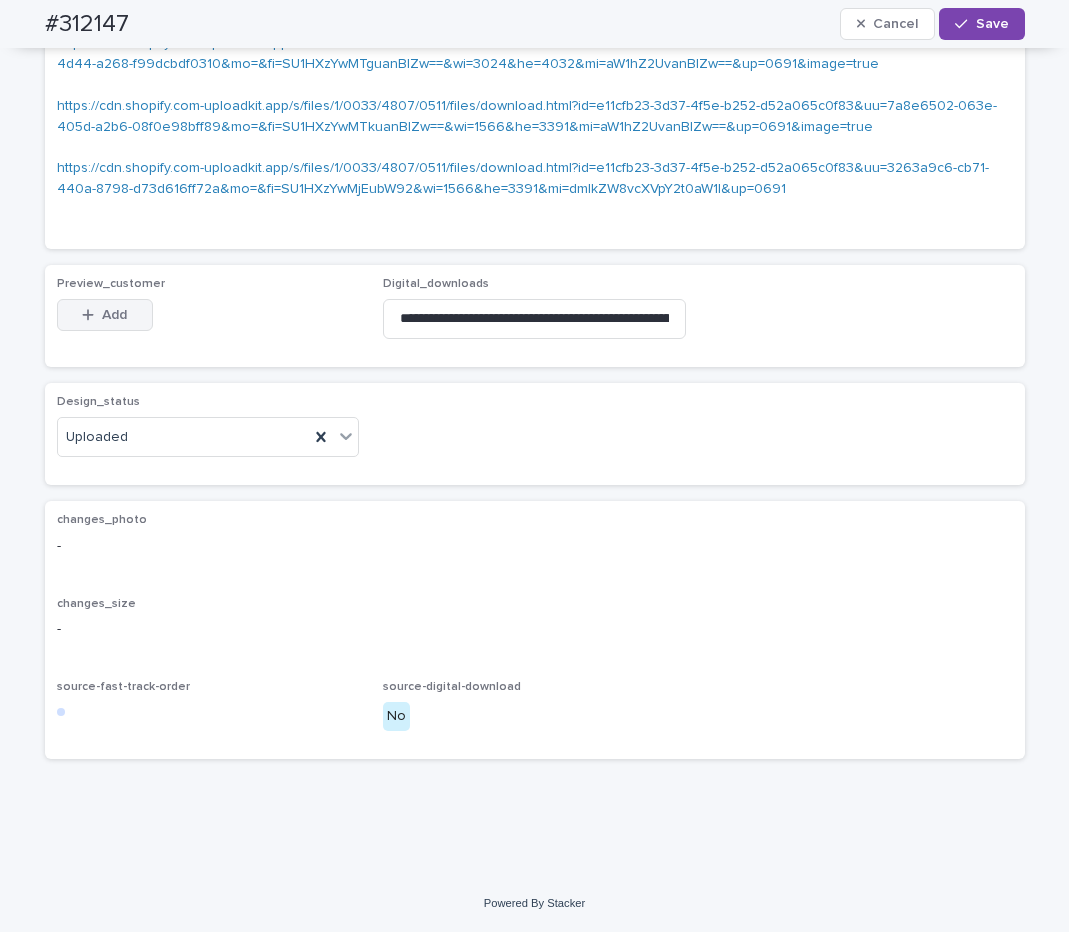 click on "Add" at bounding box center [105, 315] 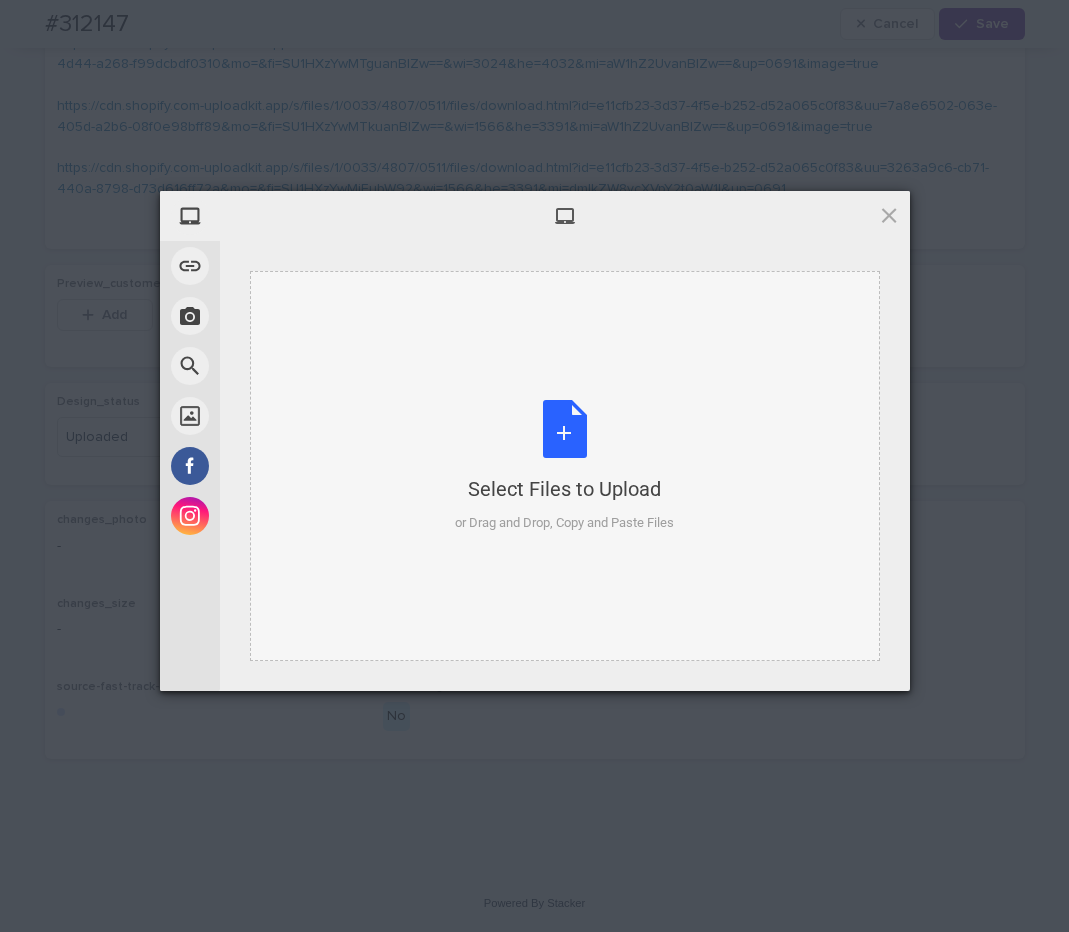 click on "Select Files to Upload
or Drag and Drop, Copy and Paste Files" at bounding box center [564, 466] 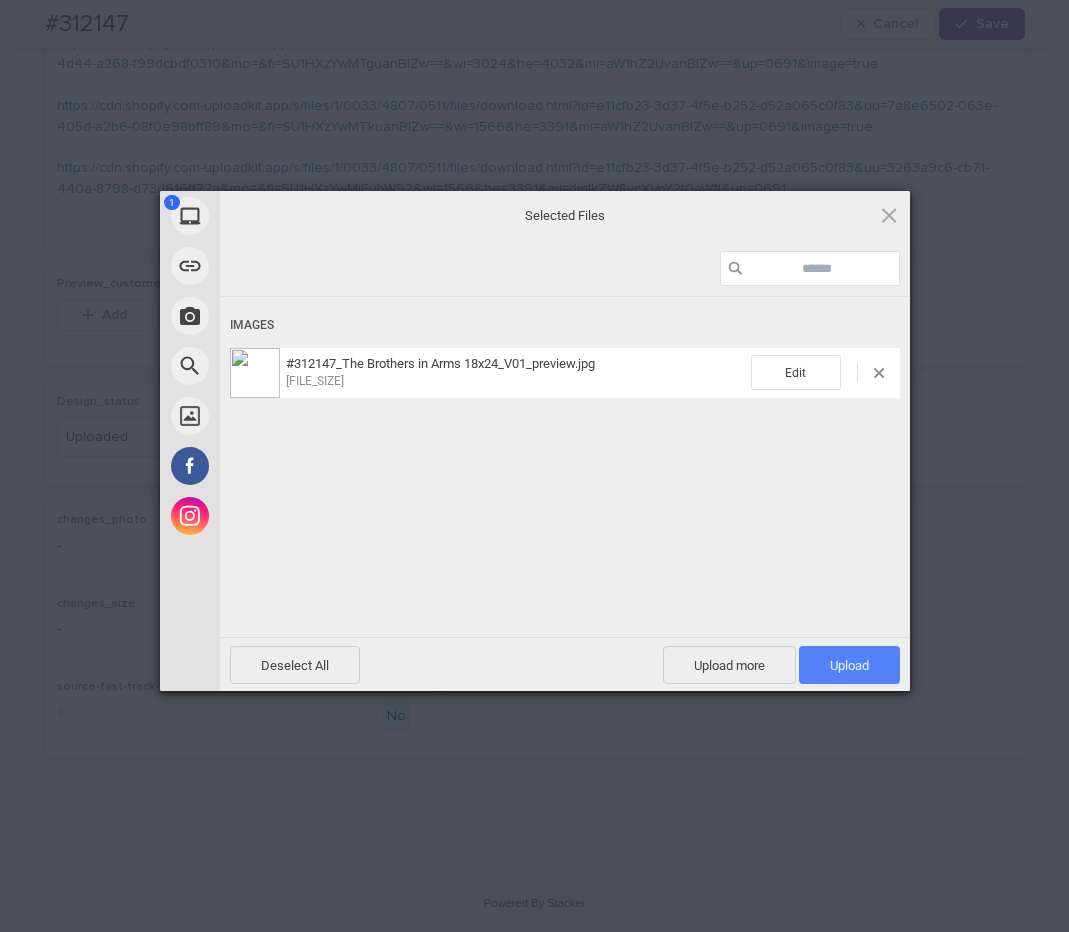 click on "Upload
1" at bounding box center (849, 665) 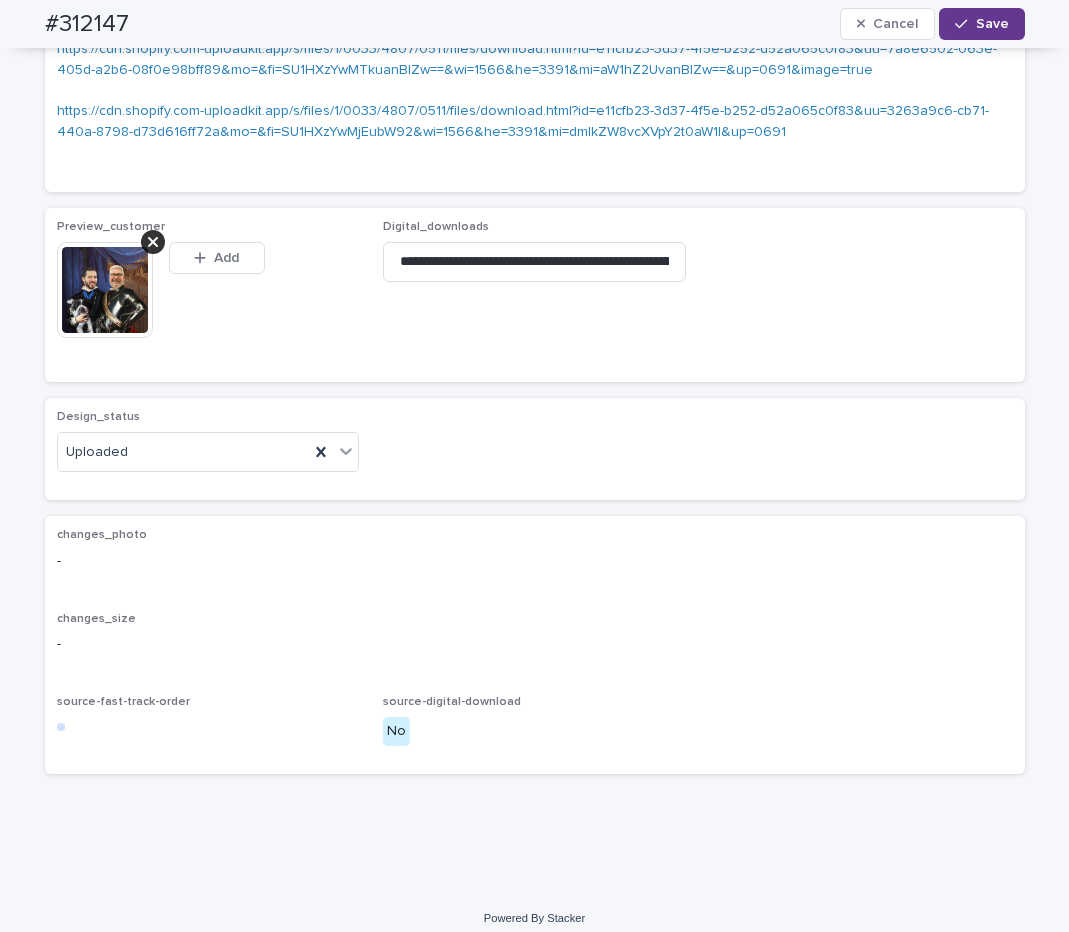 scroll, scrollTop: 2772, scrollLeft: 0, axis: vertical 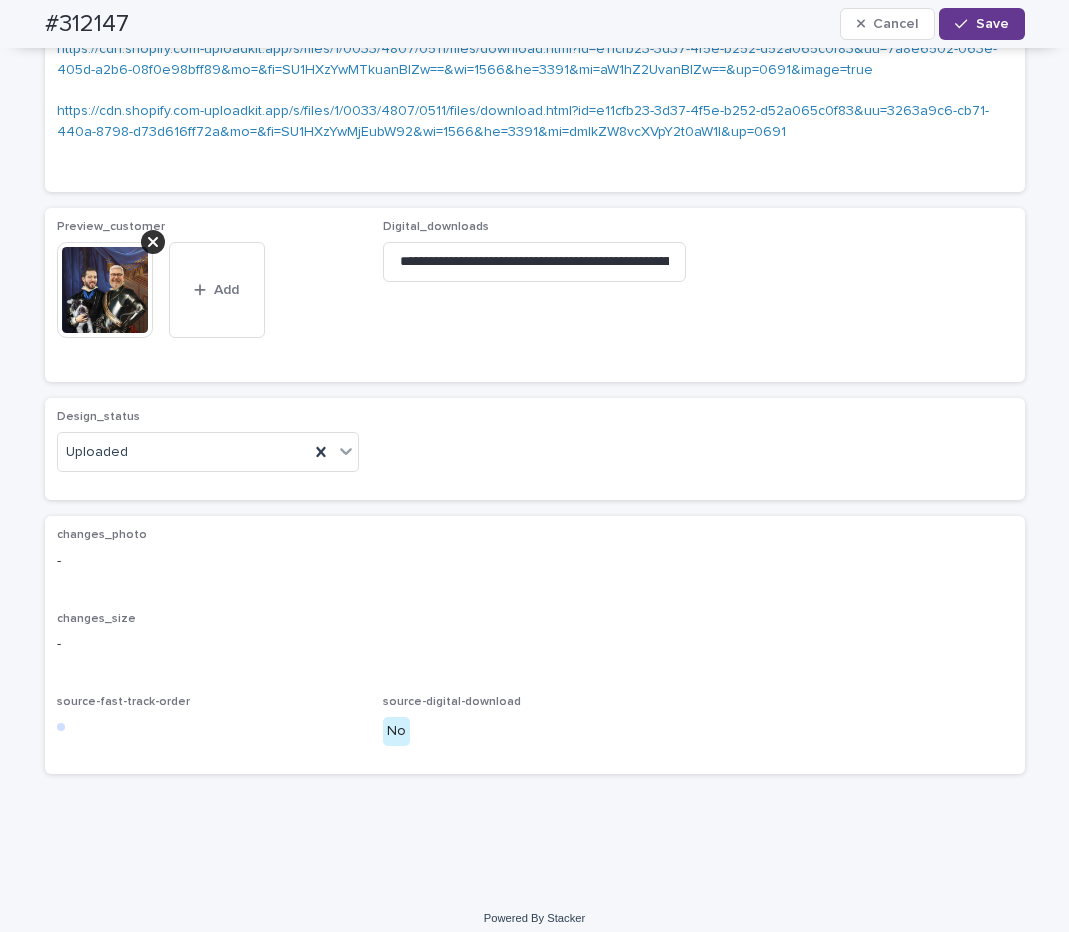 click on "Save" at bounding box center [981, 24] 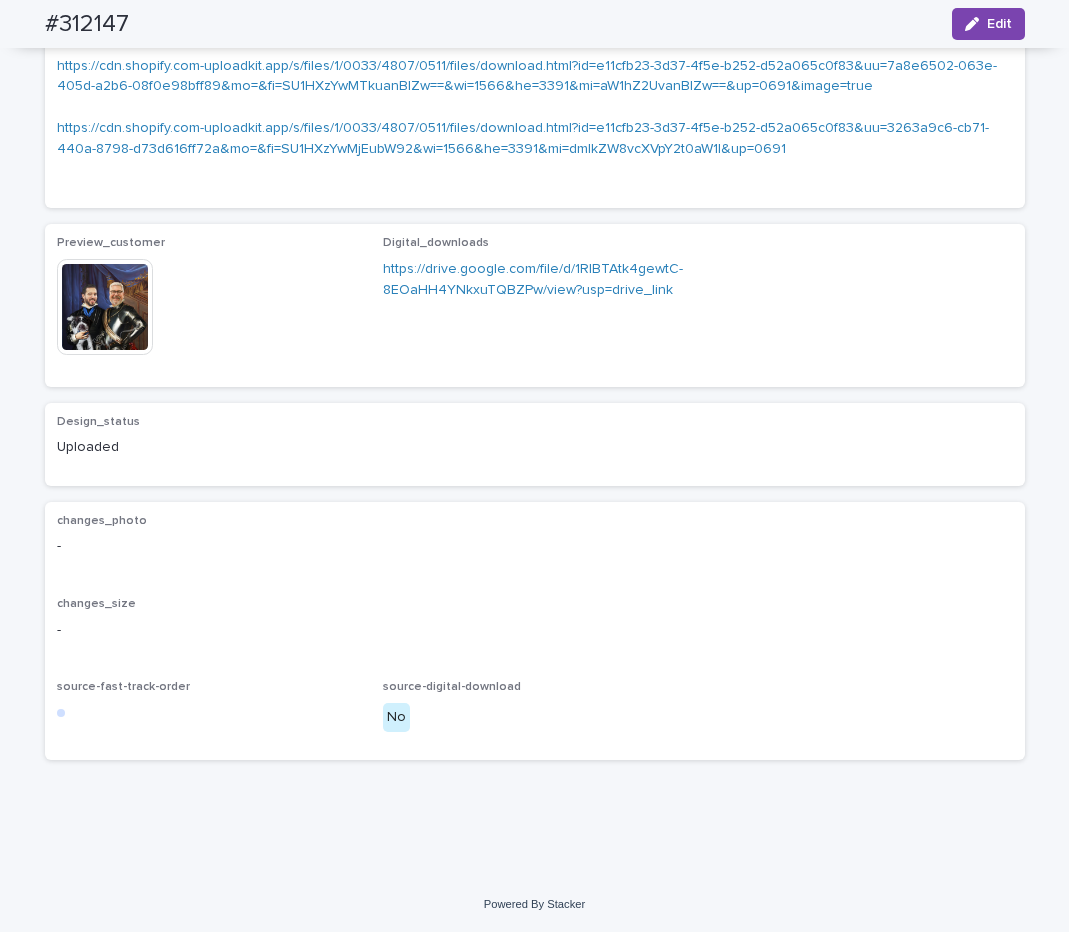 click at bounding box center (105, 307) 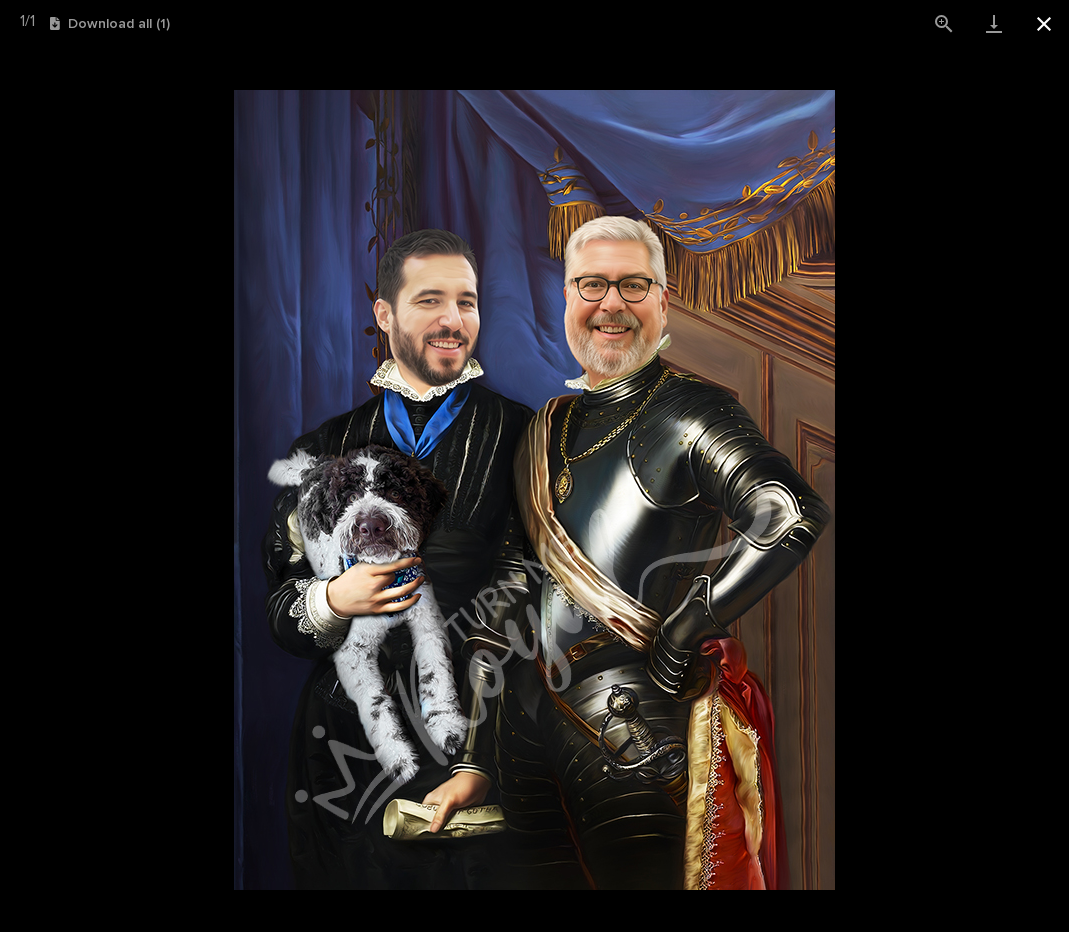 click at bounding box center [1044, 23] 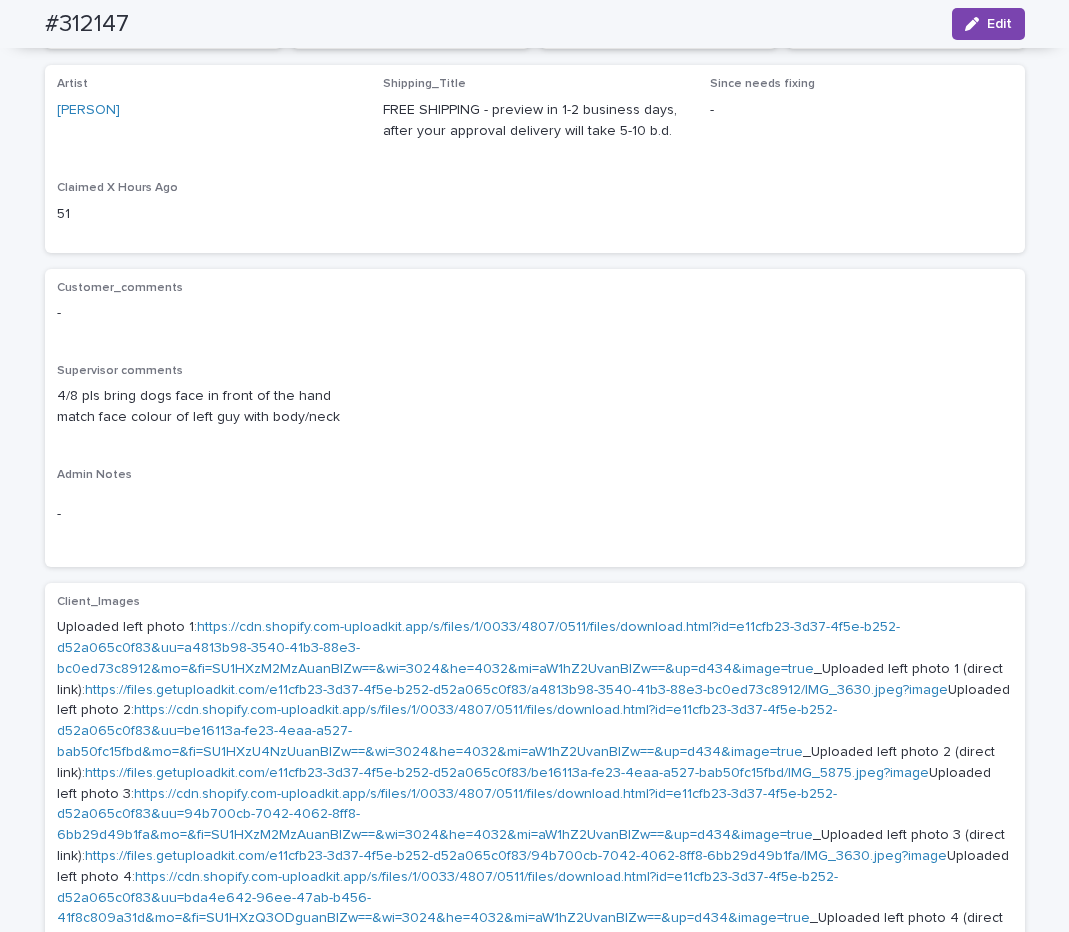 scroll, scrollTop: 0, scrollLeft: 0, axis: both 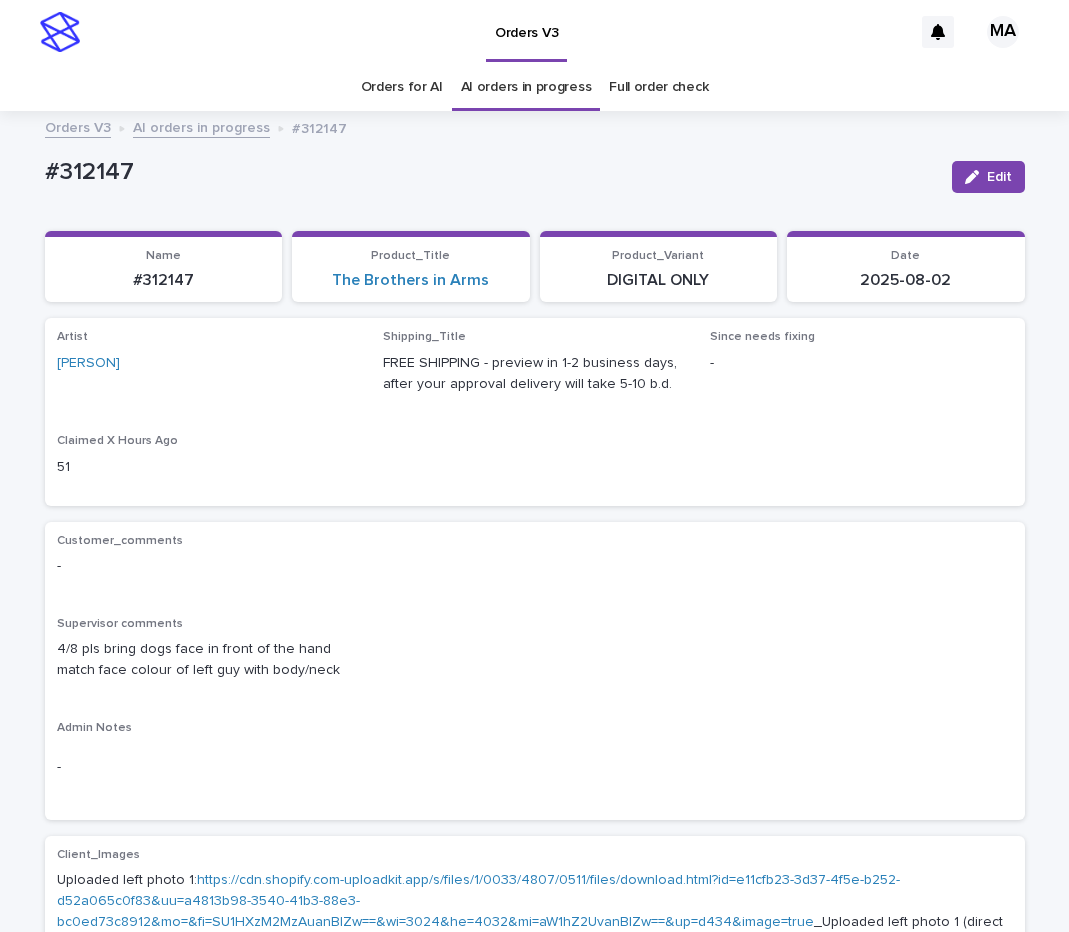 click on "AI orders in progress" at bounding box center [201, 126] 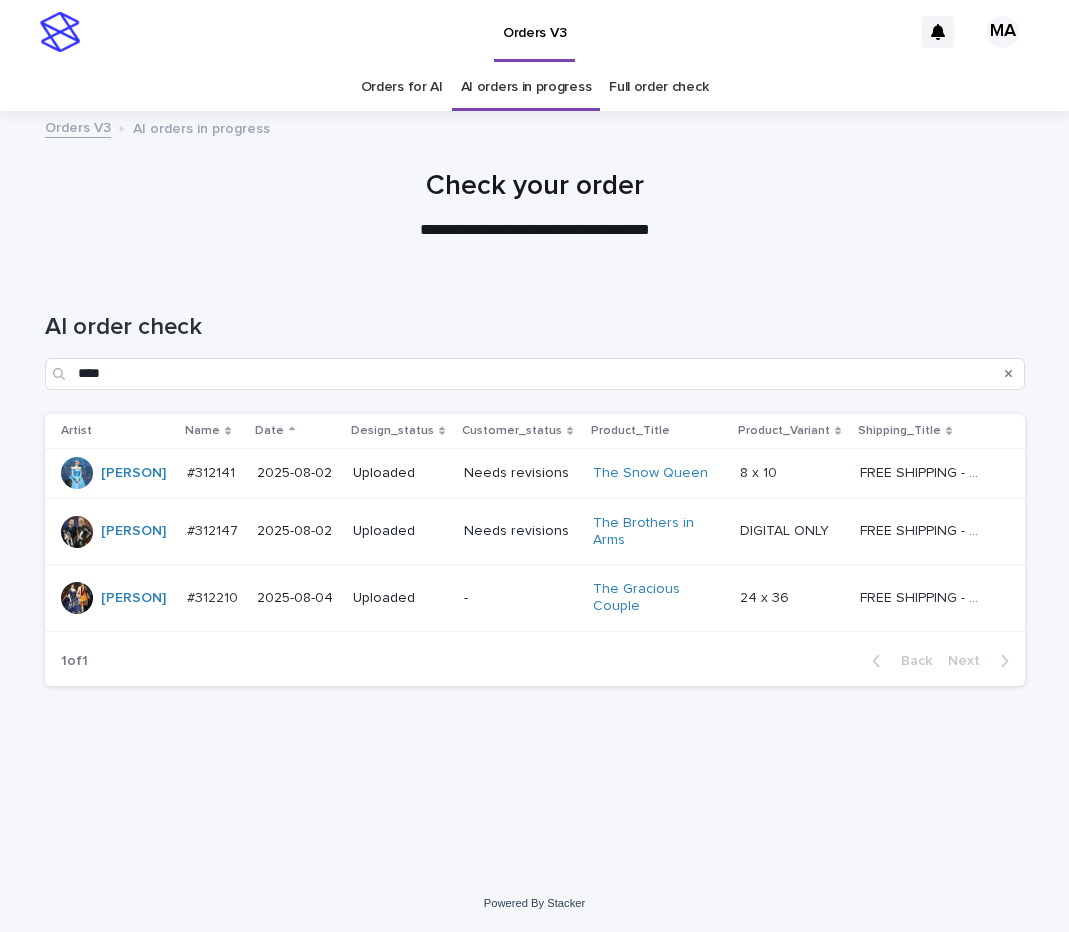 click on "Full order check" at bounding box center (658, 87) 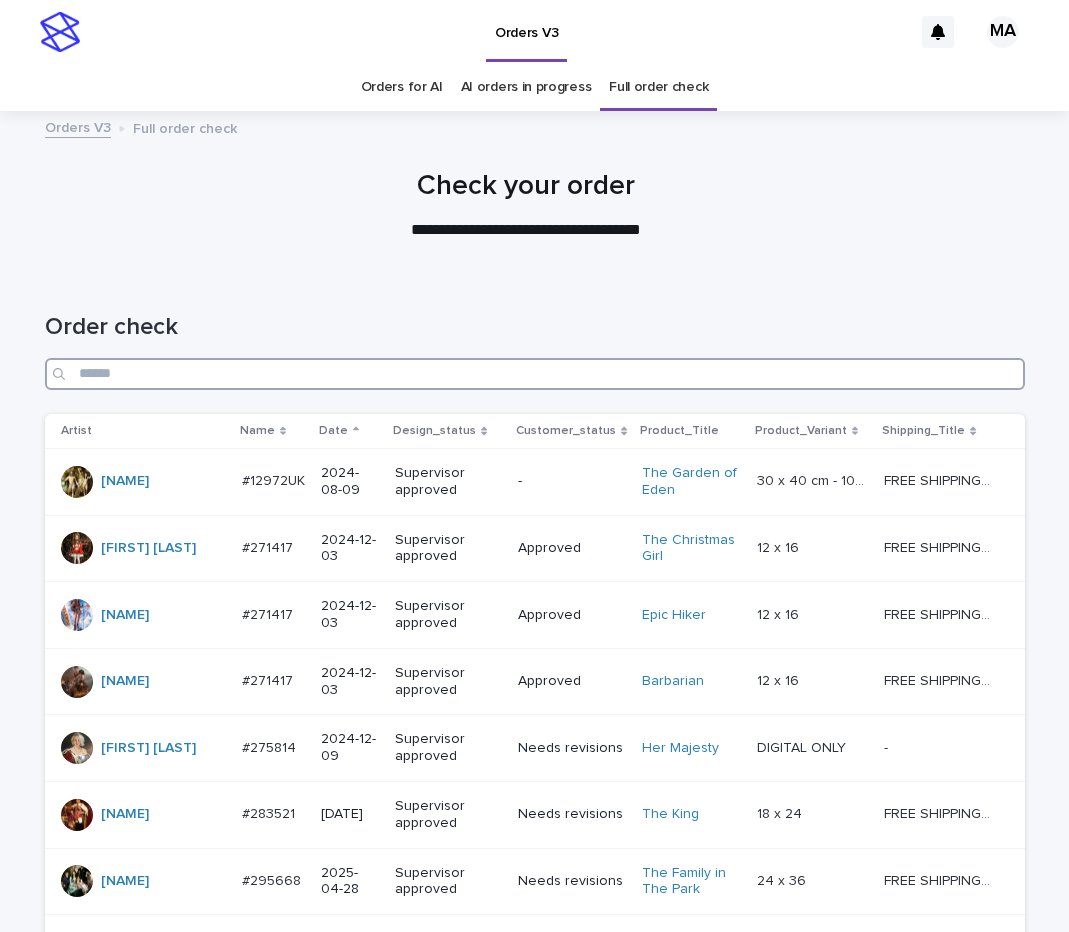 click at bounding box center (535, 374) 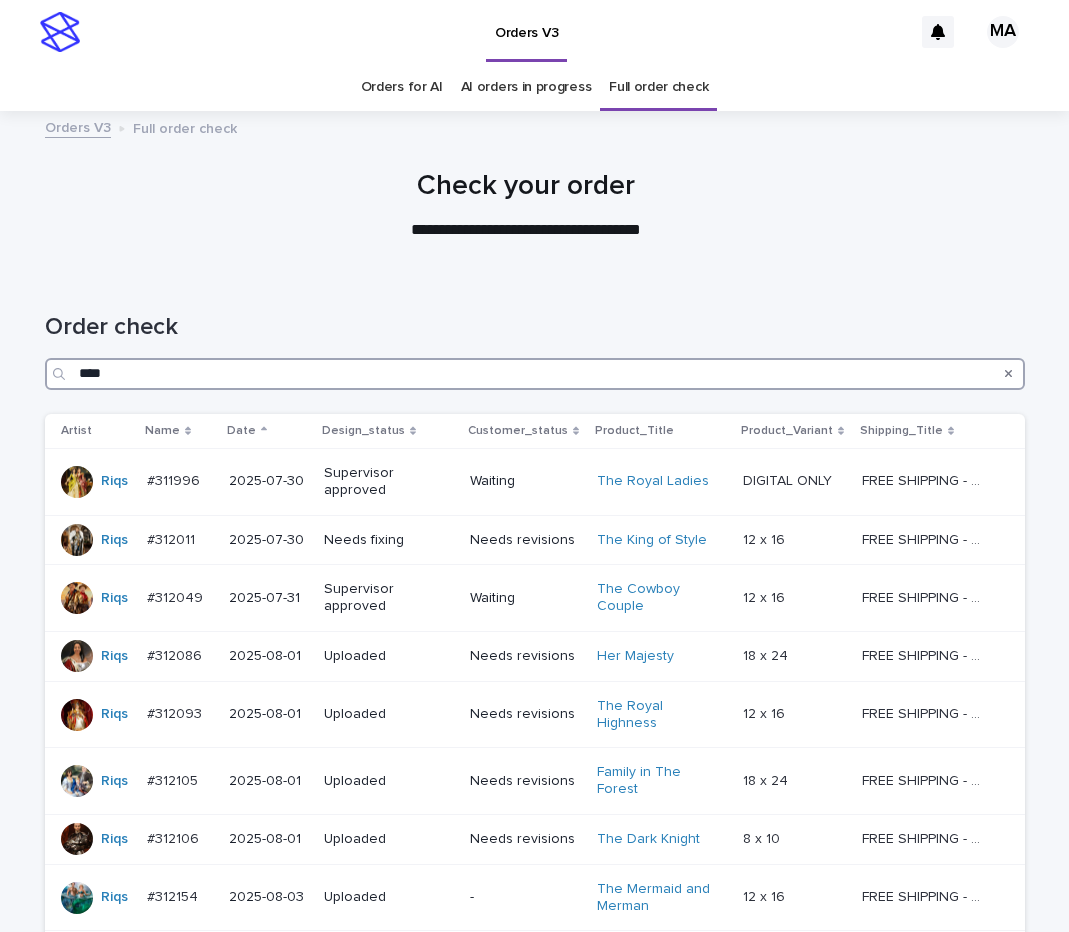 type on "****" 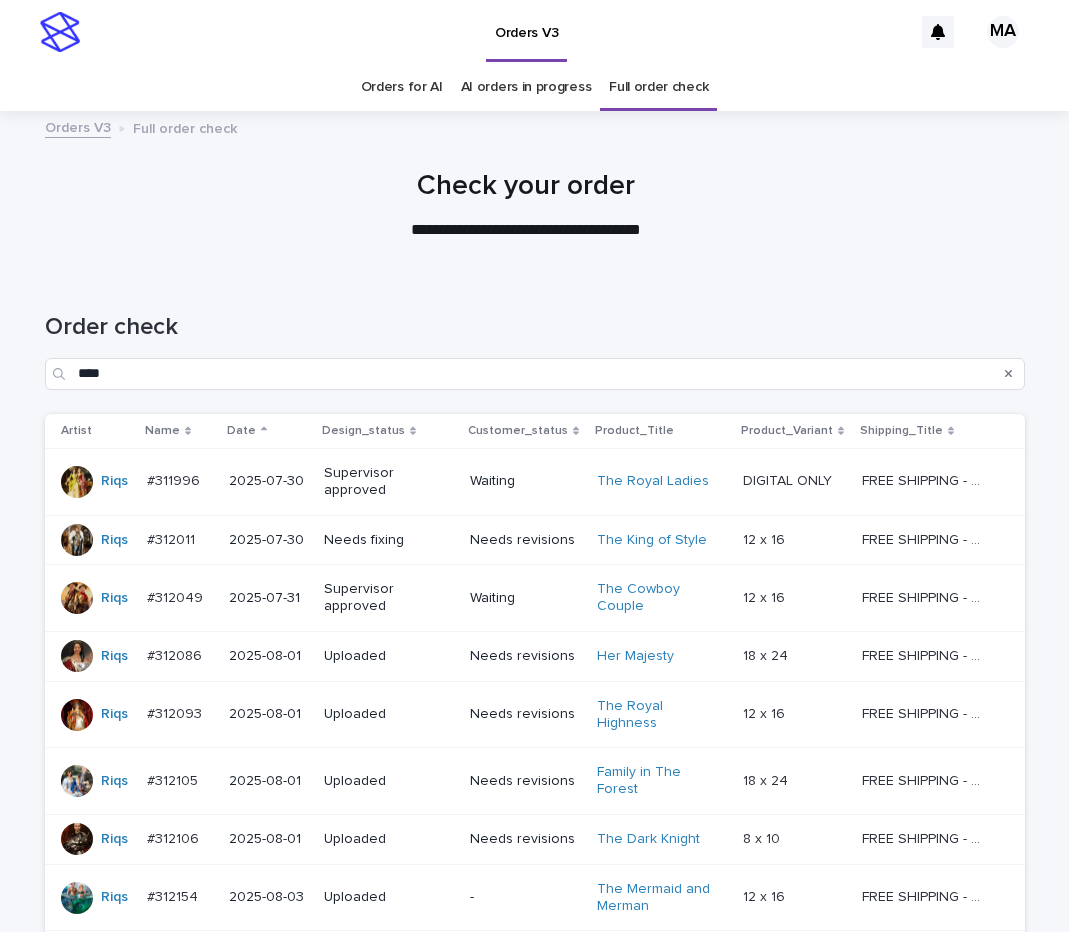 click on "Order check ****" at bounding box center [535, 343] 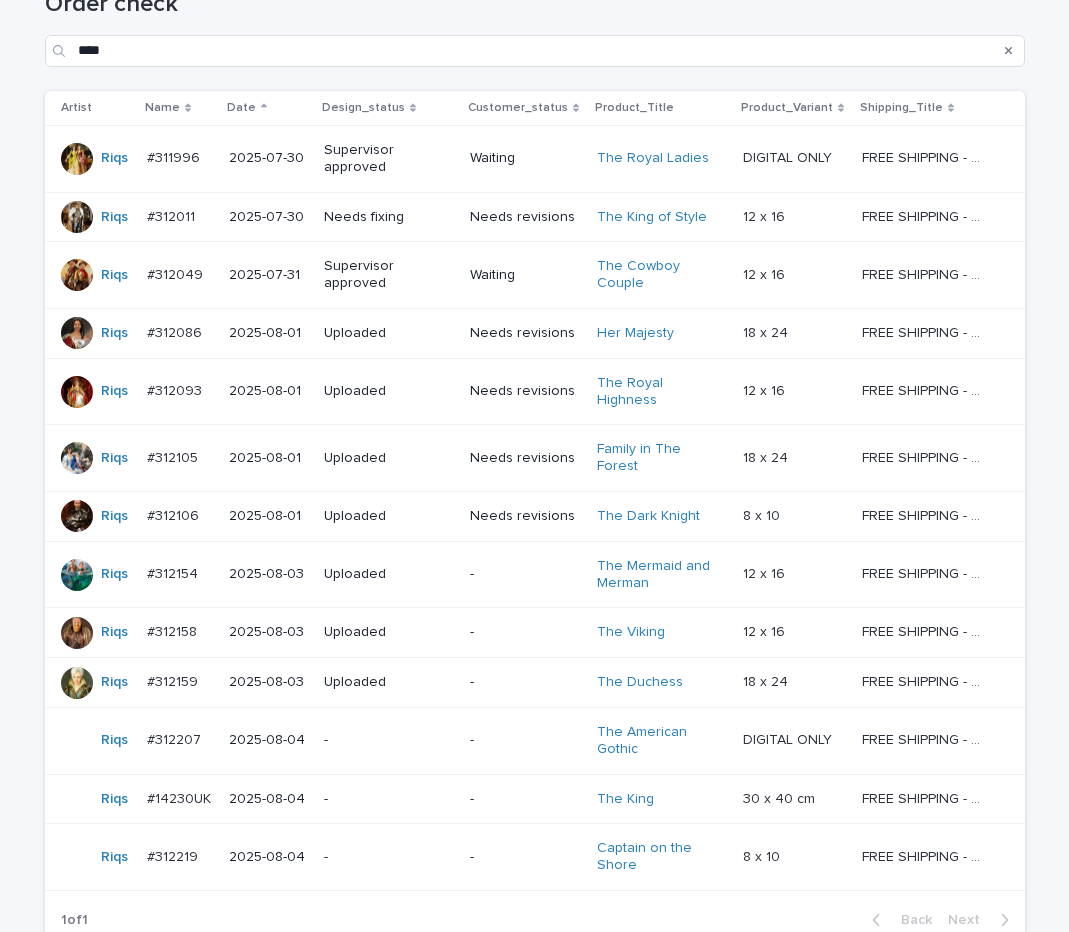 scroll, scrollTop: 336, scrollLeft: 0, axis: vertical 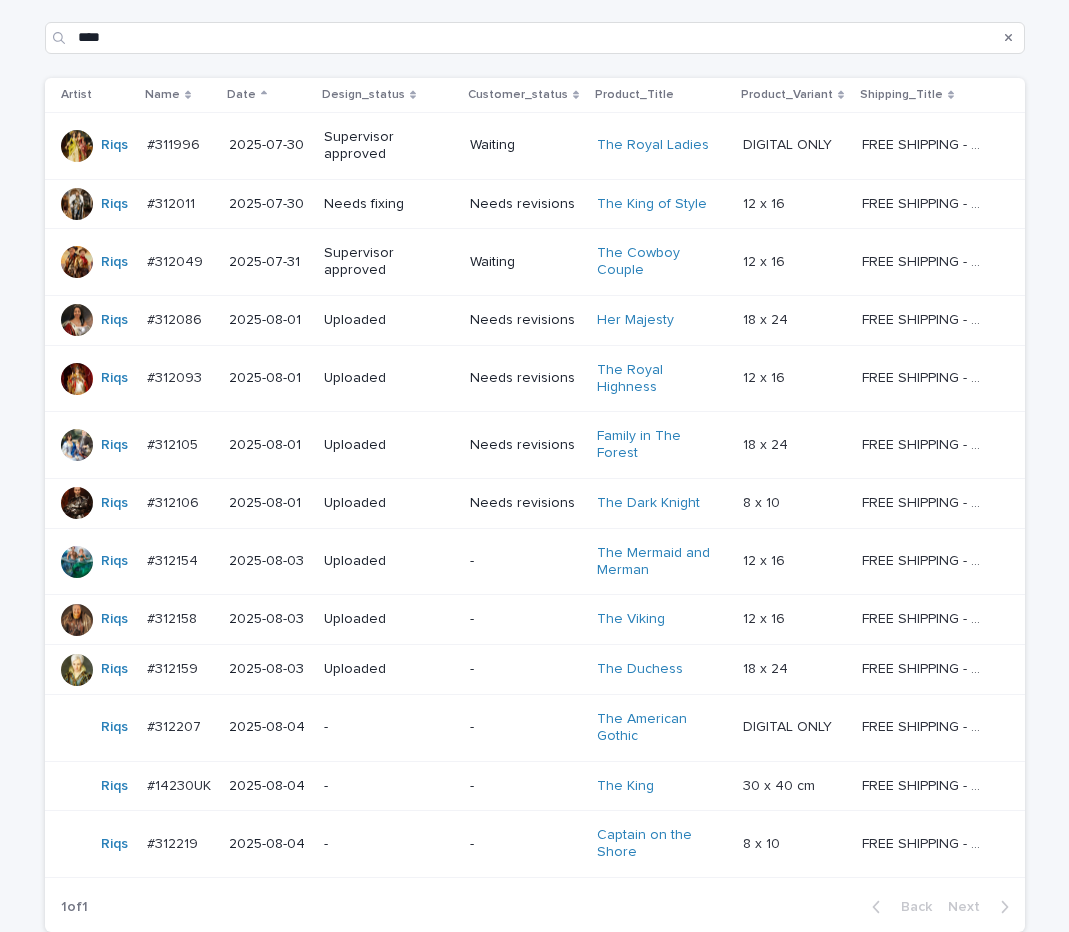 click on "-" at bounding box center (525, 669) 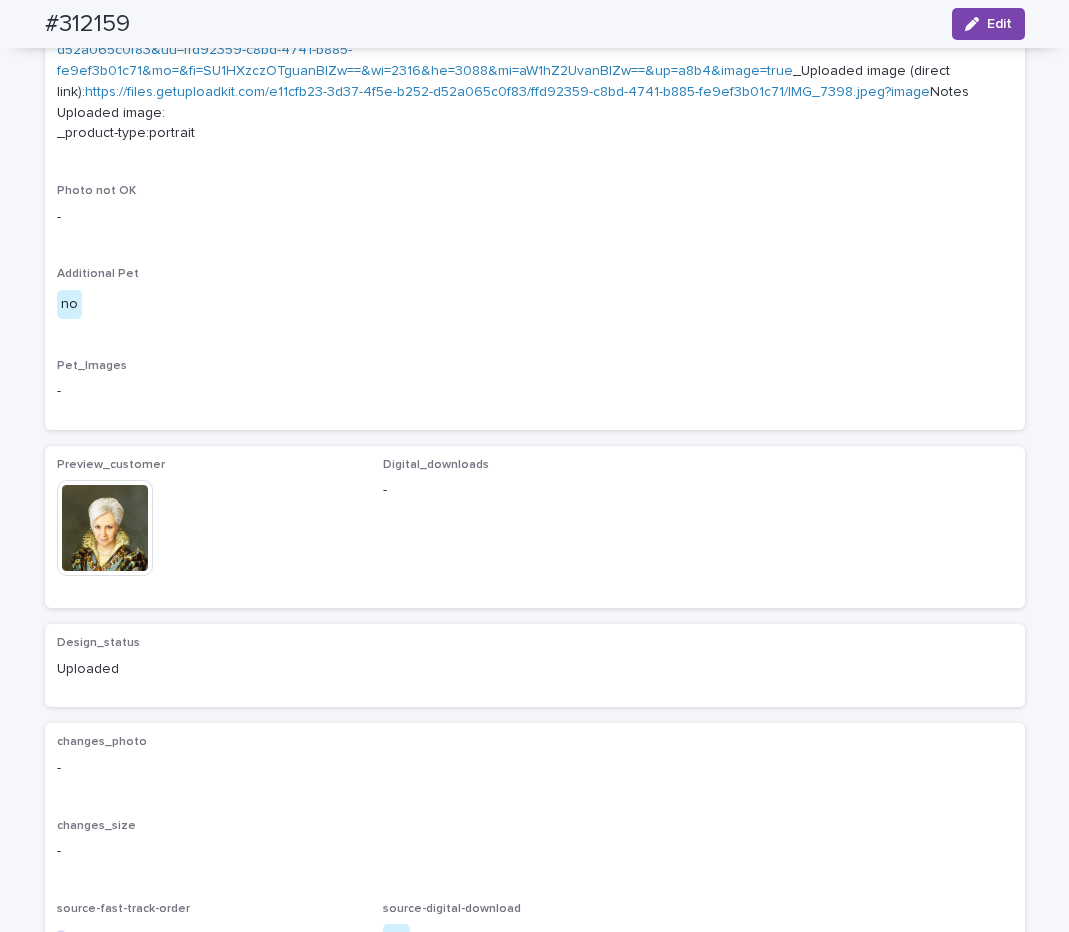 scroll, scrollTop: 840, scrollLeft: 0, axis: vertical 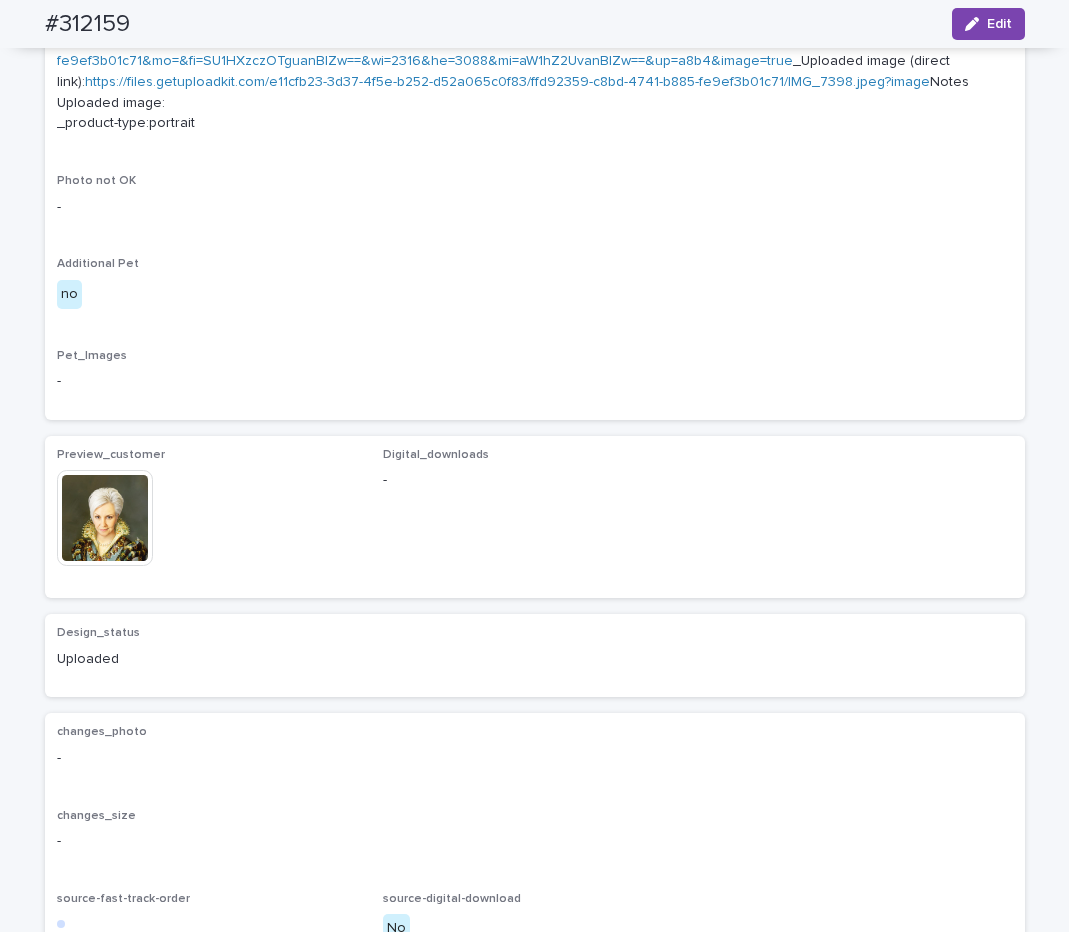 click at bounding box center [105, 518] 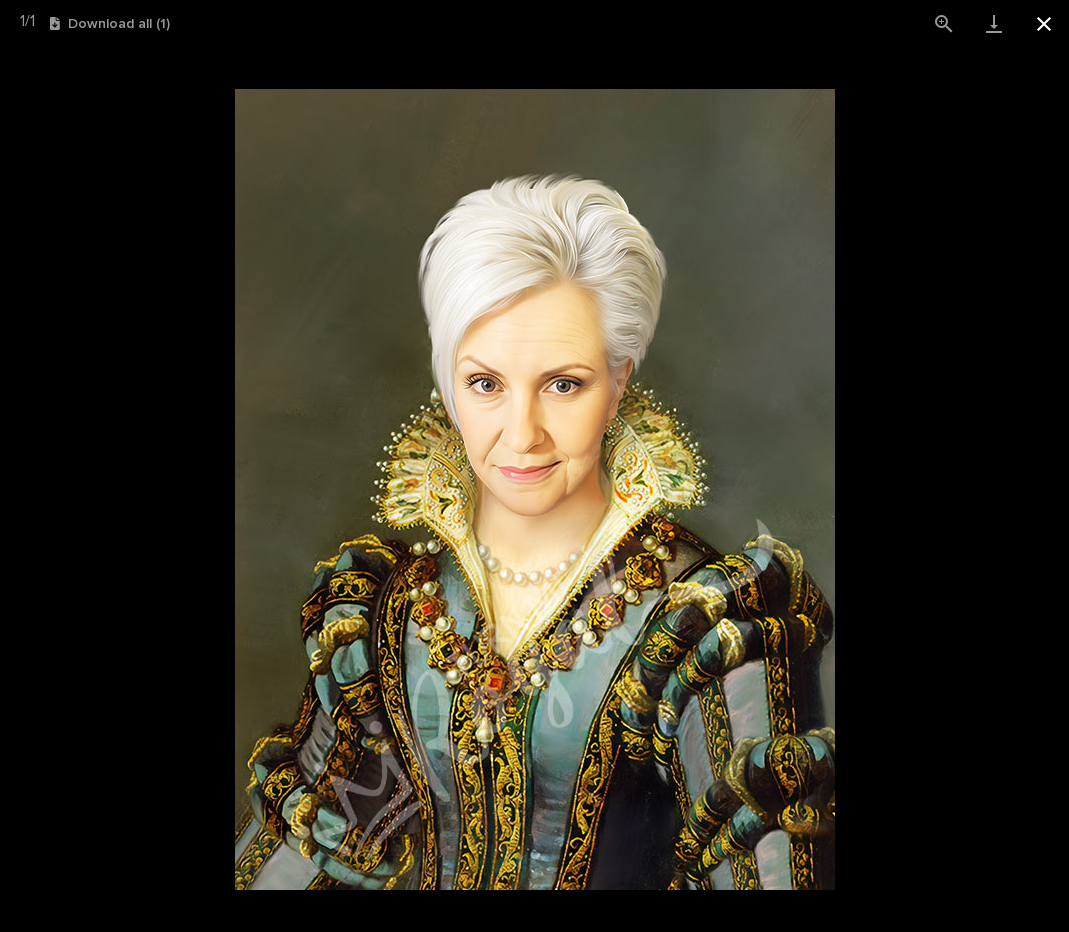 click at bounding box center (1044, 23) 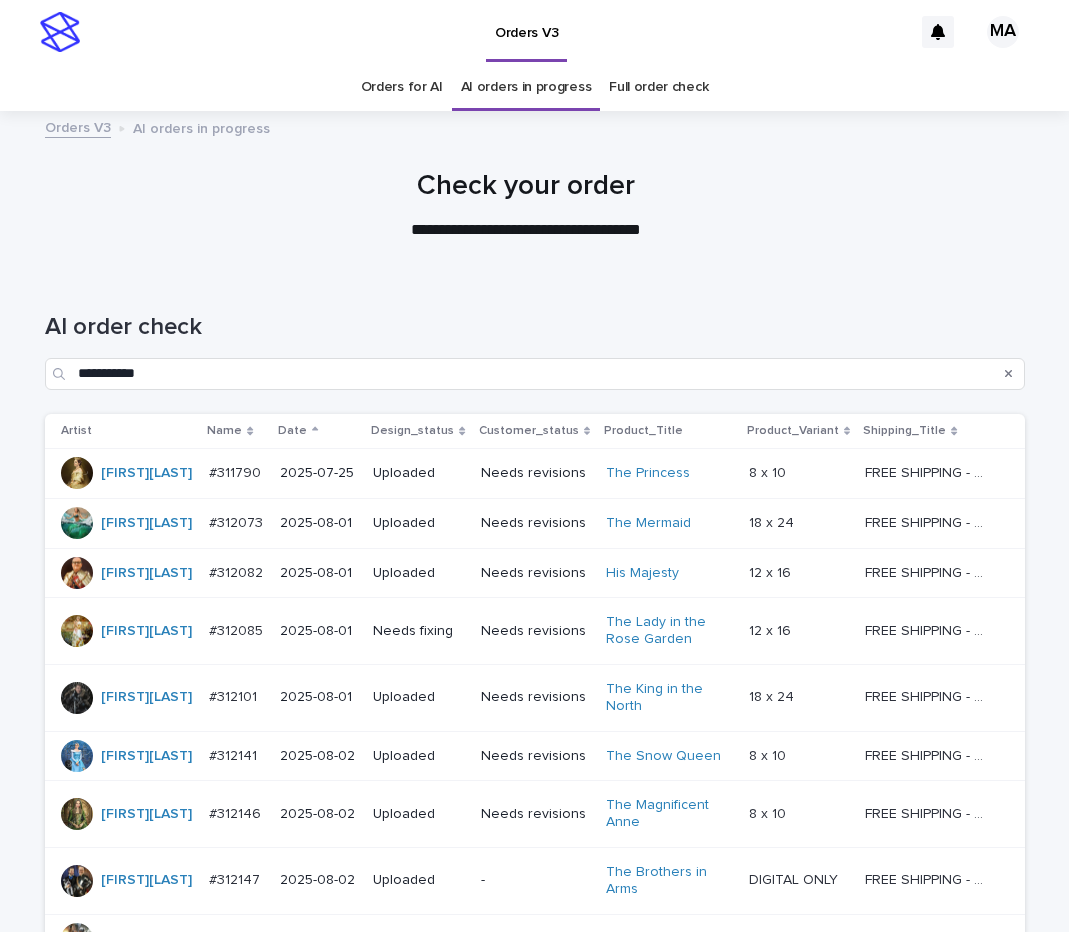 scroll, scrollTop: 0, scrollLeft: 0, axis: both 